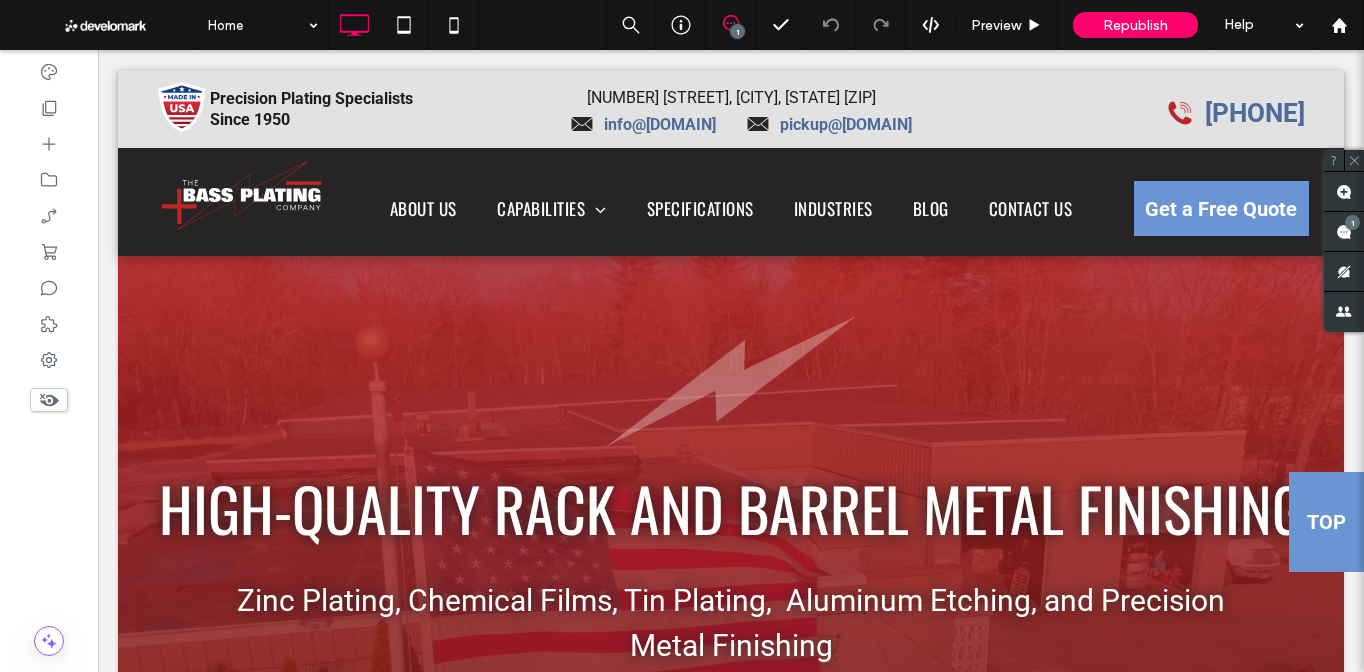 scroll, scrollTop: 5884, scrollLeft: 0, axis: vertical 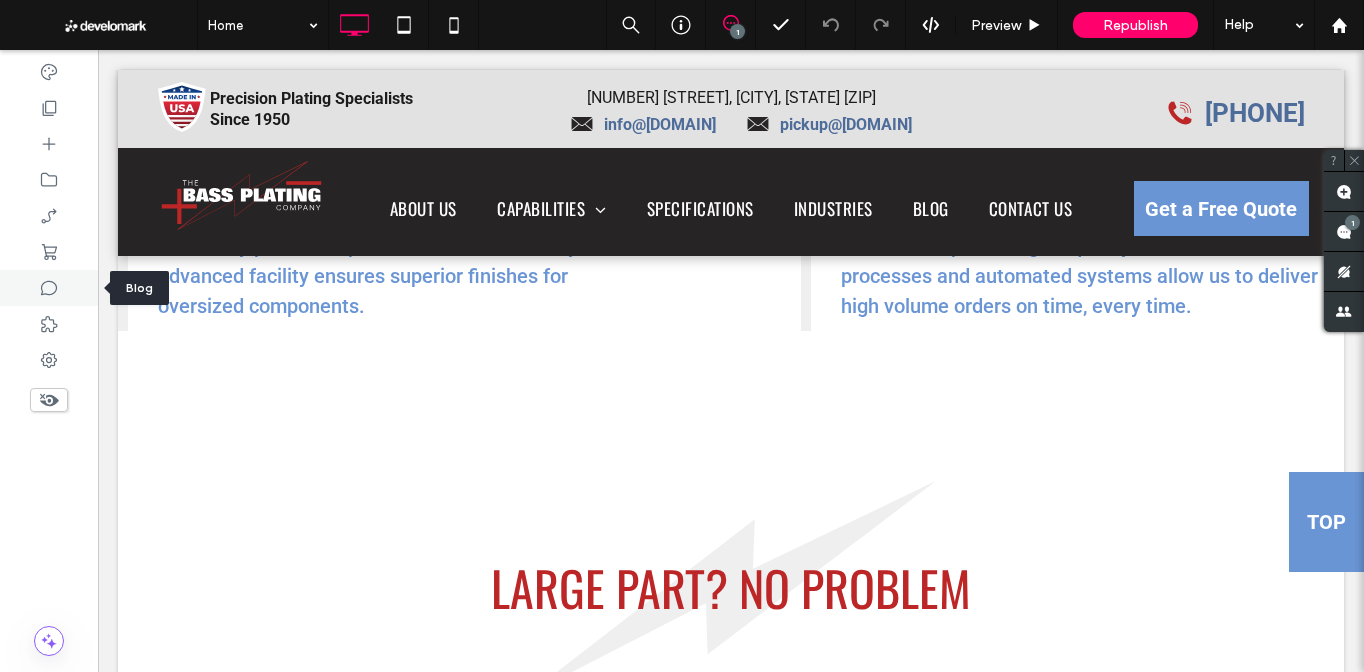click 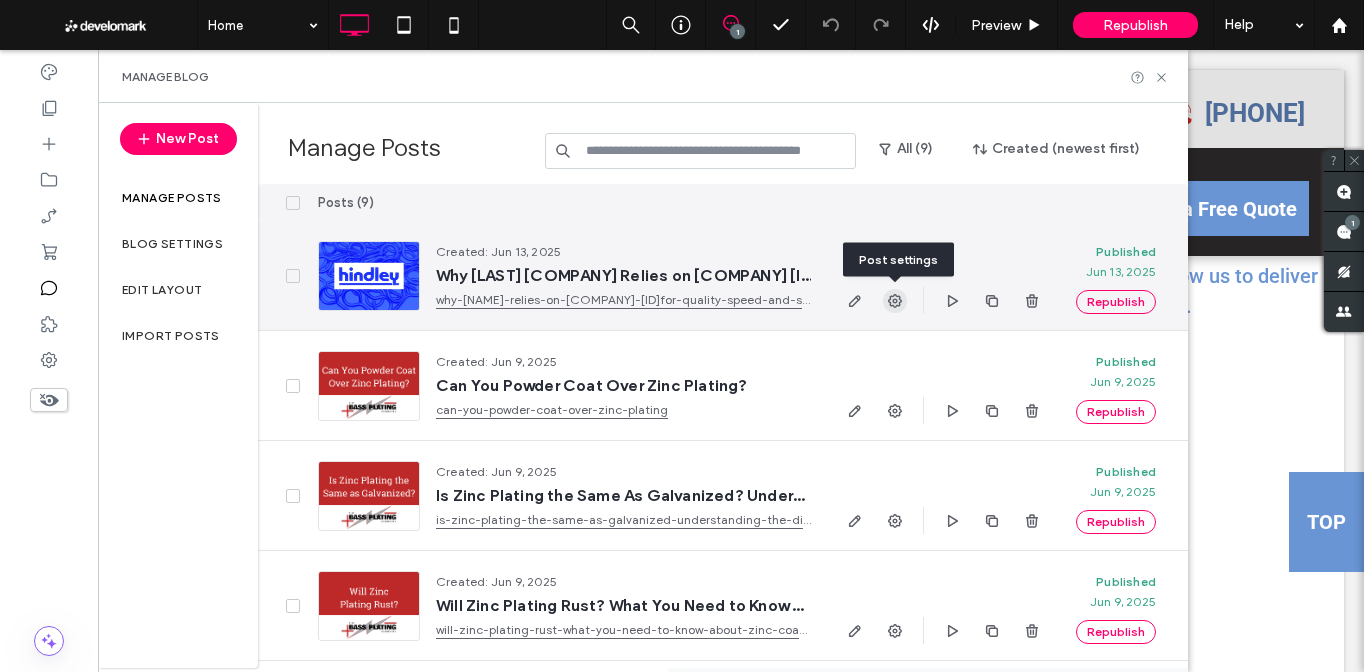 click 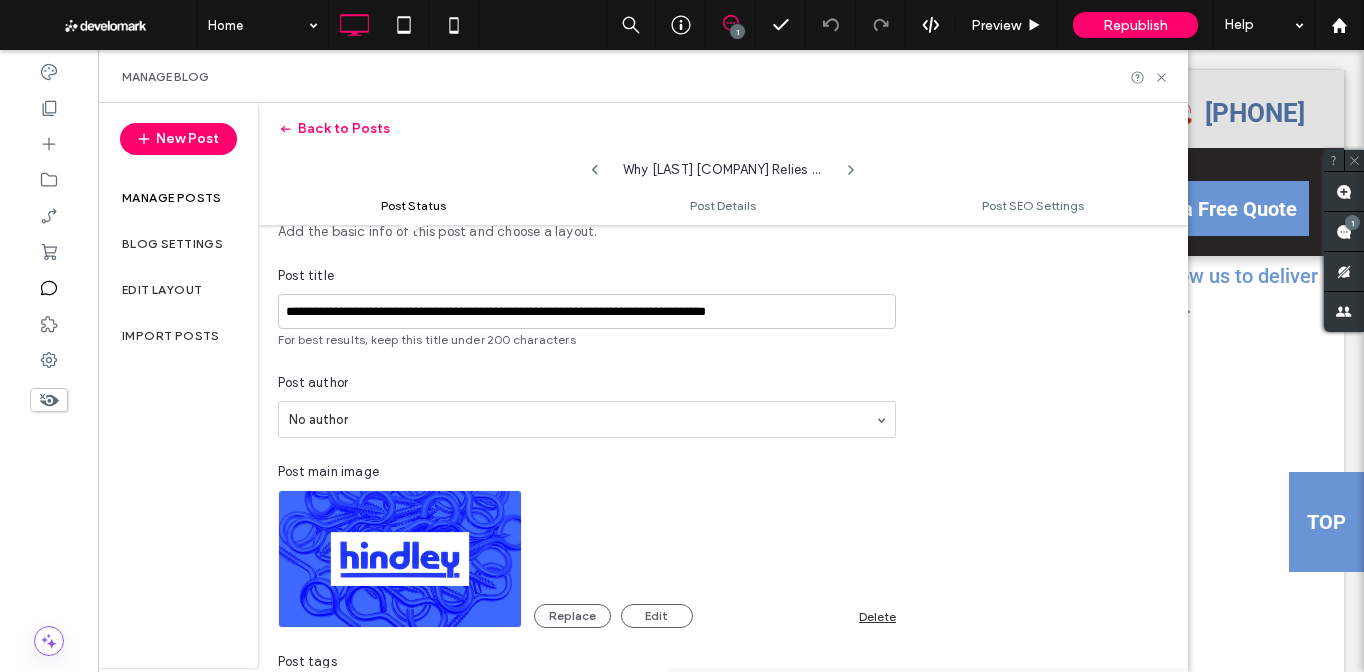 scroll, scrollTop: 0, scrollLeft: 0, axis: both 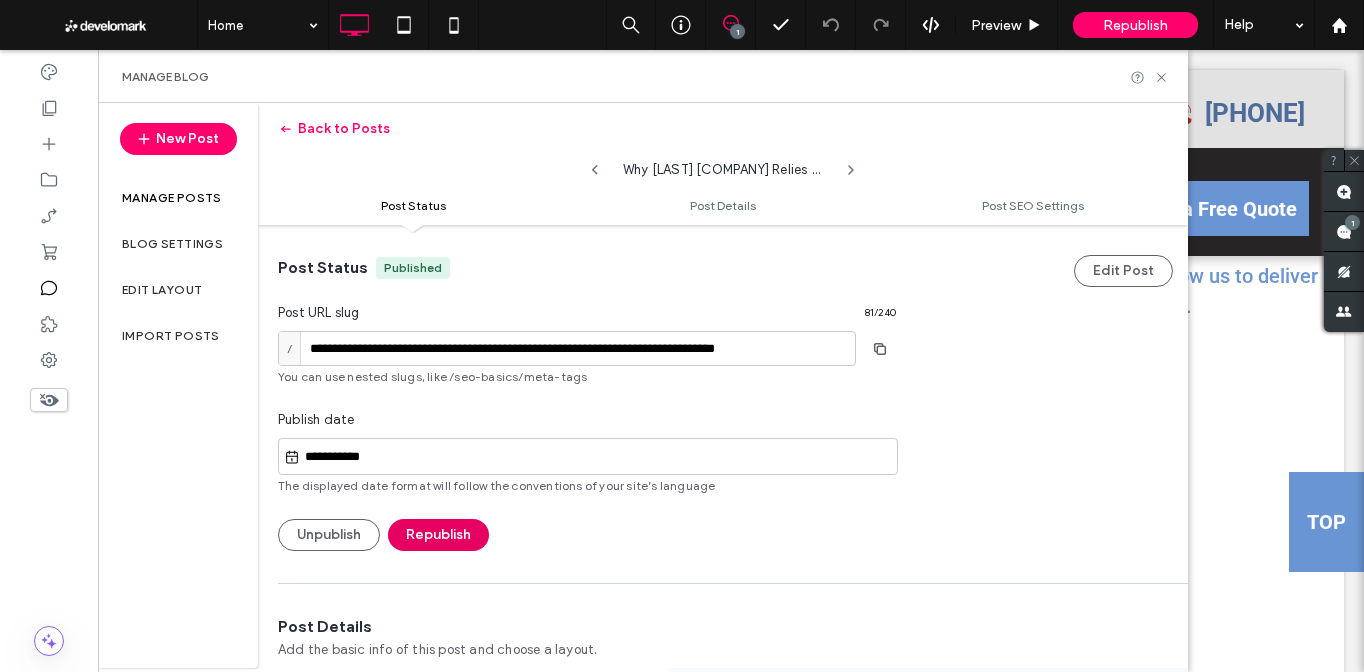 click on "Republish" at bounding box center (438, 535) 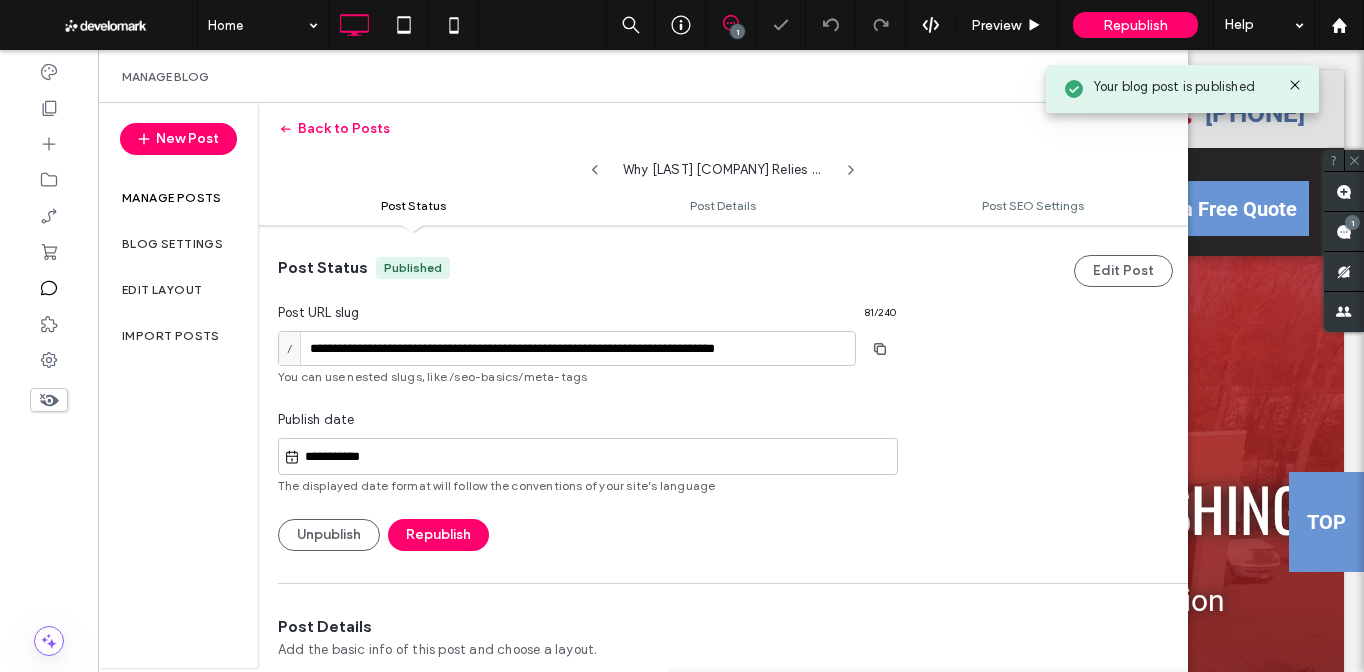 scroll, scrollTop: 0, scrollLeft: 0, axis: both 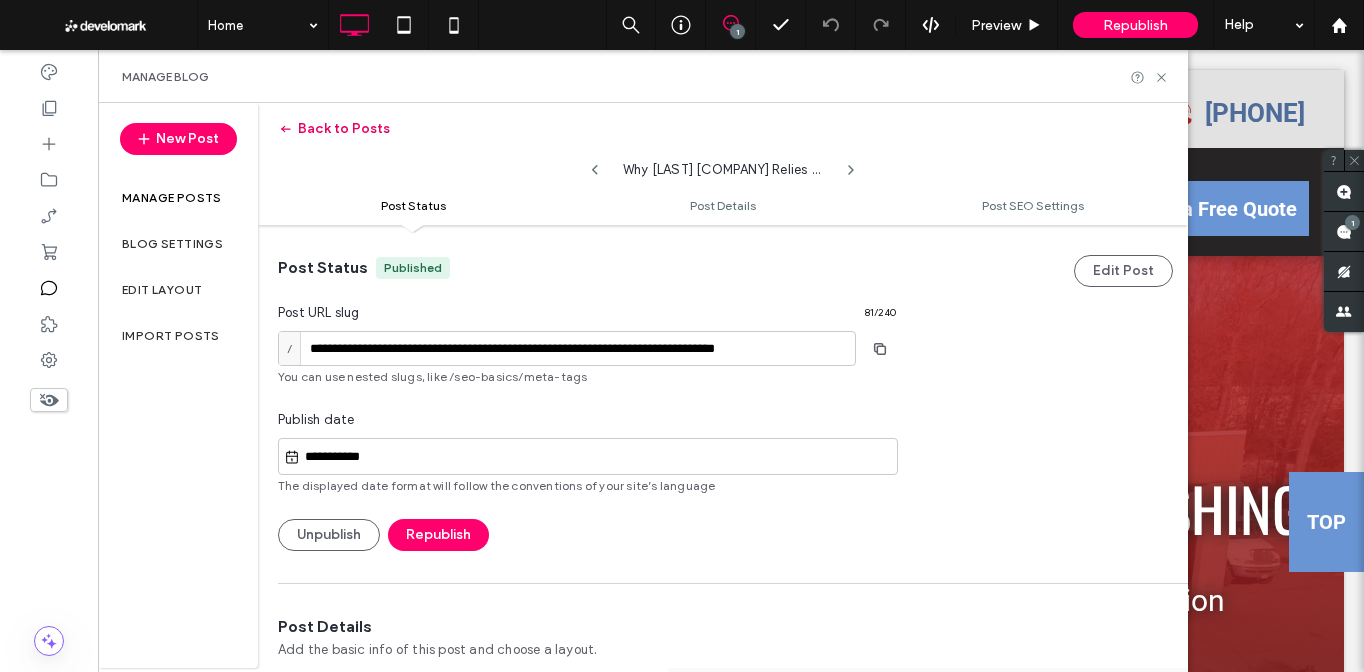 click on "Back to Posts" at bounding box center (334, 129) 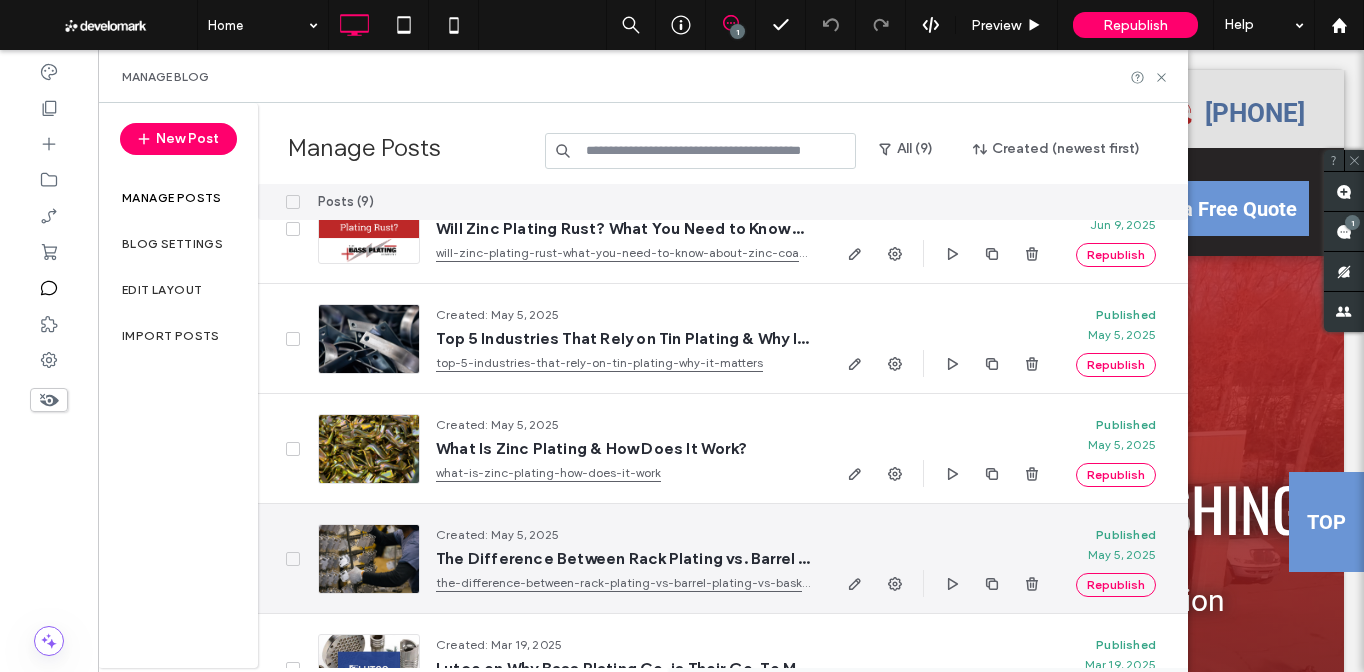 scroll, scrollTop: 554, scrollLeft: 0, axis: vertical 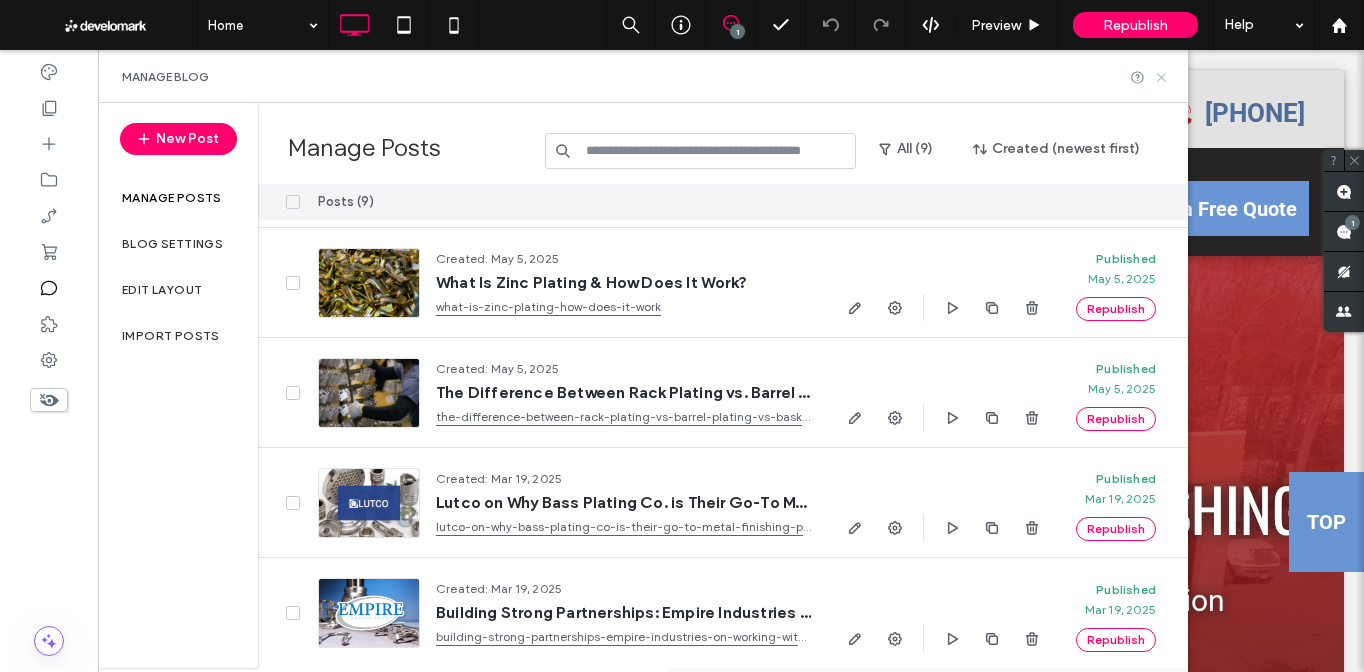 click 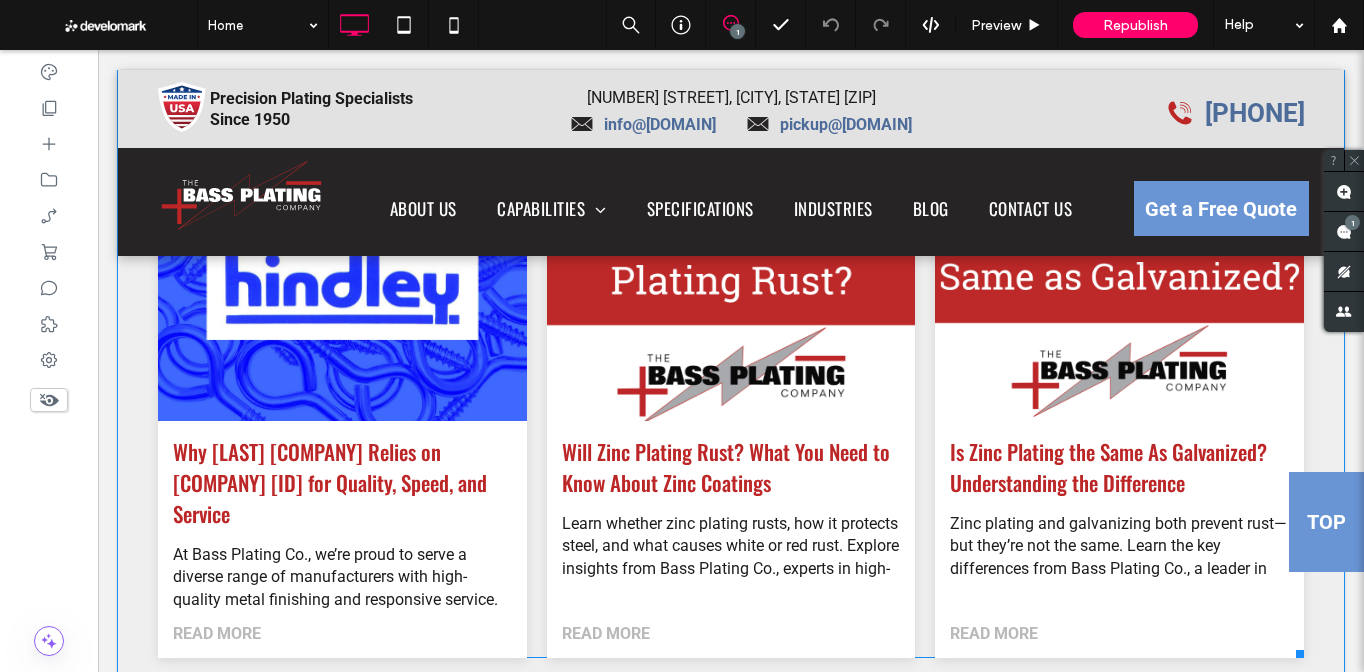 scroll, scrollTop: 10562, scrollLeft: 0, axis: vertical 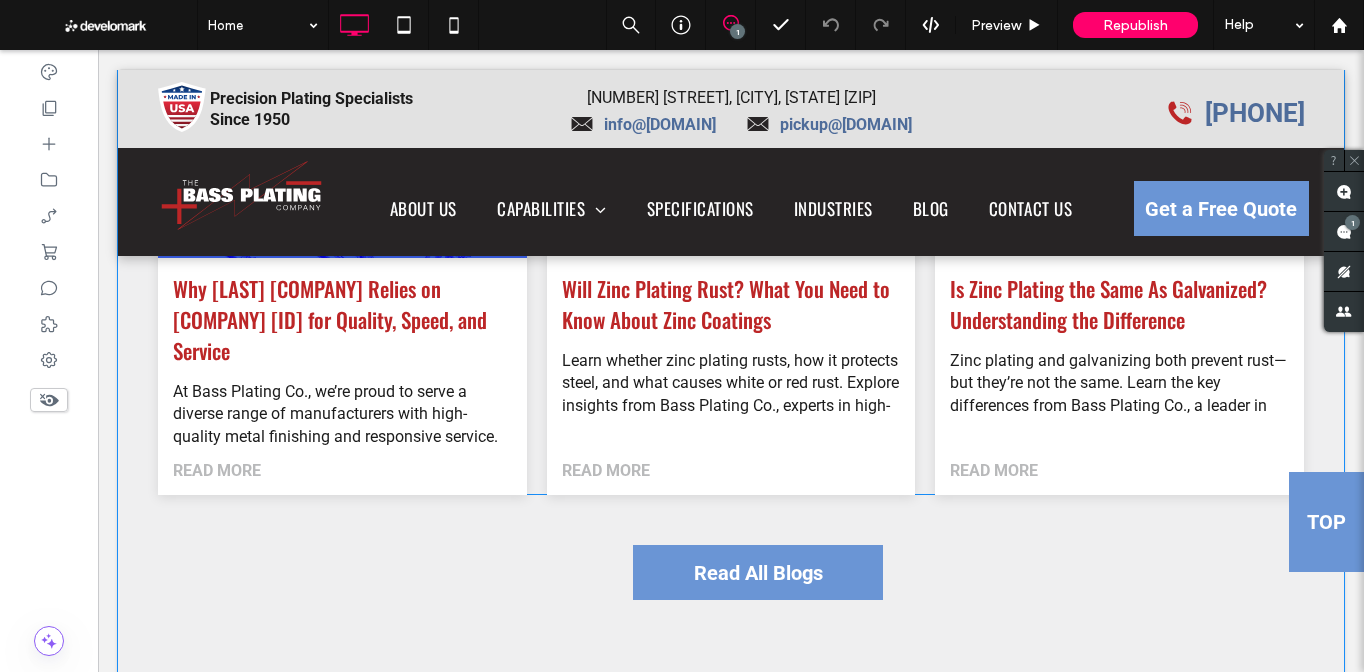 click on "Why Hindley Manufacturing Relies on Bass Plating Co. for Quality, Speed, and Service" at bounding box center (342, 319) 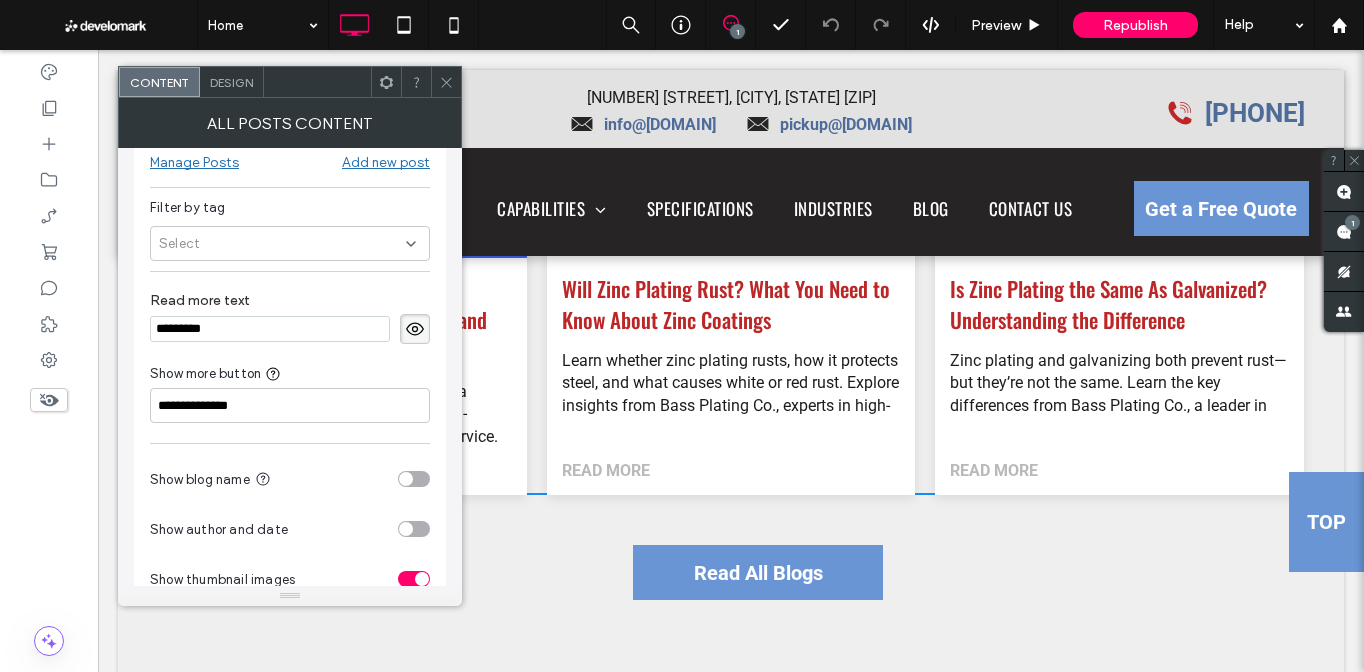 scroll, scrollTop: 37, scrollLeft: 0, axis: vertical 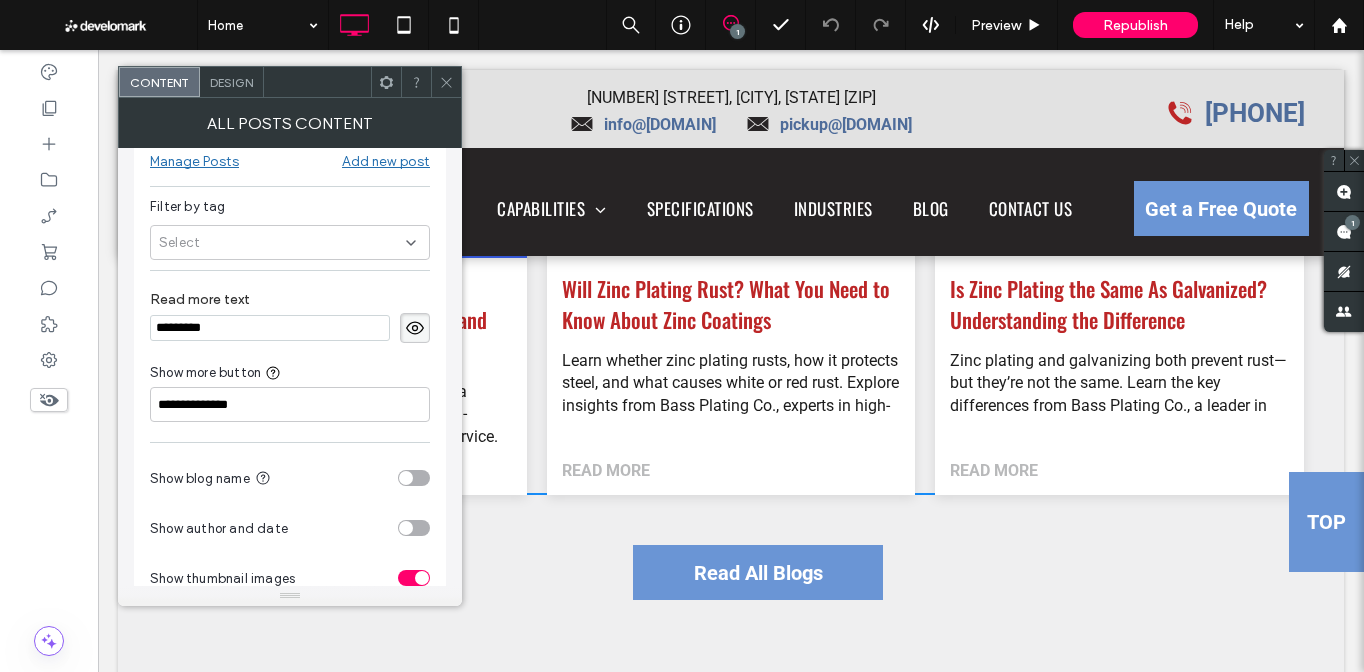 click on "Select" at bounding box center [290, 242] 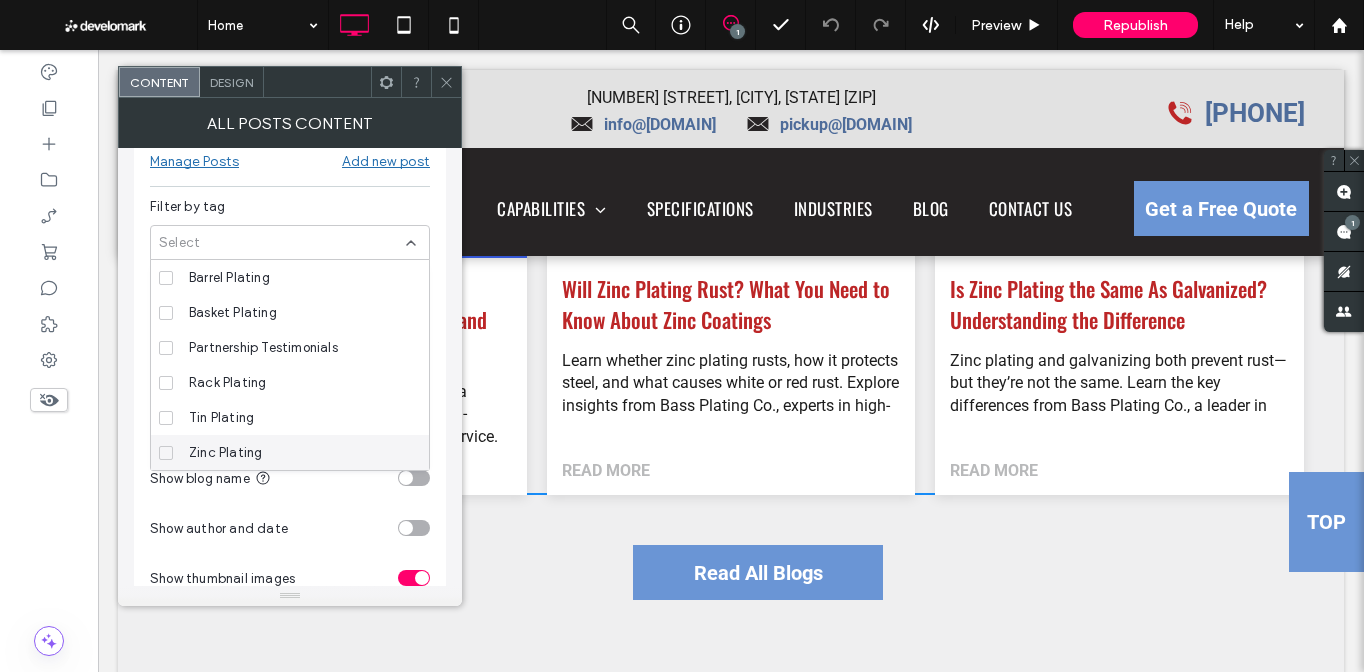 click 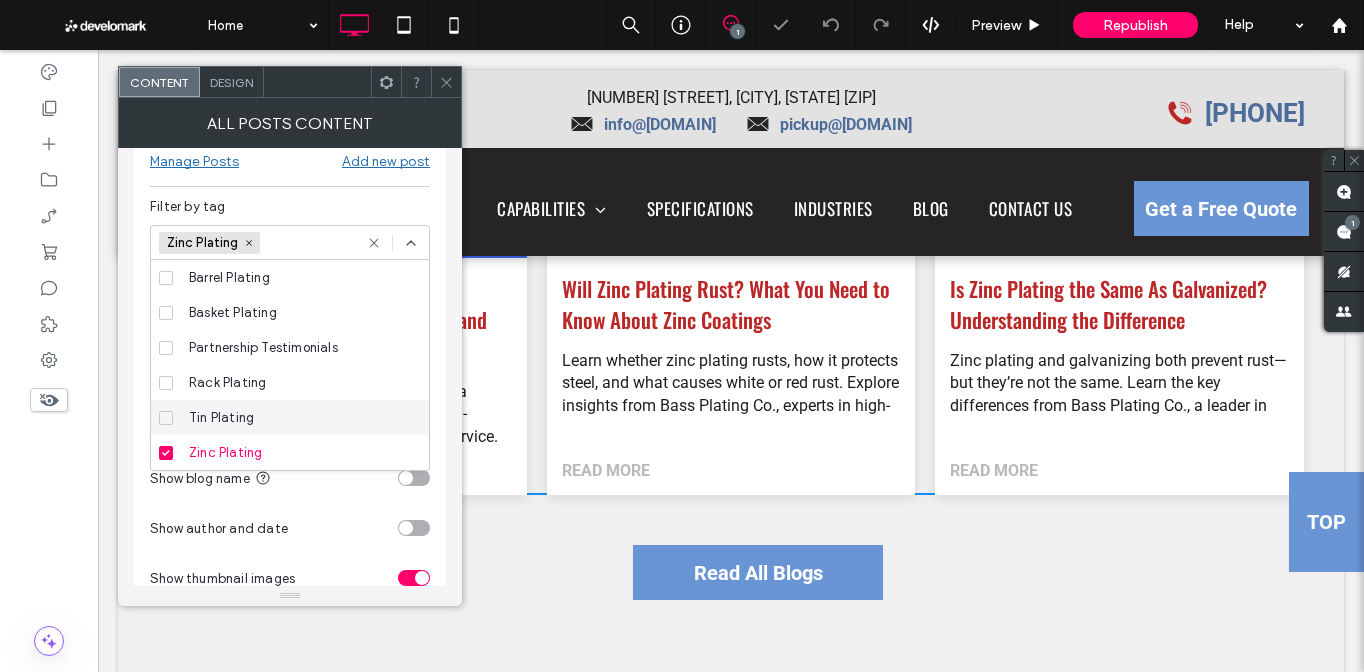 click 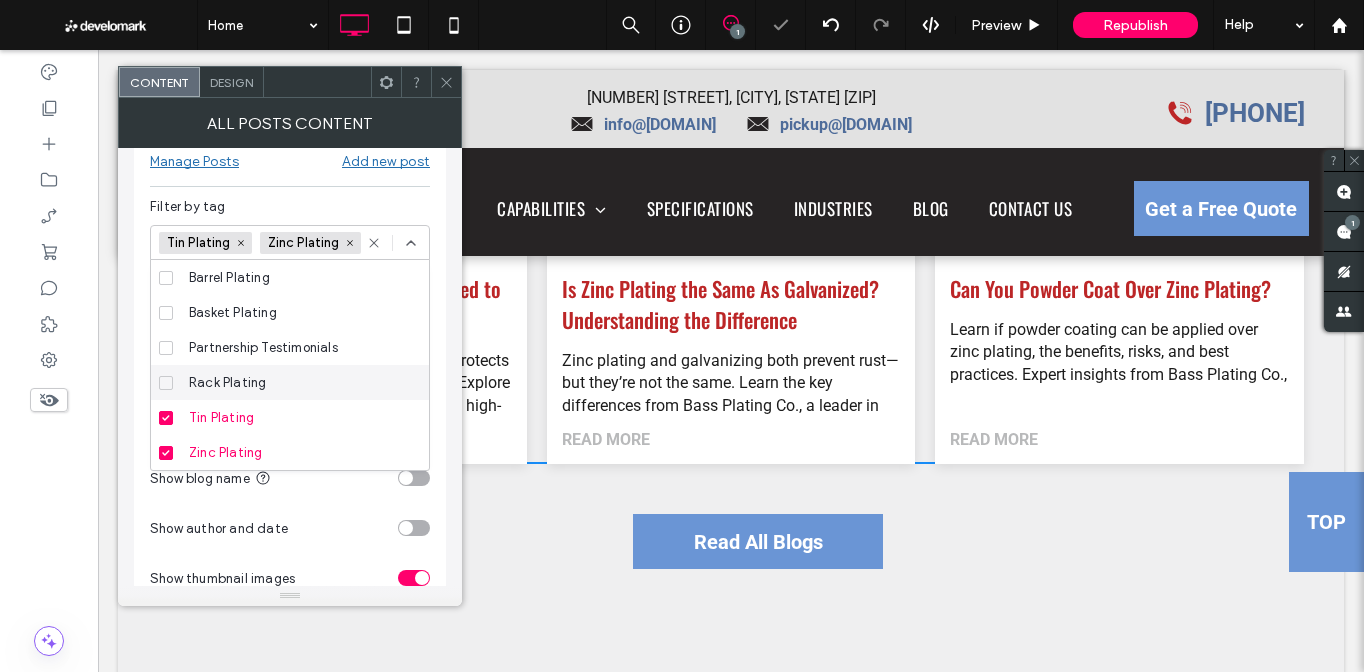 click at bounding box center [166, 383] 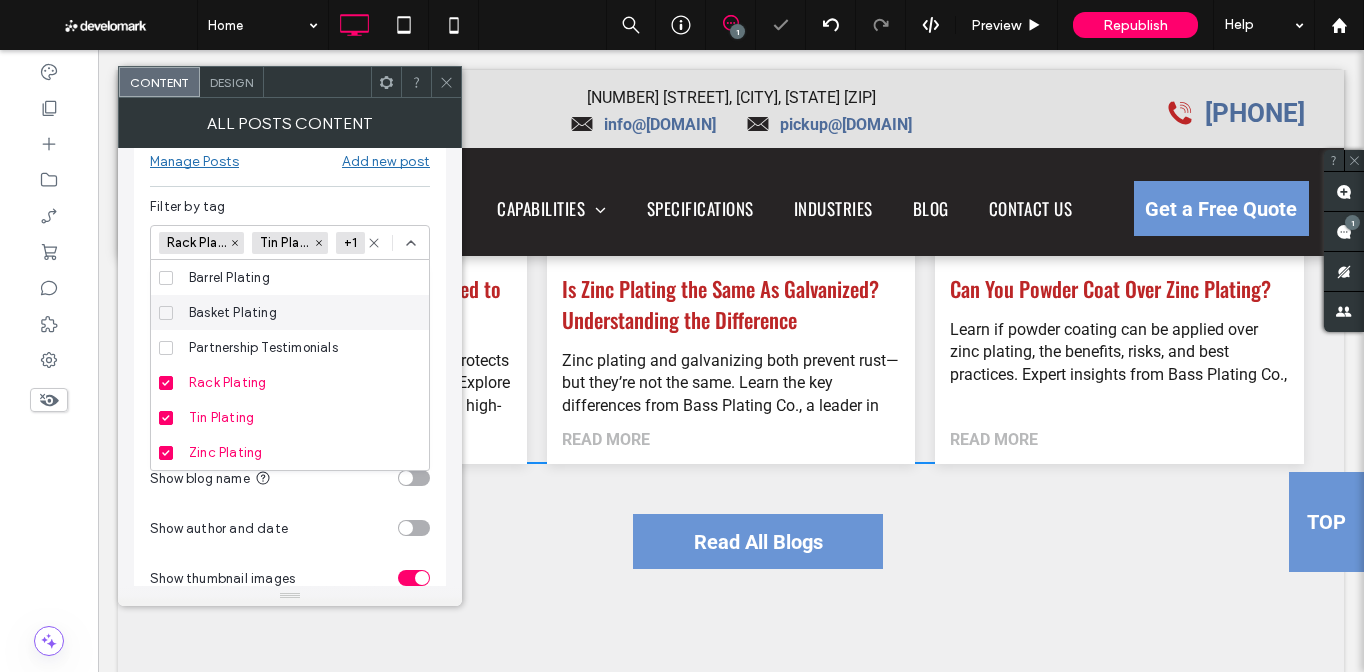 click at bounding box center [166, 313] 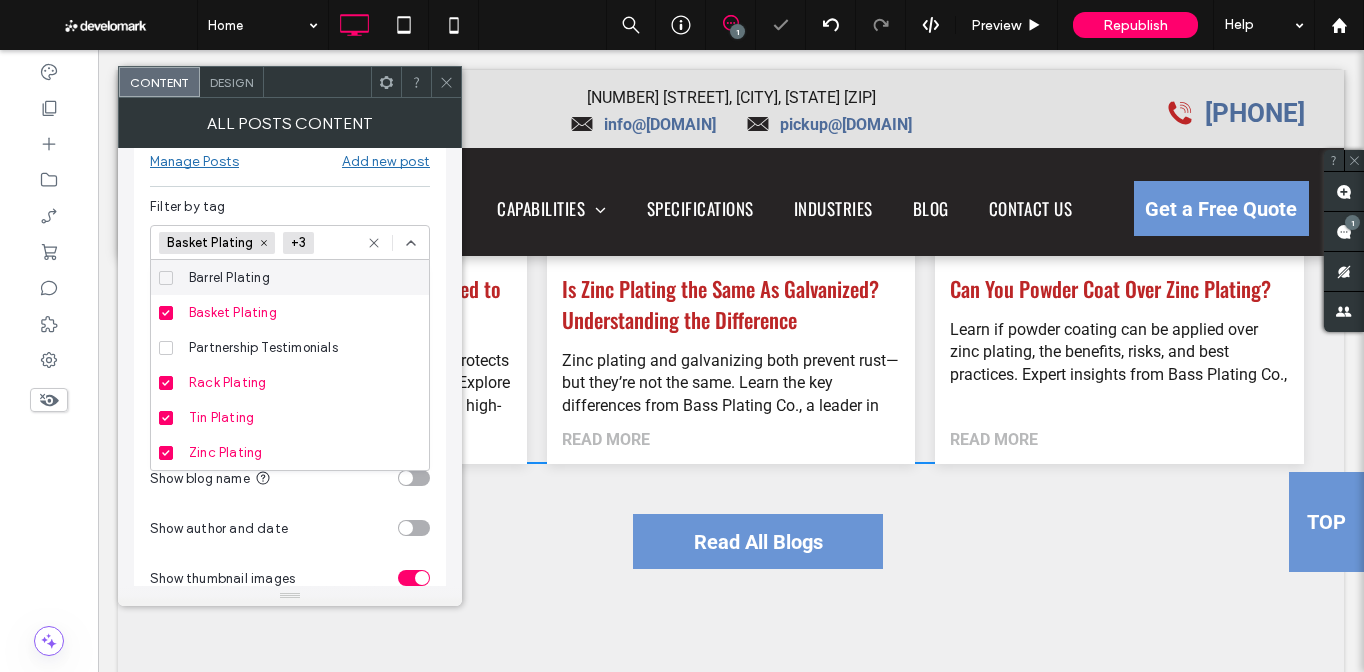 click on "Barrel Plating" at bounding box center [286, 277] 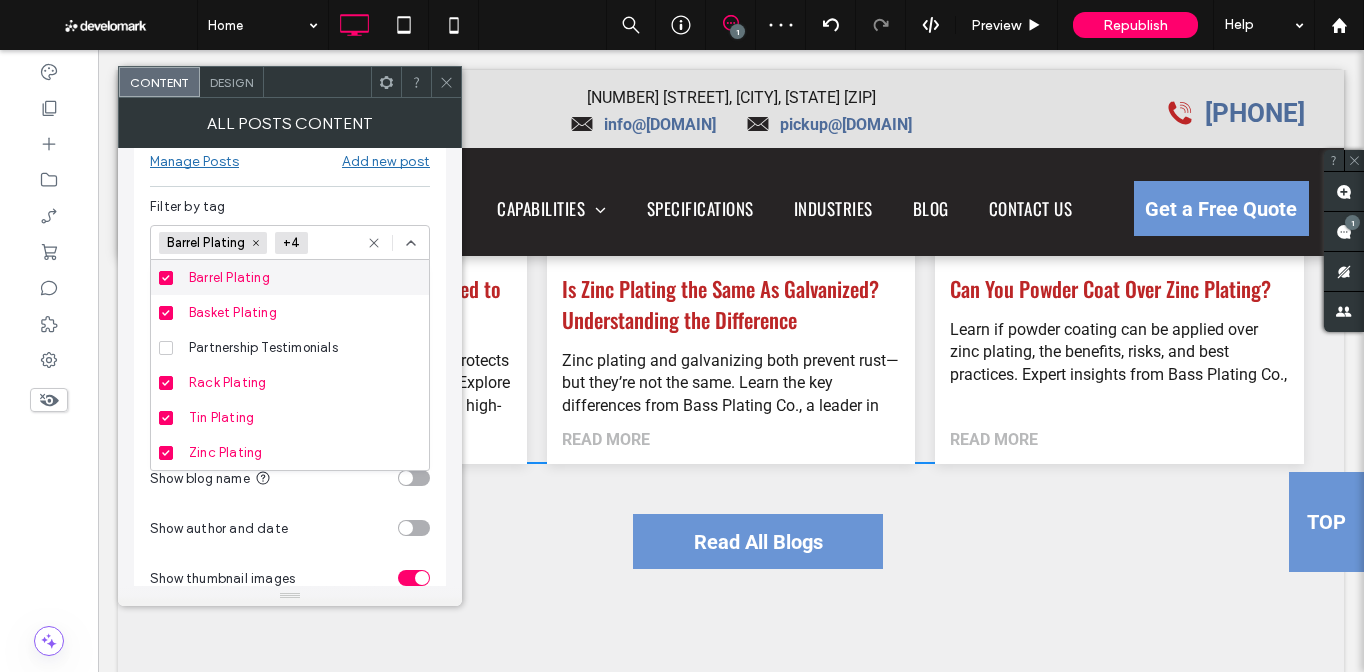 click 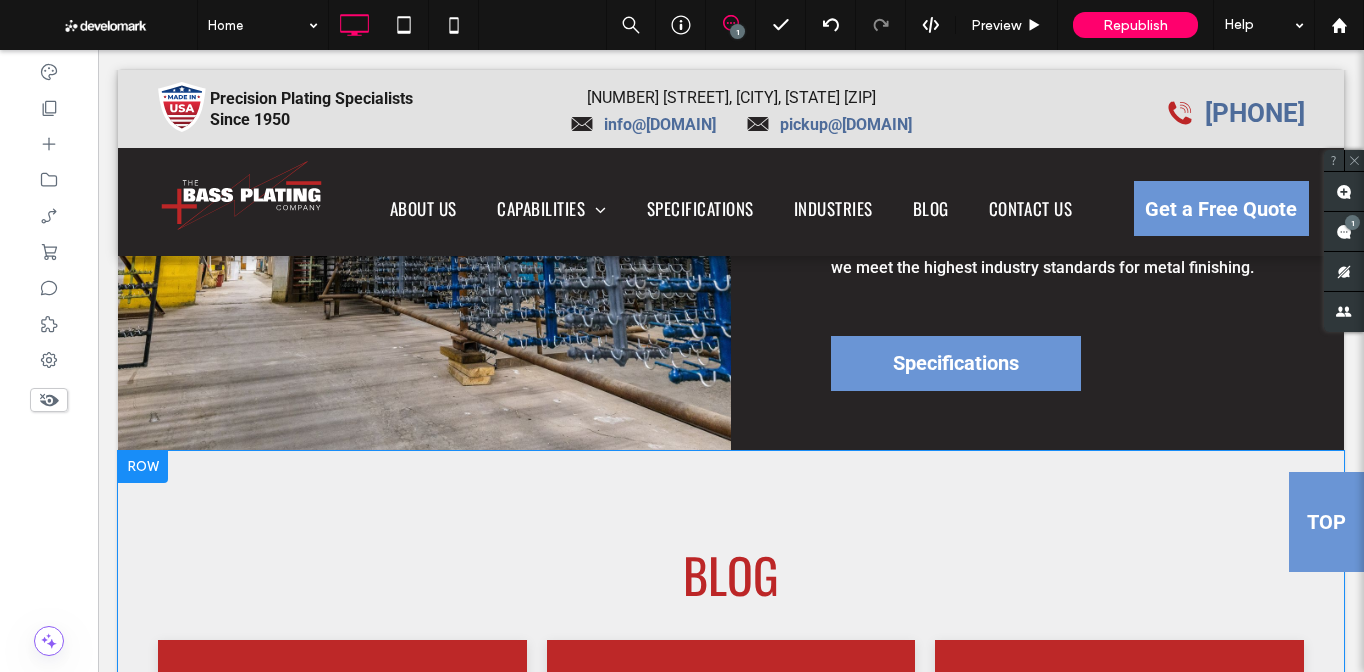 scroll, scrollTop: 10307, scrollLeft: 0, axis: vertical 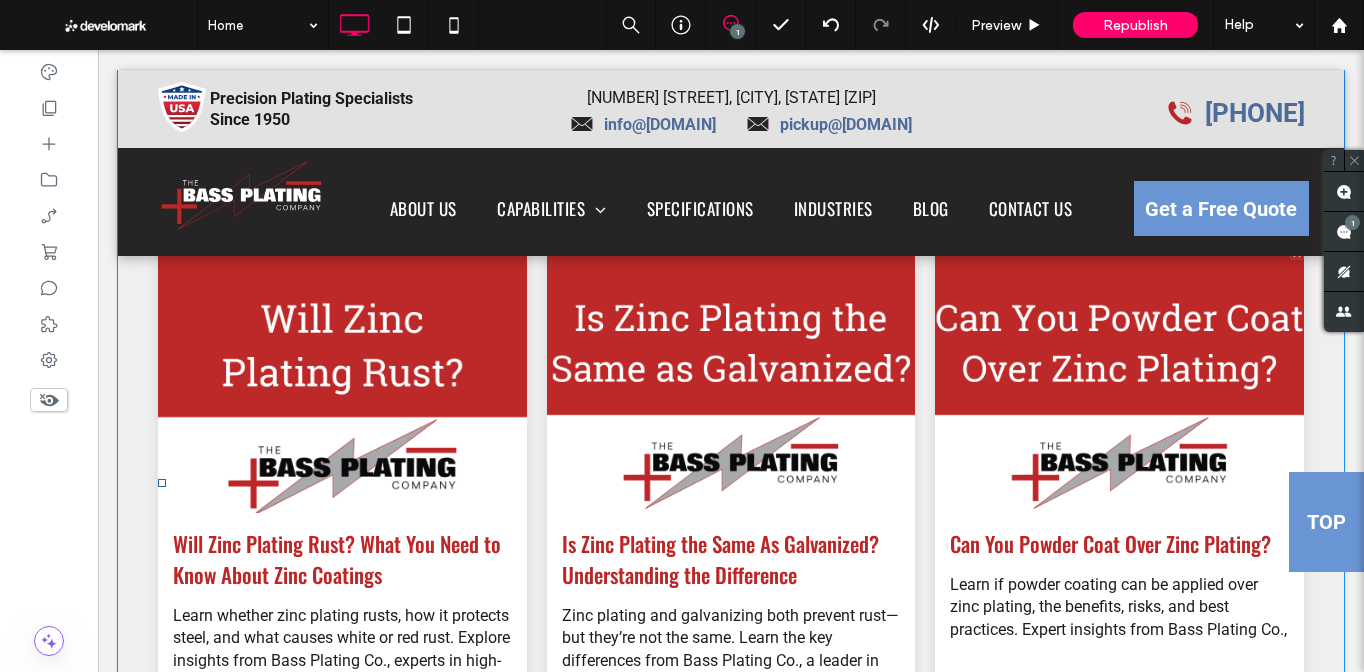 click at bounding box center (342, 379) 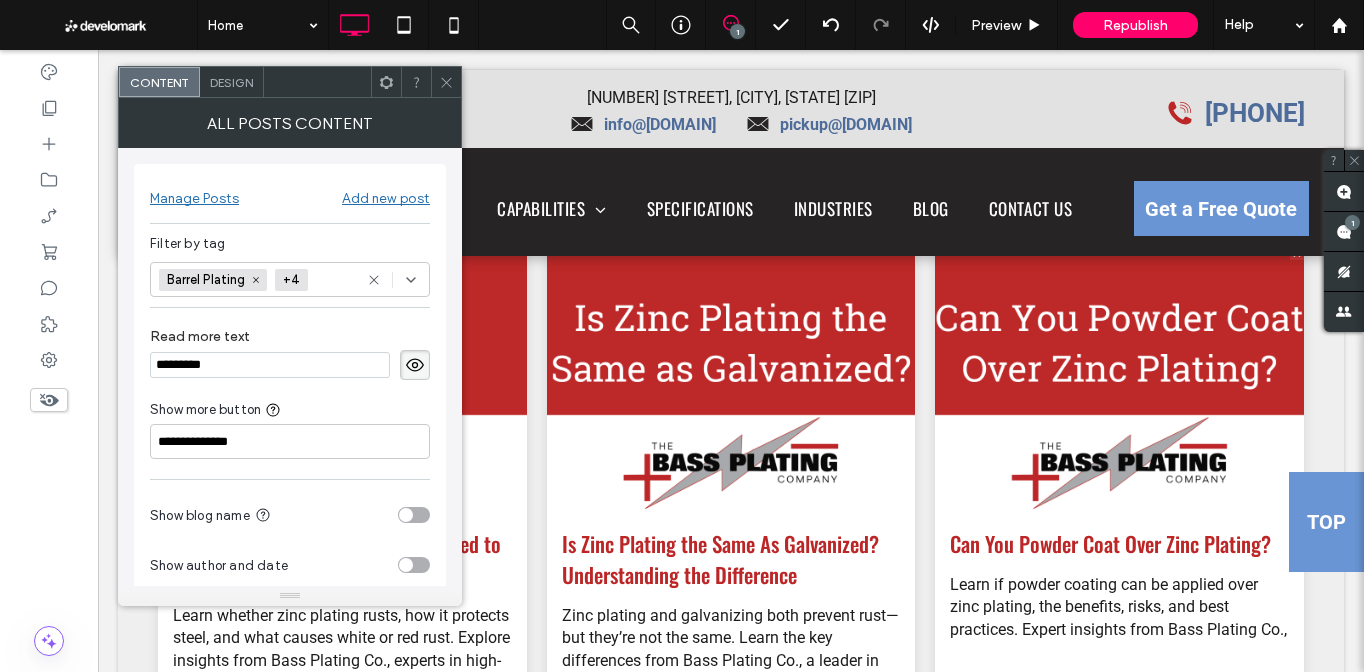 click 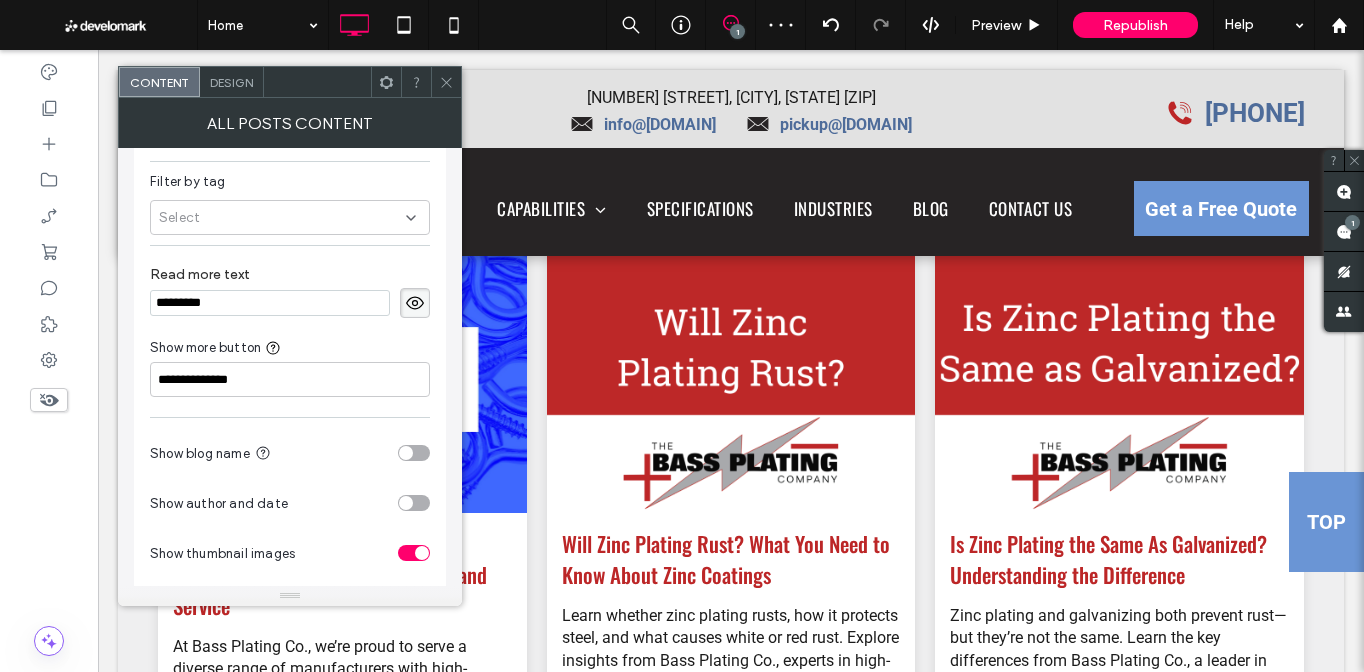 scroll, scrollTop: 124, scrollLeft: 0, axis: vertical 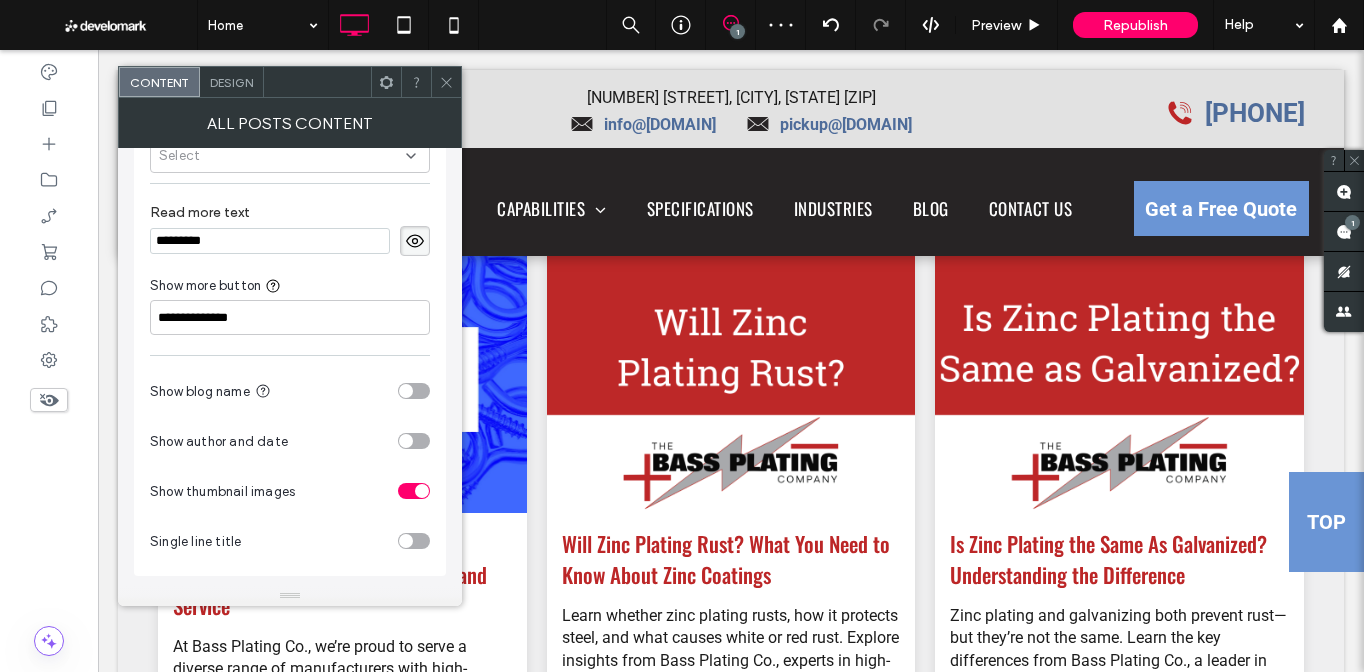 click 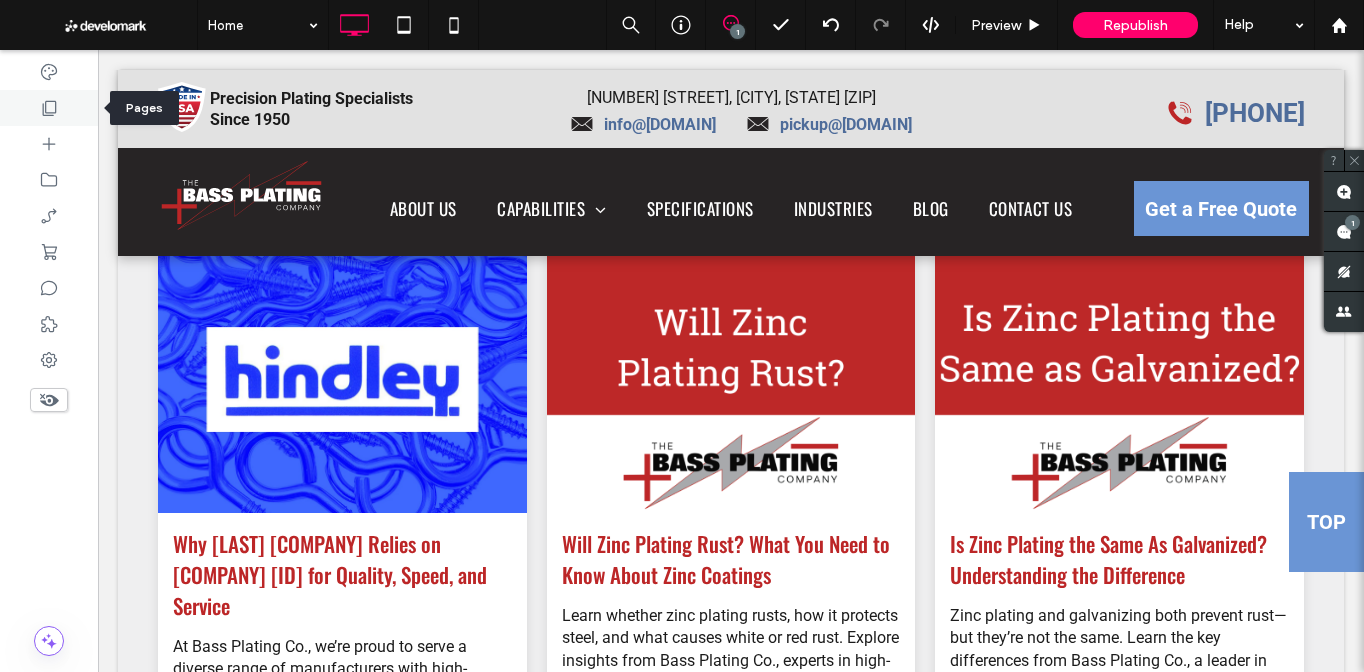 click at bounding box center [49, 108] 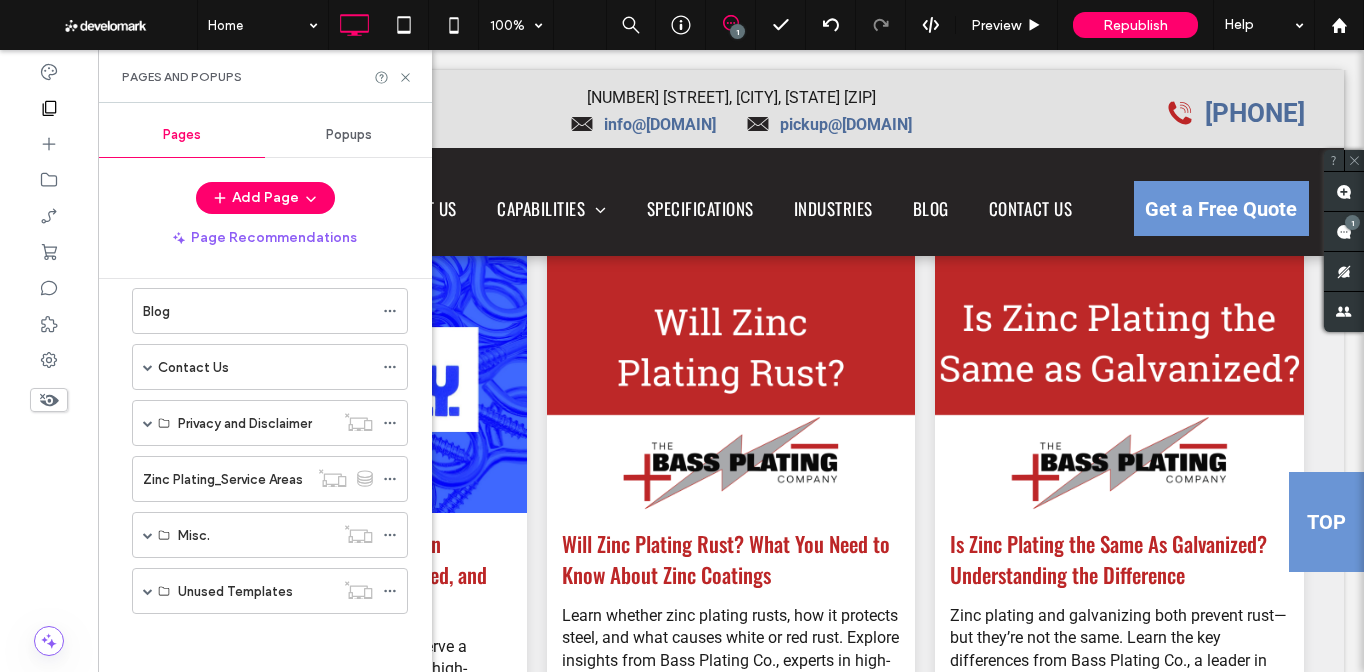scroll, scrollTop: 0, scrollLeft: 0, axis: both 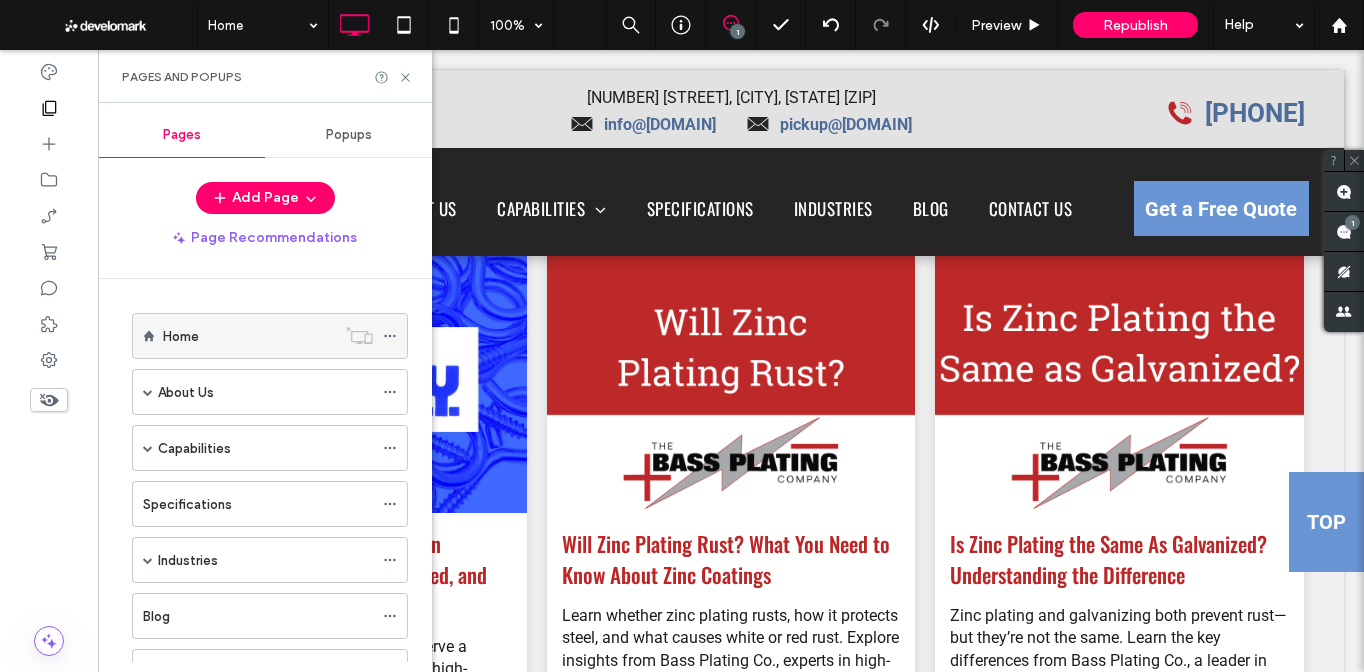 click on "Home" at bounding box center [249, 336] 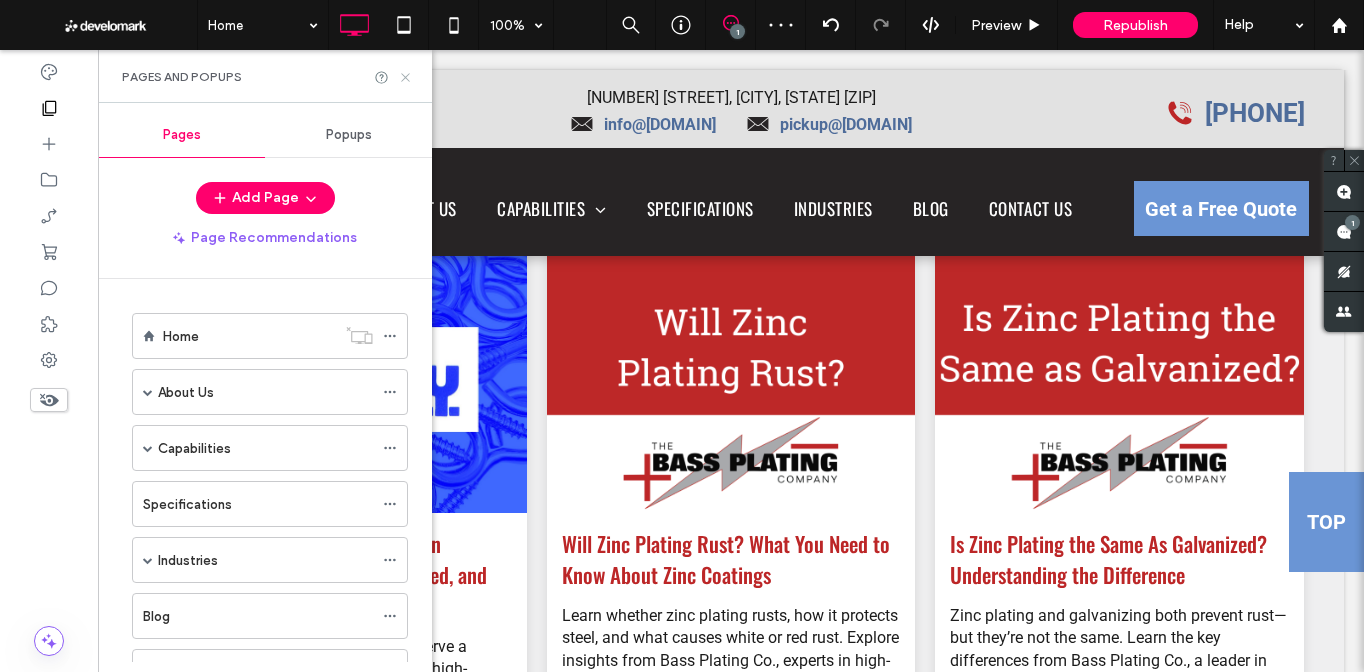 click 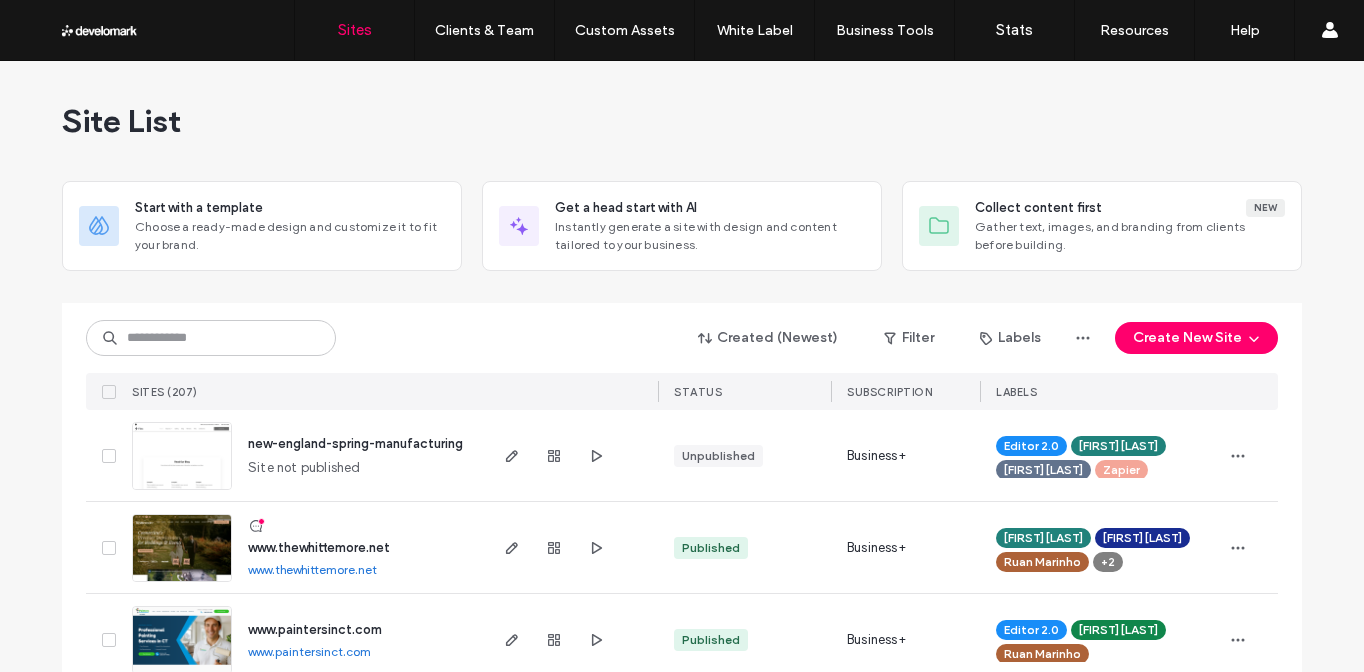 scroll, scrollTop: 0, scrollLeft: 0, axis: both 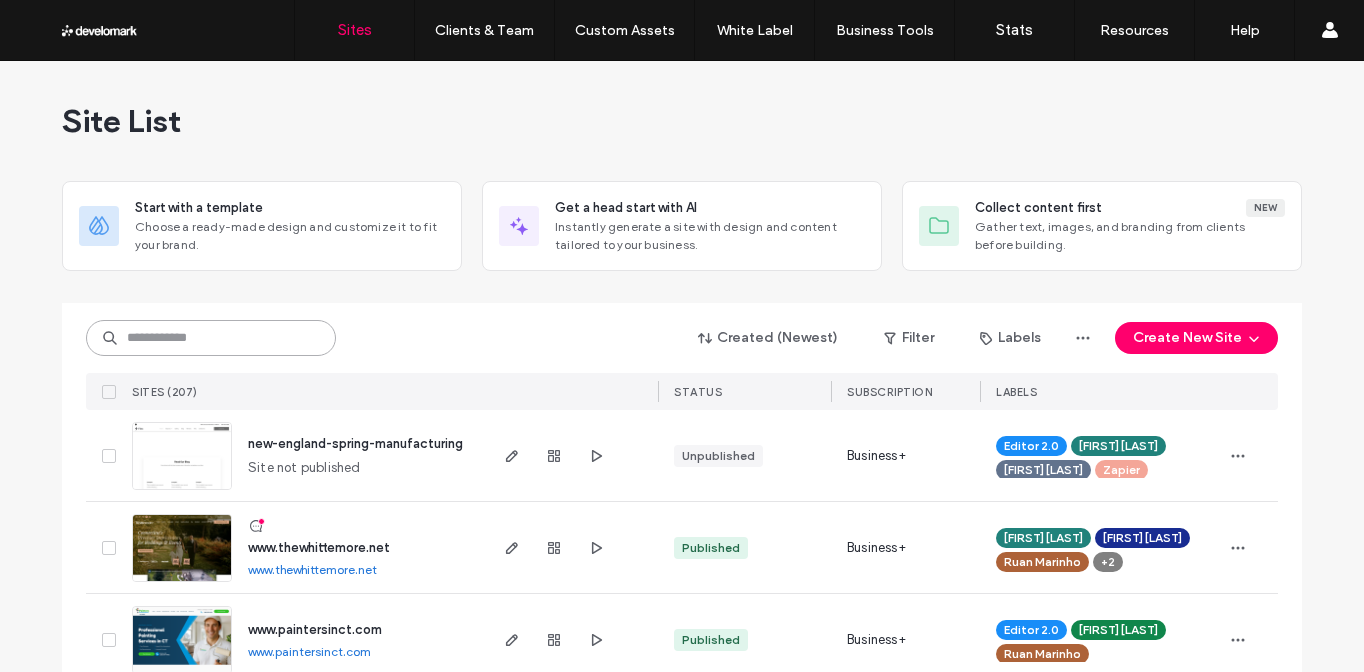click at bounding box center (211, 338) 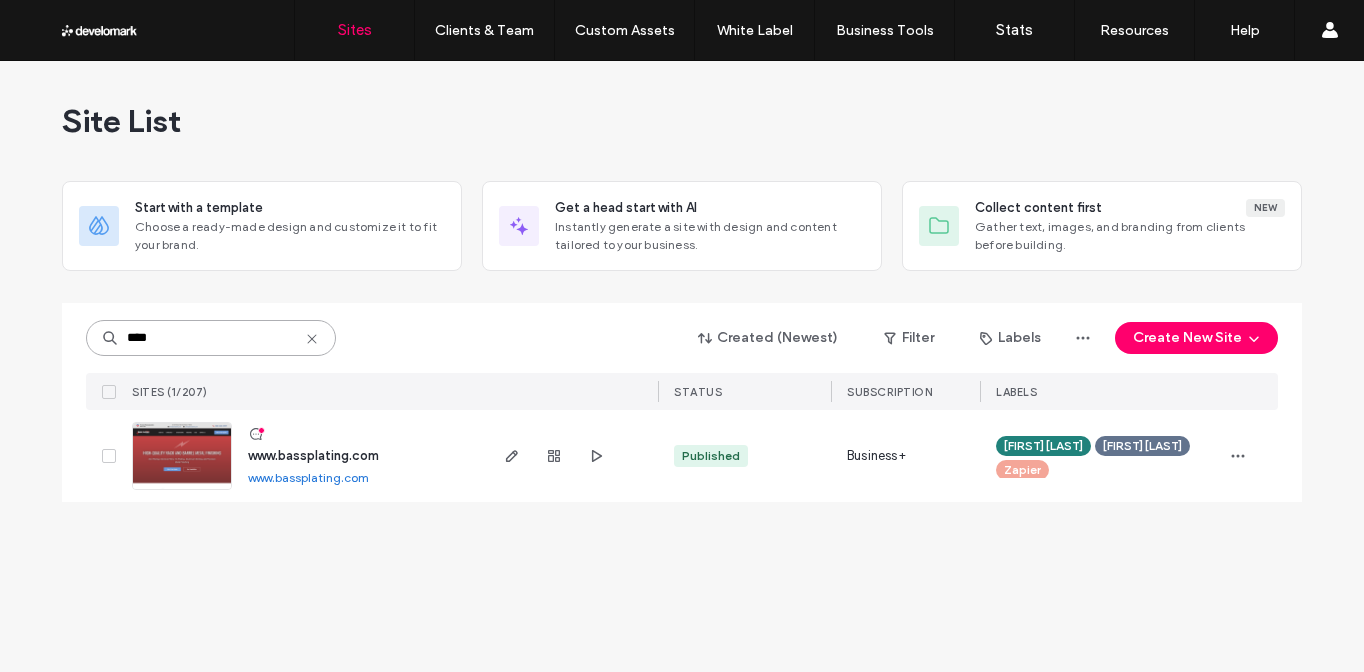 type on "****" 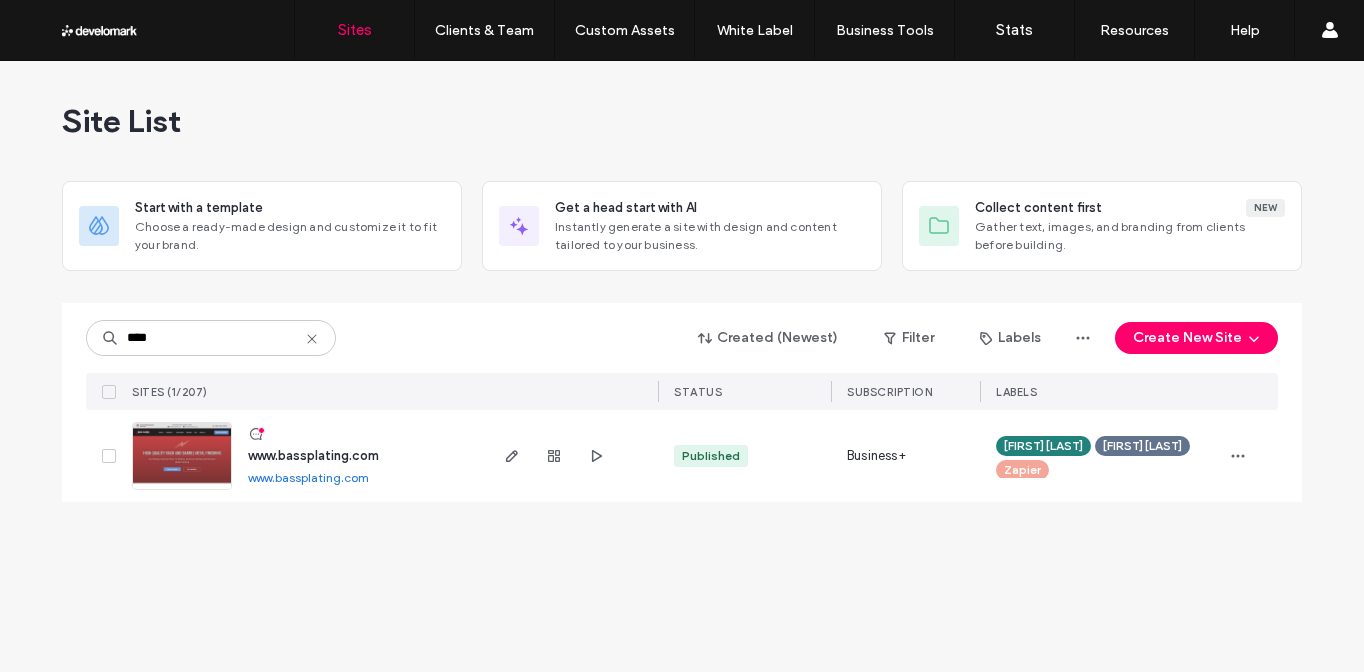 click on "www.bassplating.com" at bounding box center [313, 455] 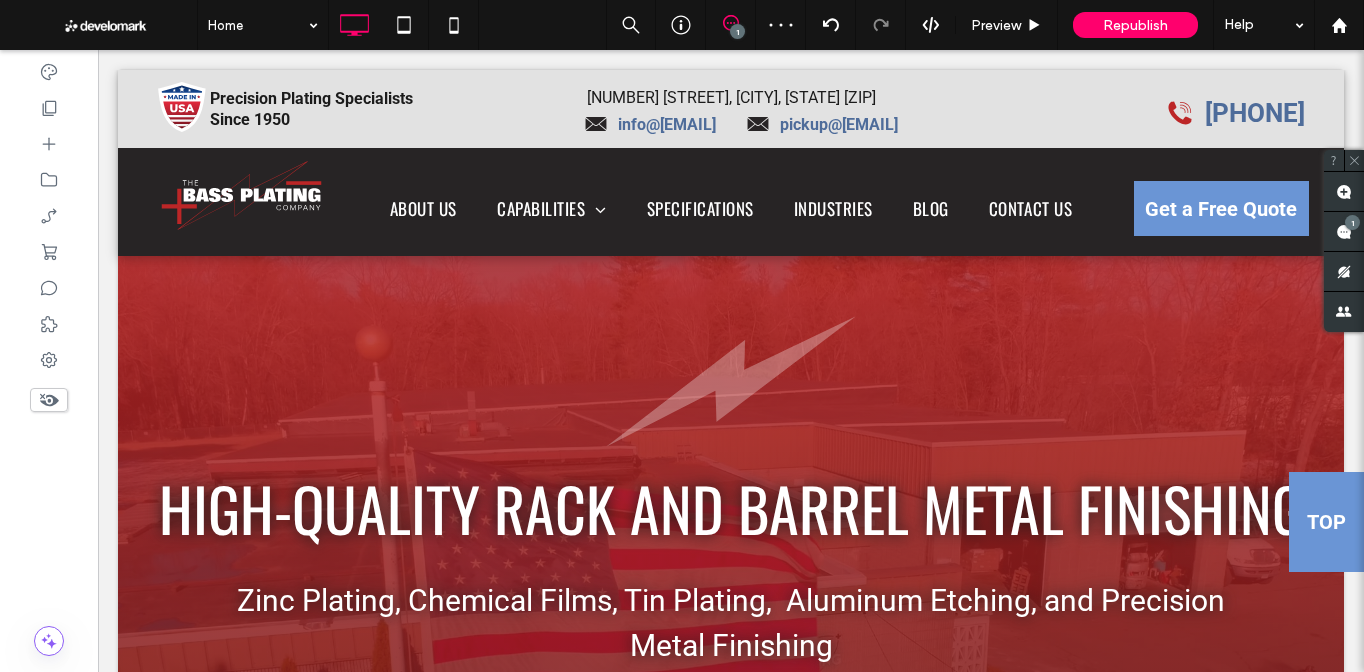 scroll, scrollTop: 0, scrollLeft: 0, axis: both 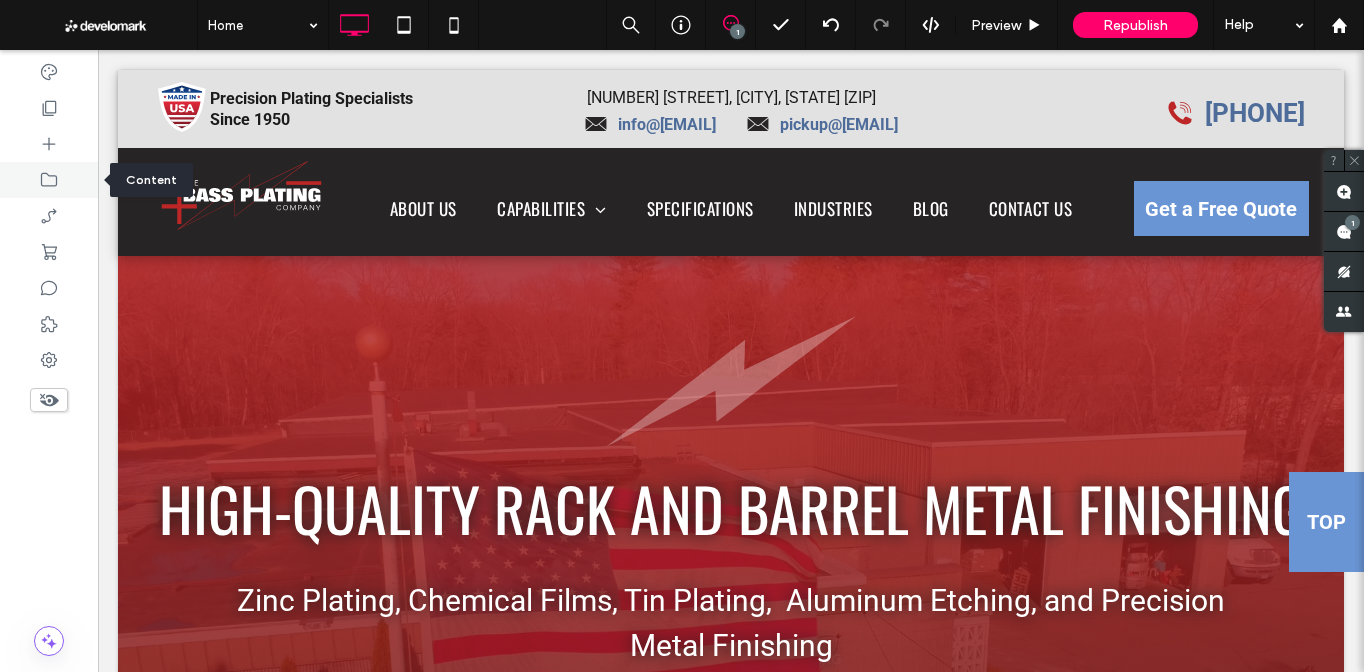 click 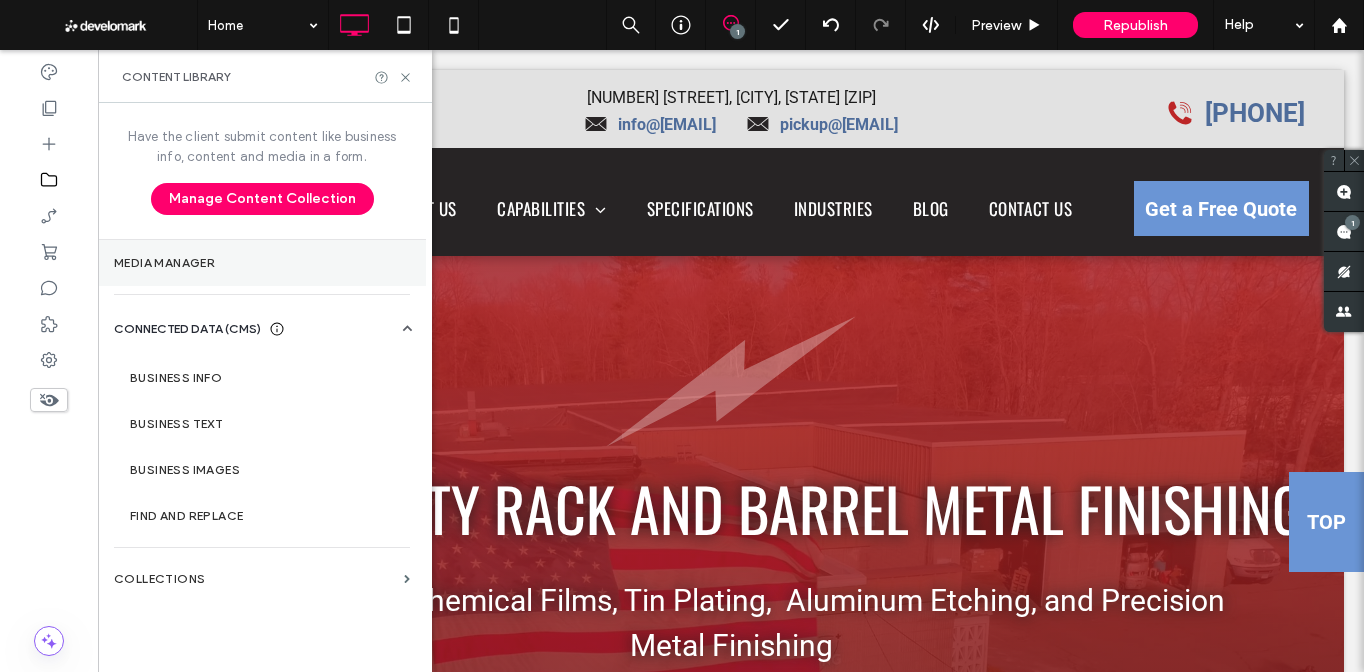 click on "Media Manager" at bounding box center [262, 263] 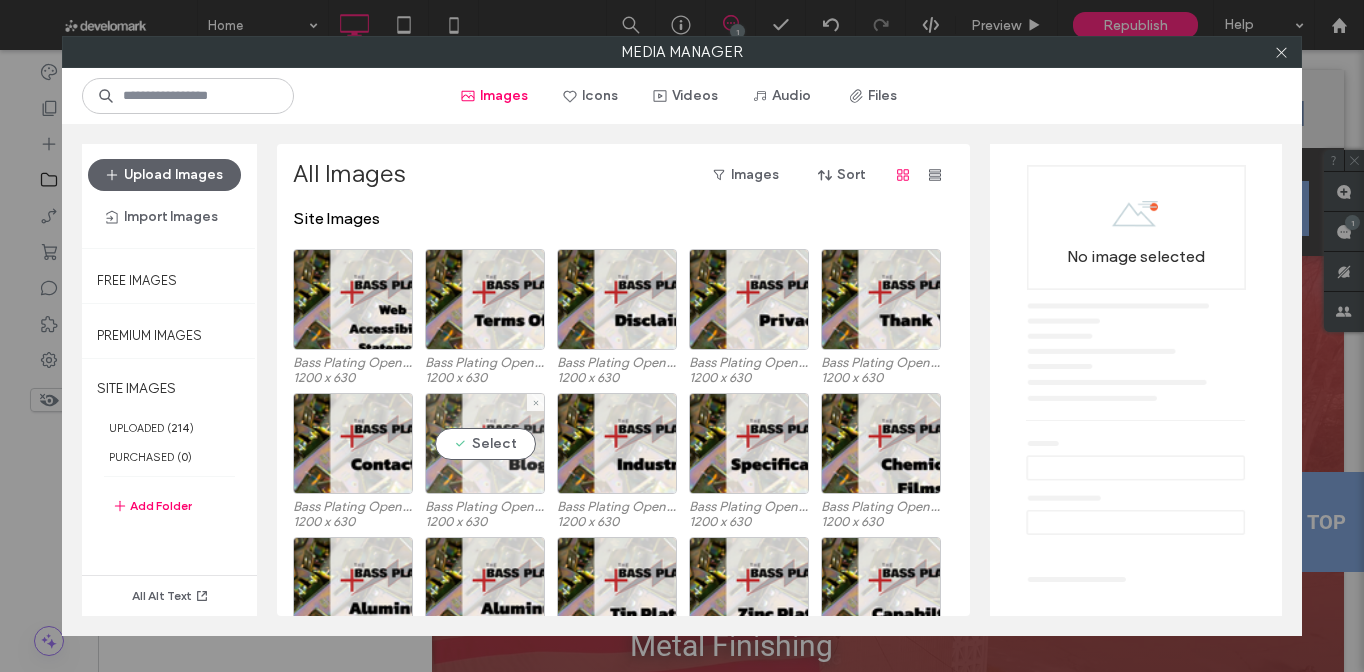 scroll, scrollTop: 209, scrollLeft: 0, axis: vertical 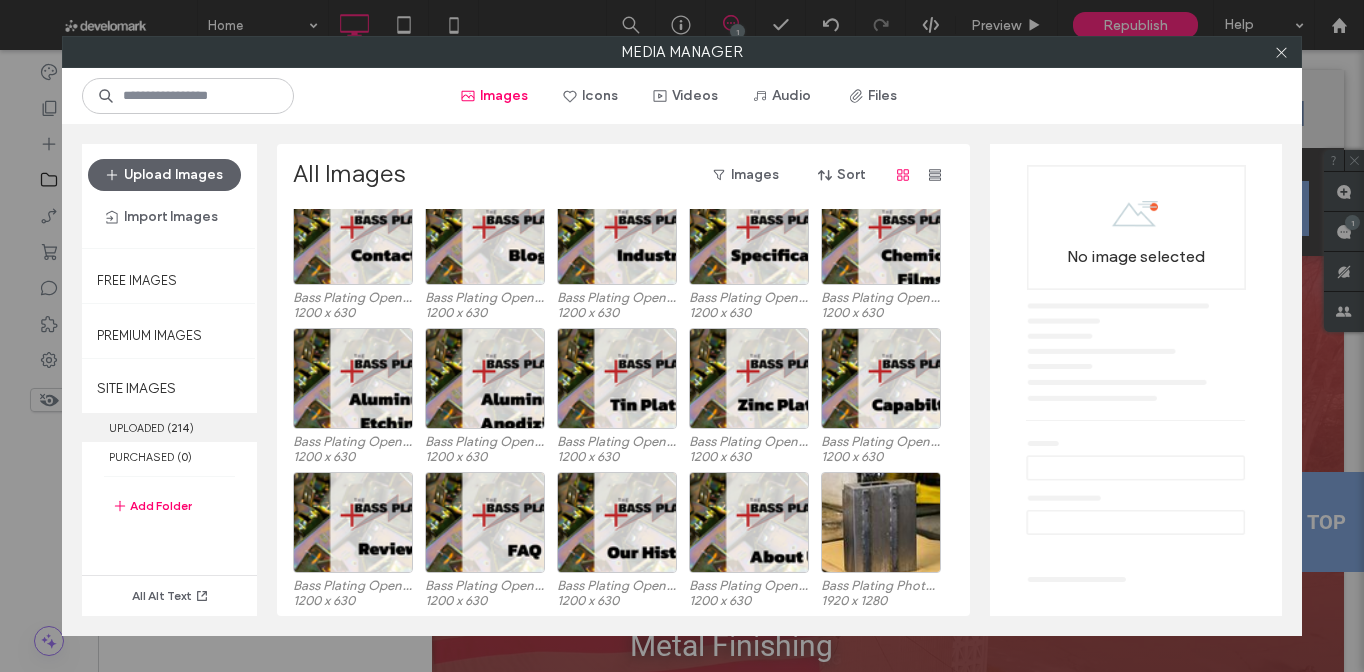 click on "UPLOADED ( 214 )" at bounding box center (169, 427) 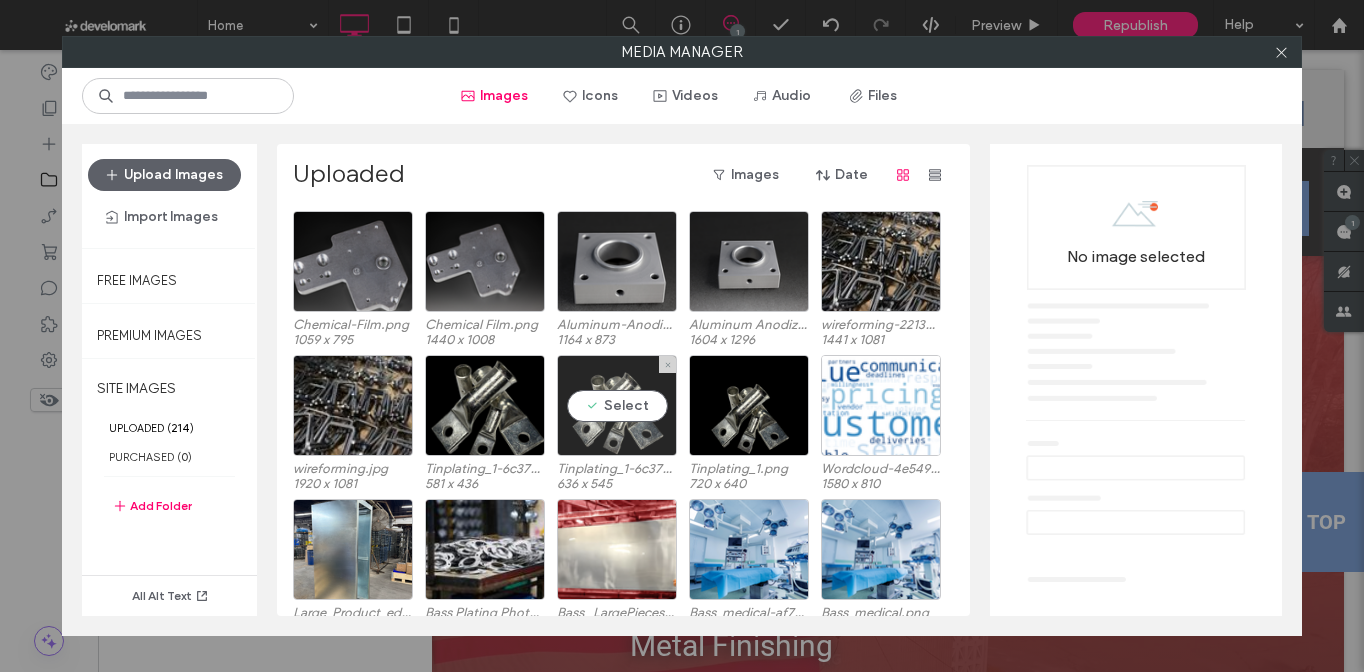 scroll, scrollTop: 1048, scrollLeft: 0, axis: vertical 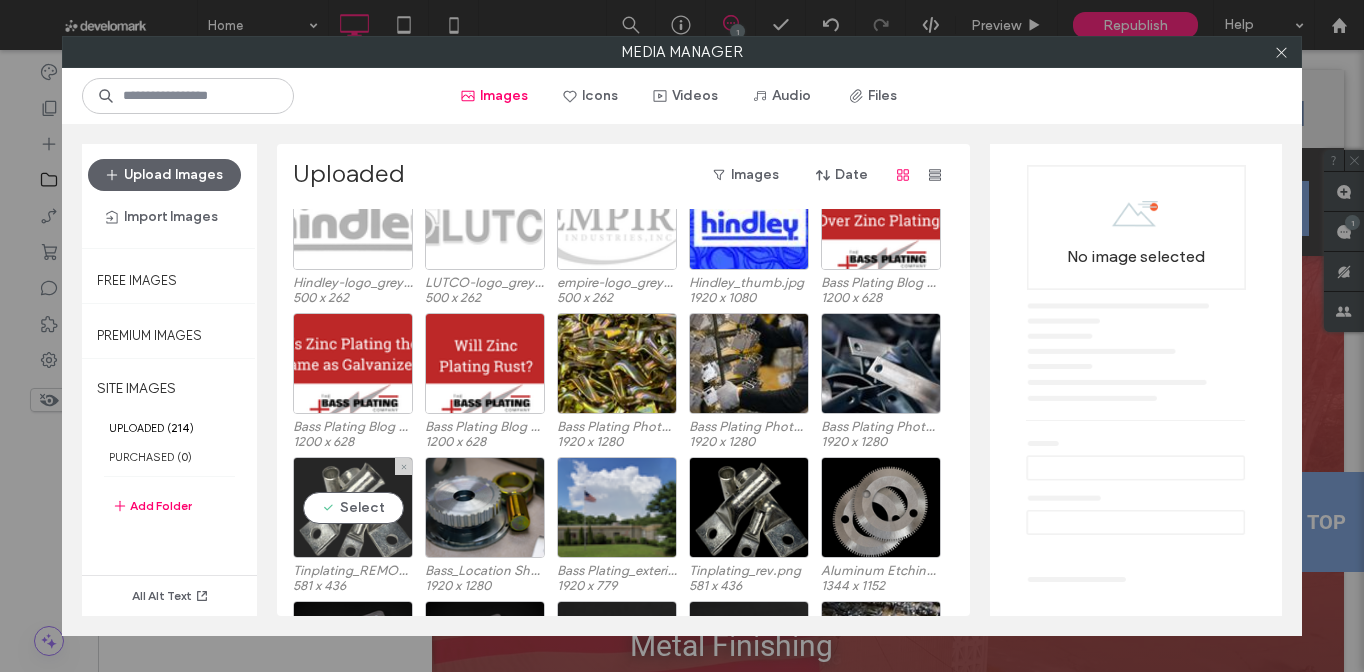 click on "Select" at bounding box center [353, 507] 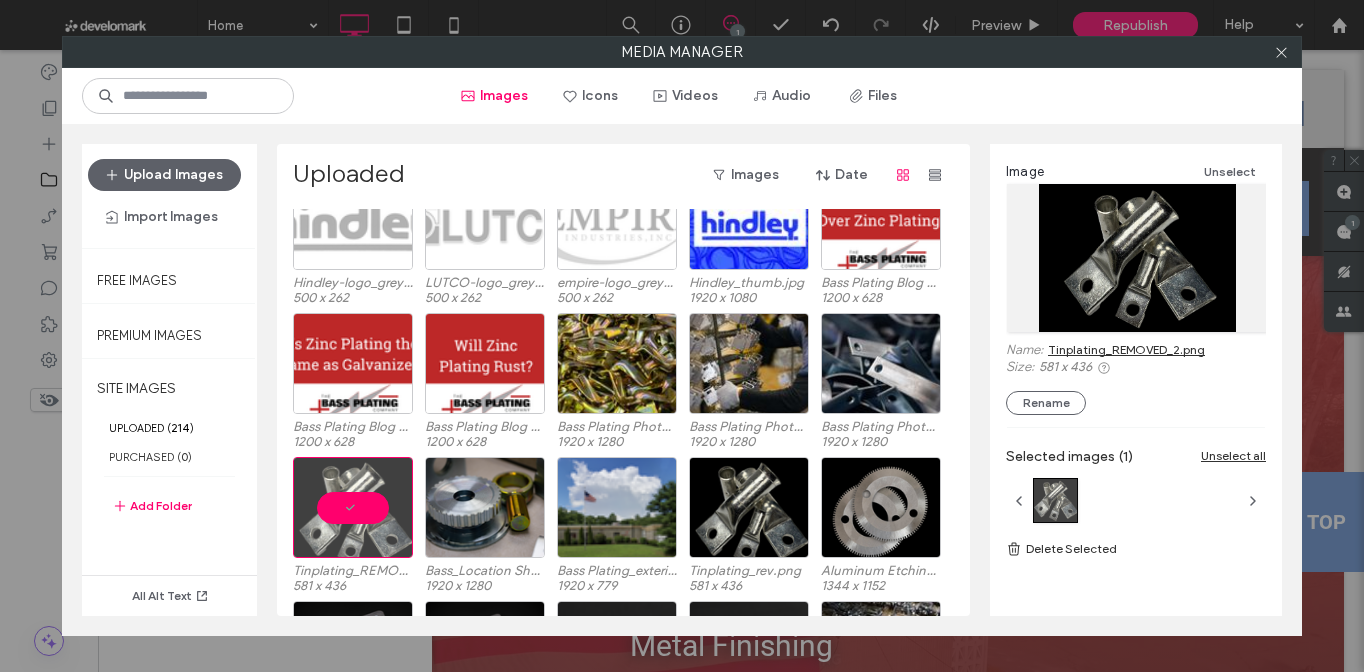 click on "Tinplating_REMOVED_2.png" at bounding box center (1126, 349) 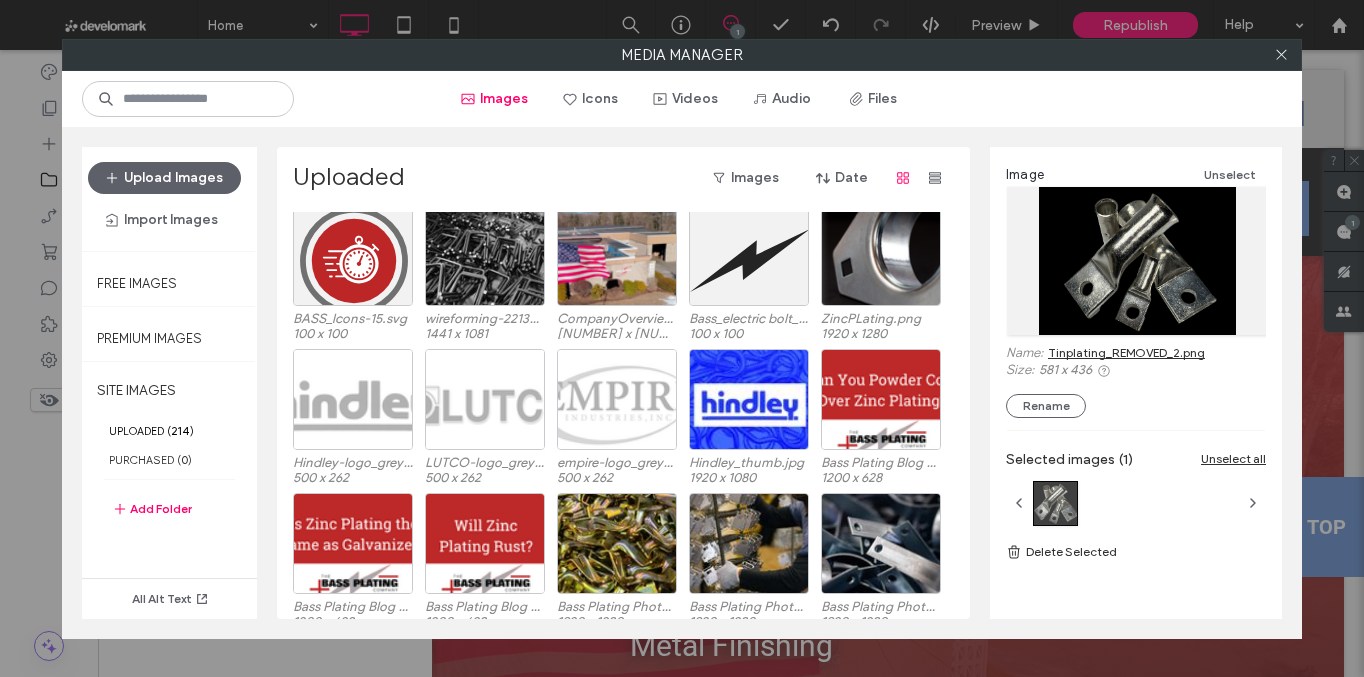 scroll, scrollTop: 0, scrollLeft: 0, axis: both 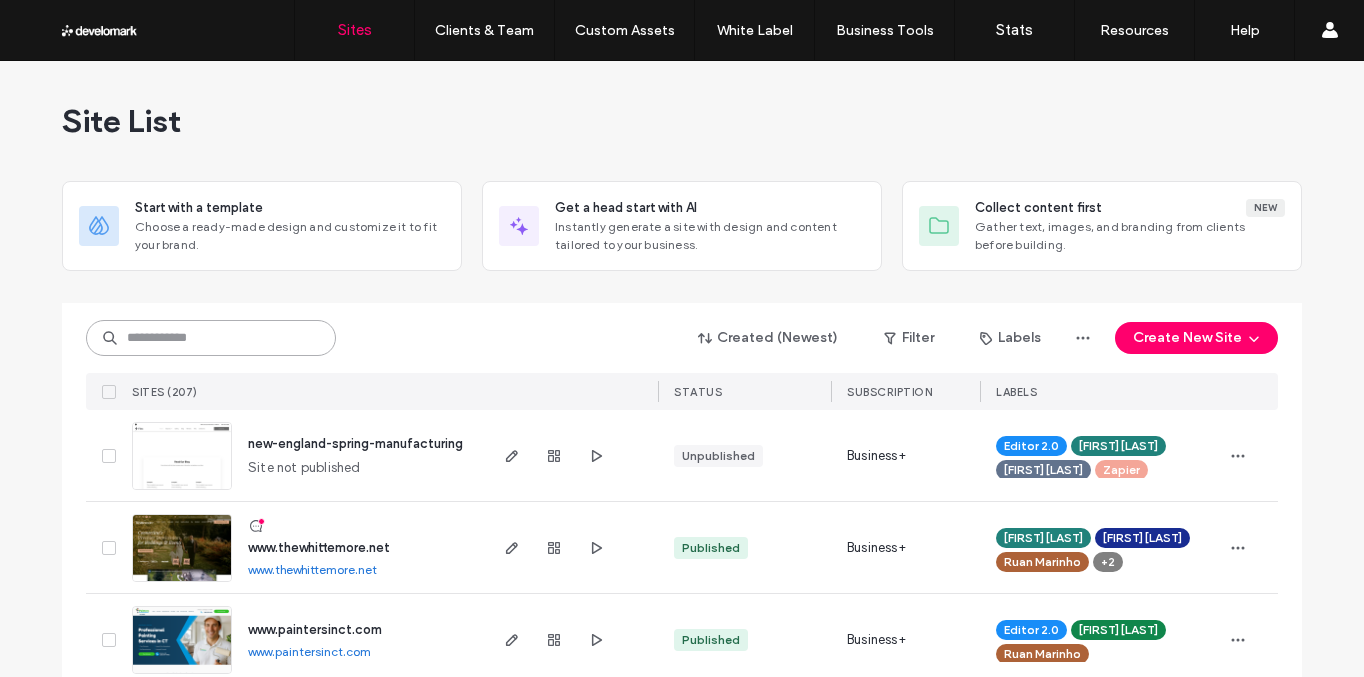 click at bounding box center [211, 338] 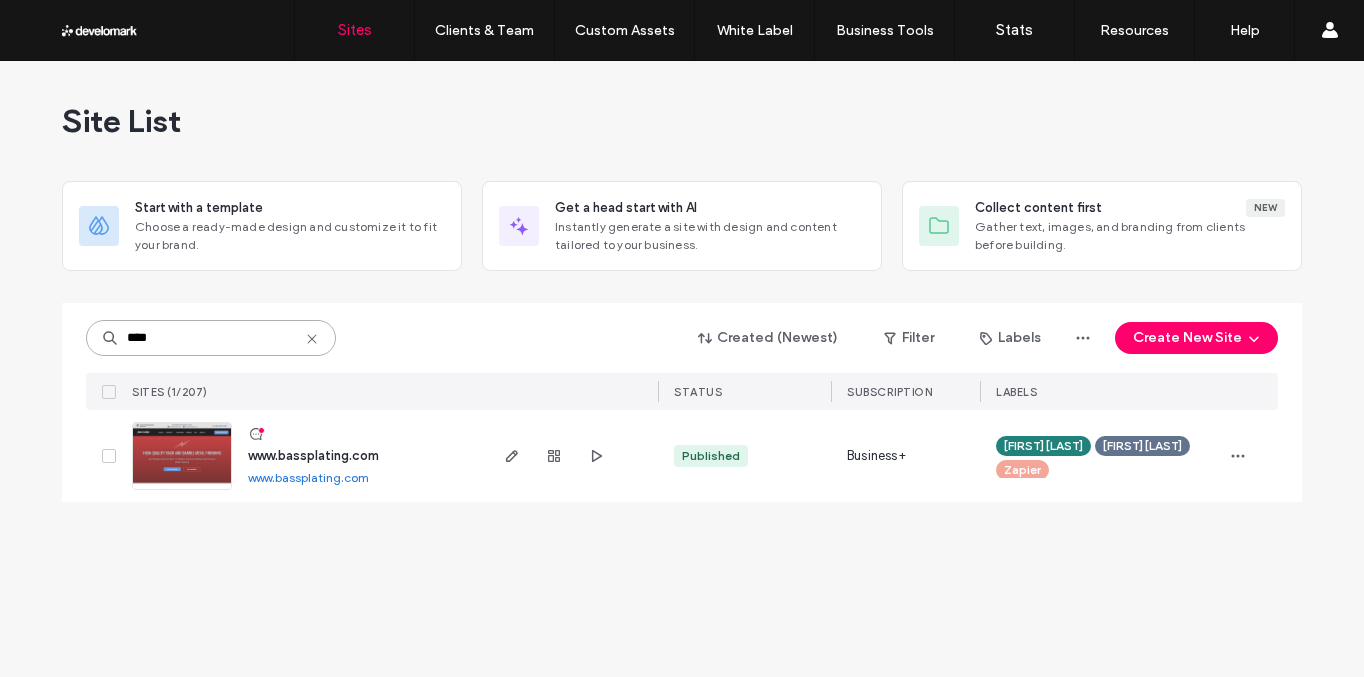 type on "****" 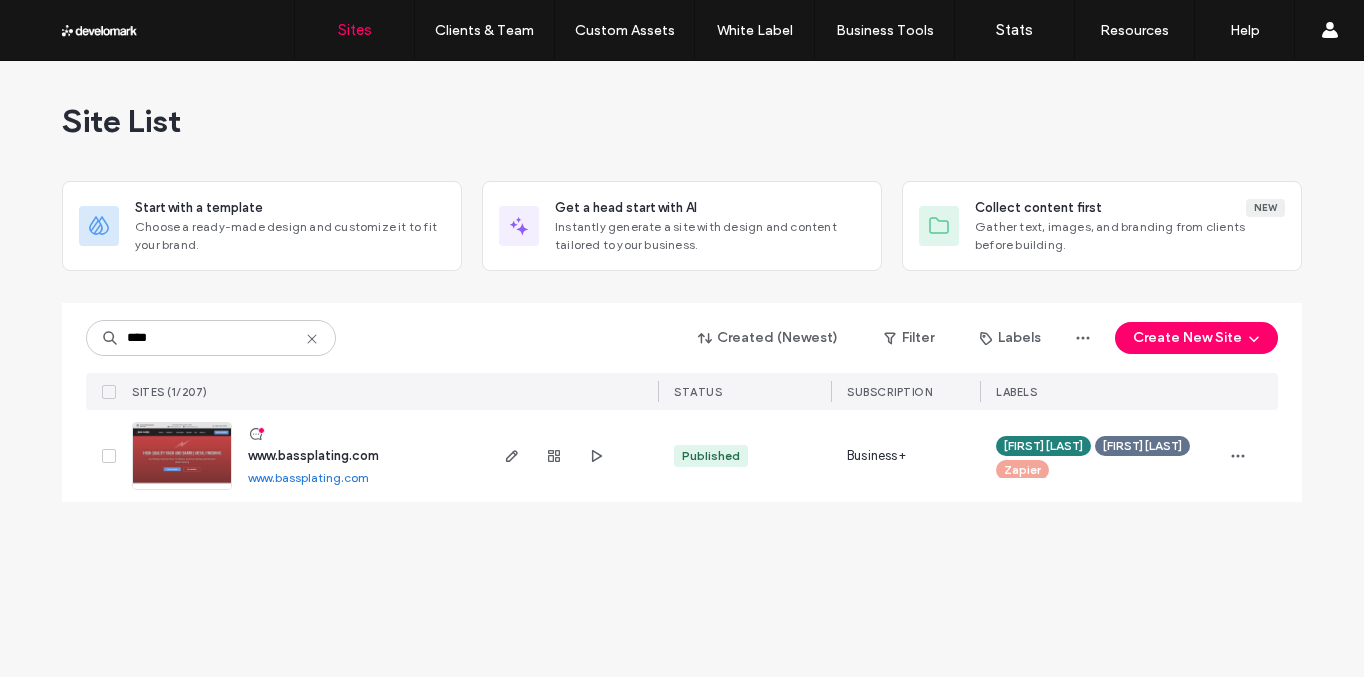 click on "www.bassplating.com" at bounding box center [313, 455] 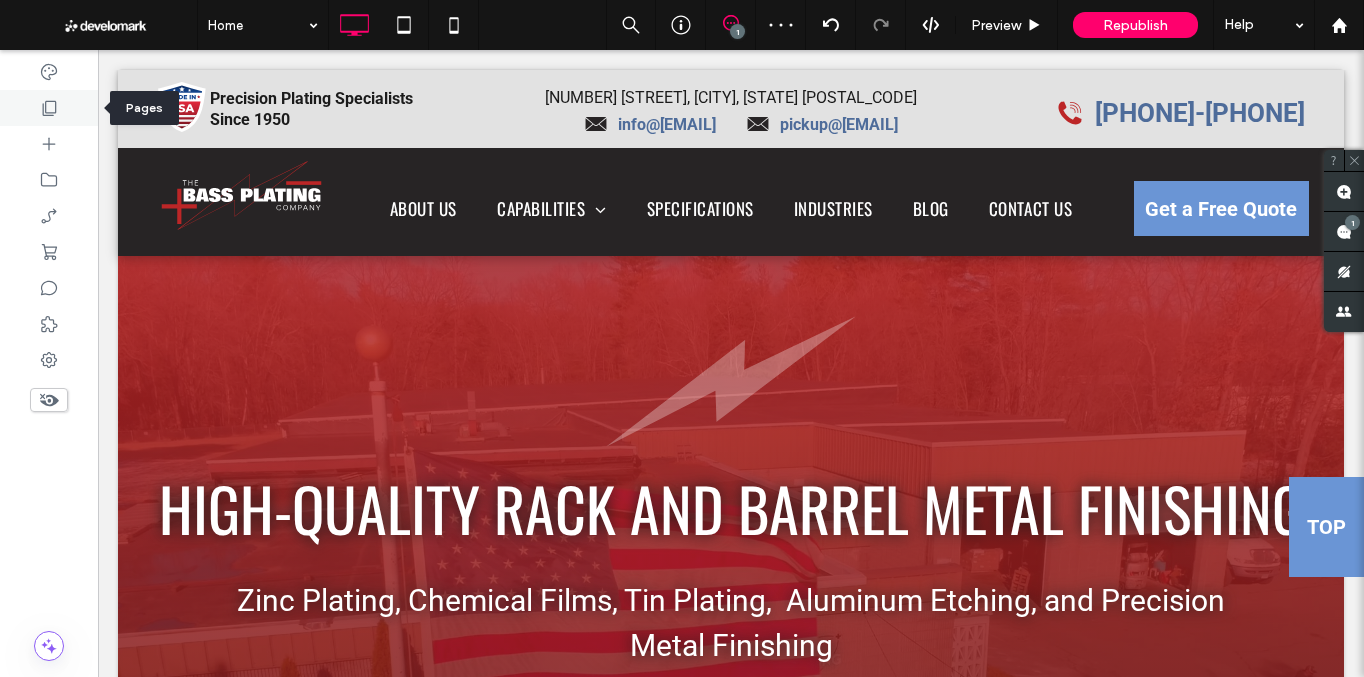 scroll, scrollTop: 0, scrollLeft: 0, axis: both 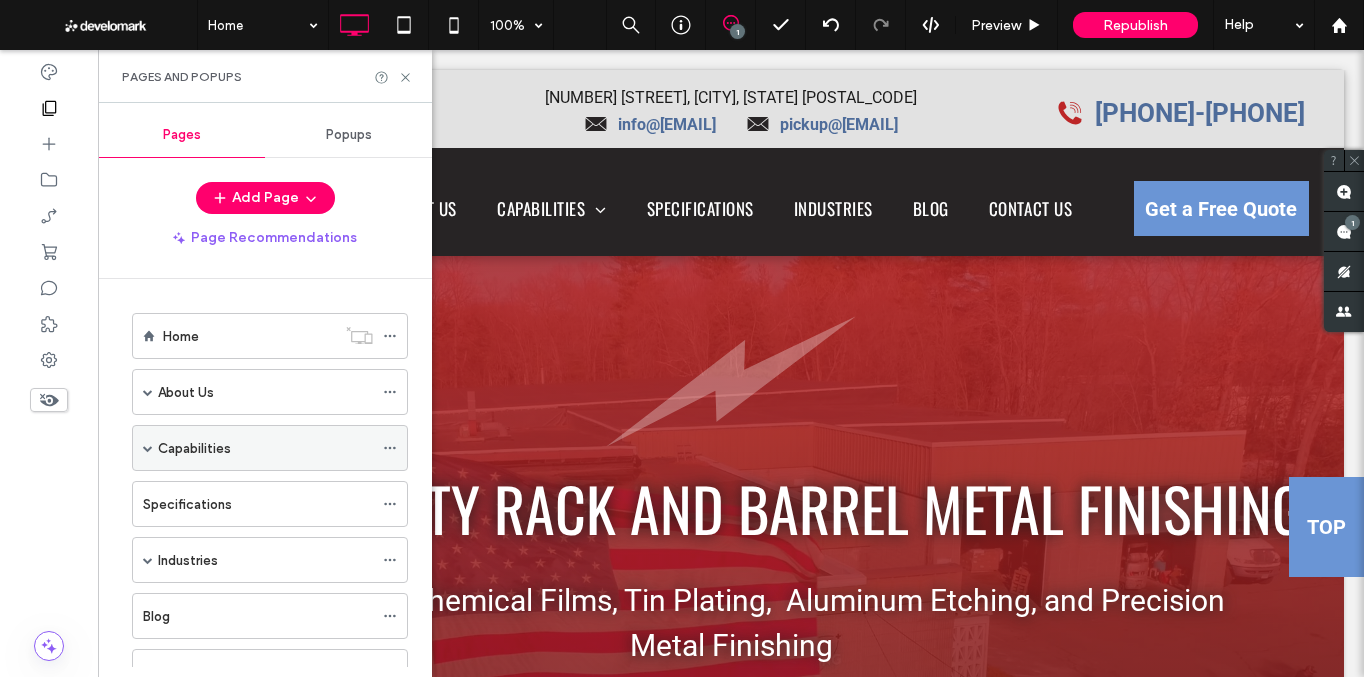 click on "Capabilities" at bounding box center (265, 448) 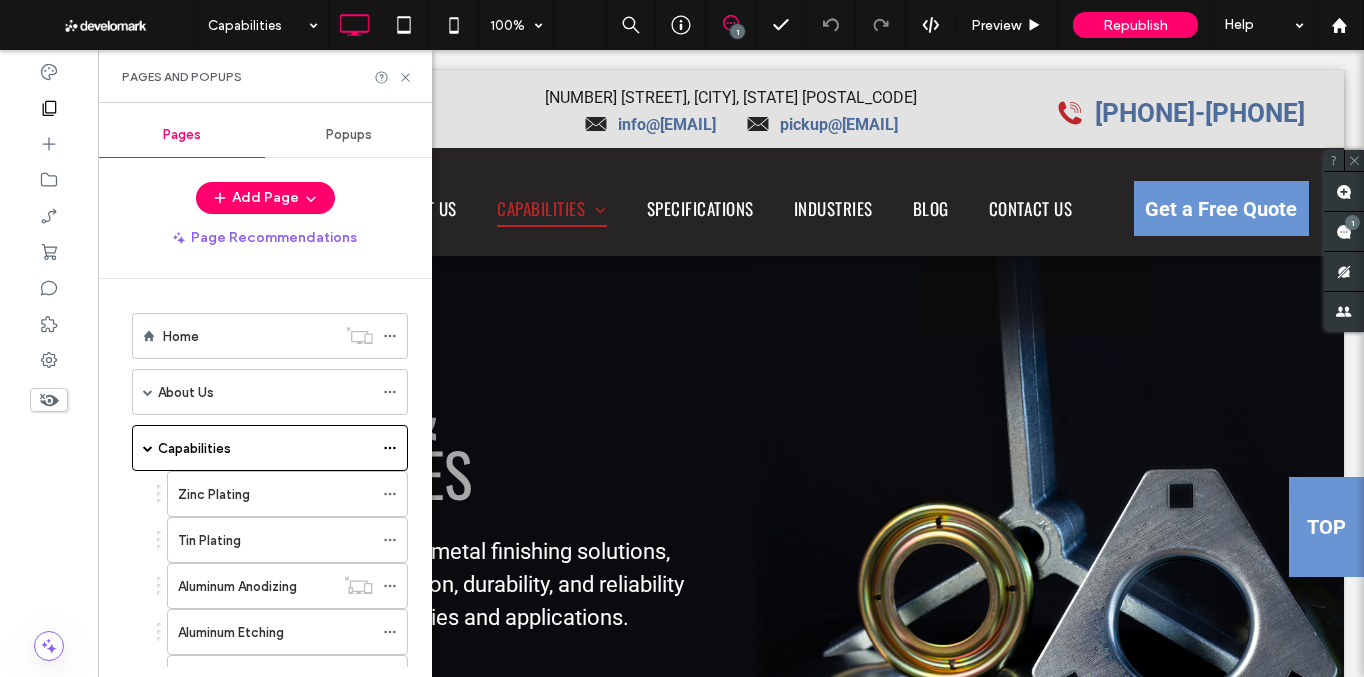 scroll, scrollTop: 0, scrollLeft: 0, axis: both 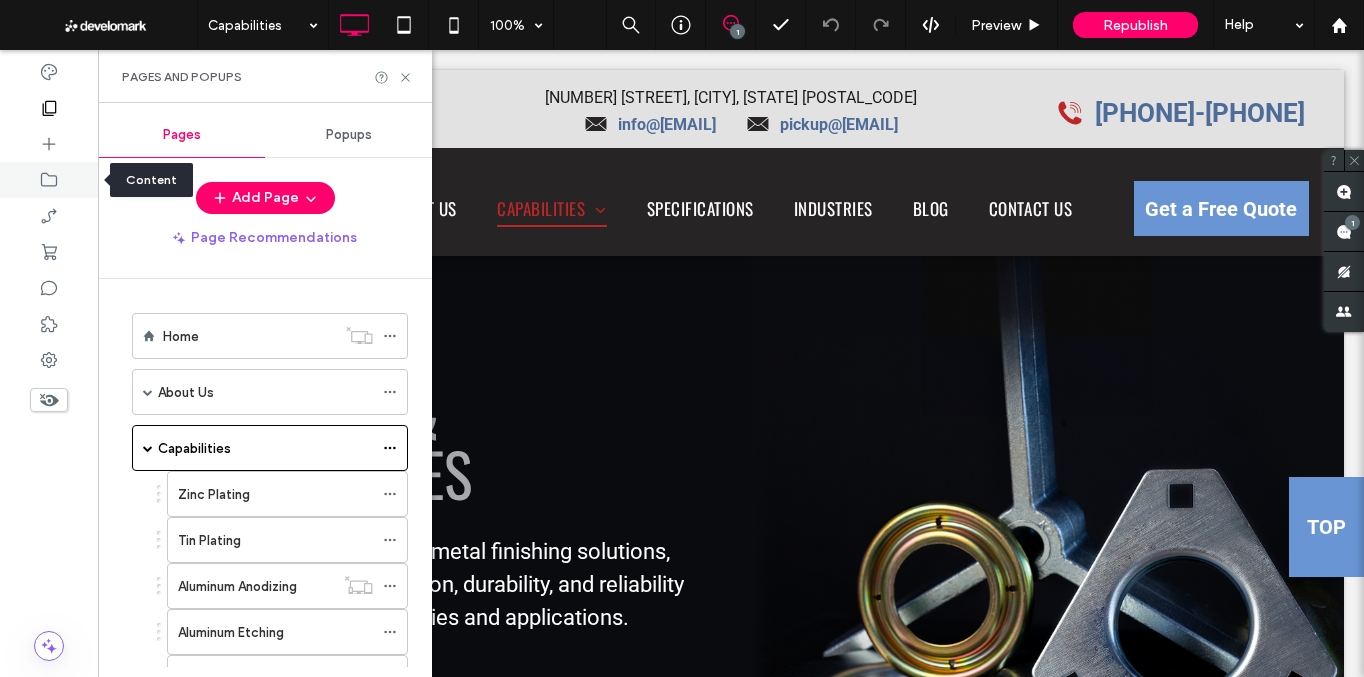 click 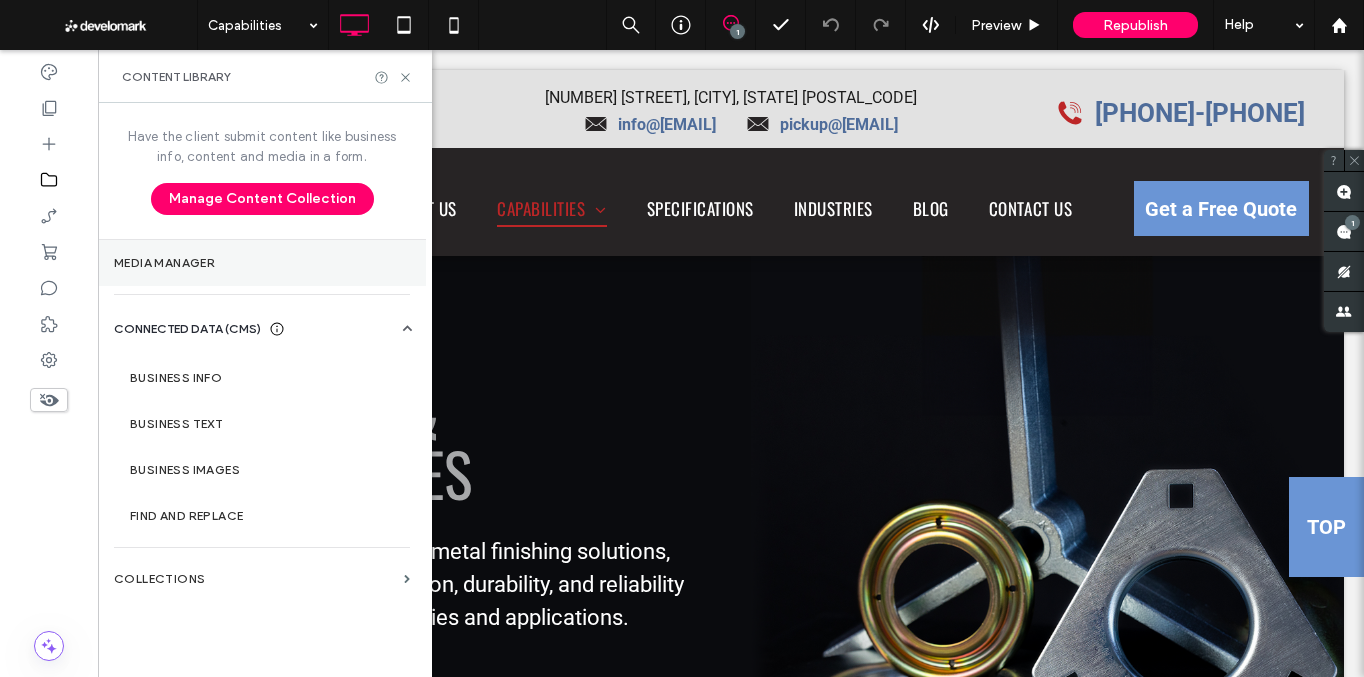 click on "Media Manager" at bounding box center (262, 263) 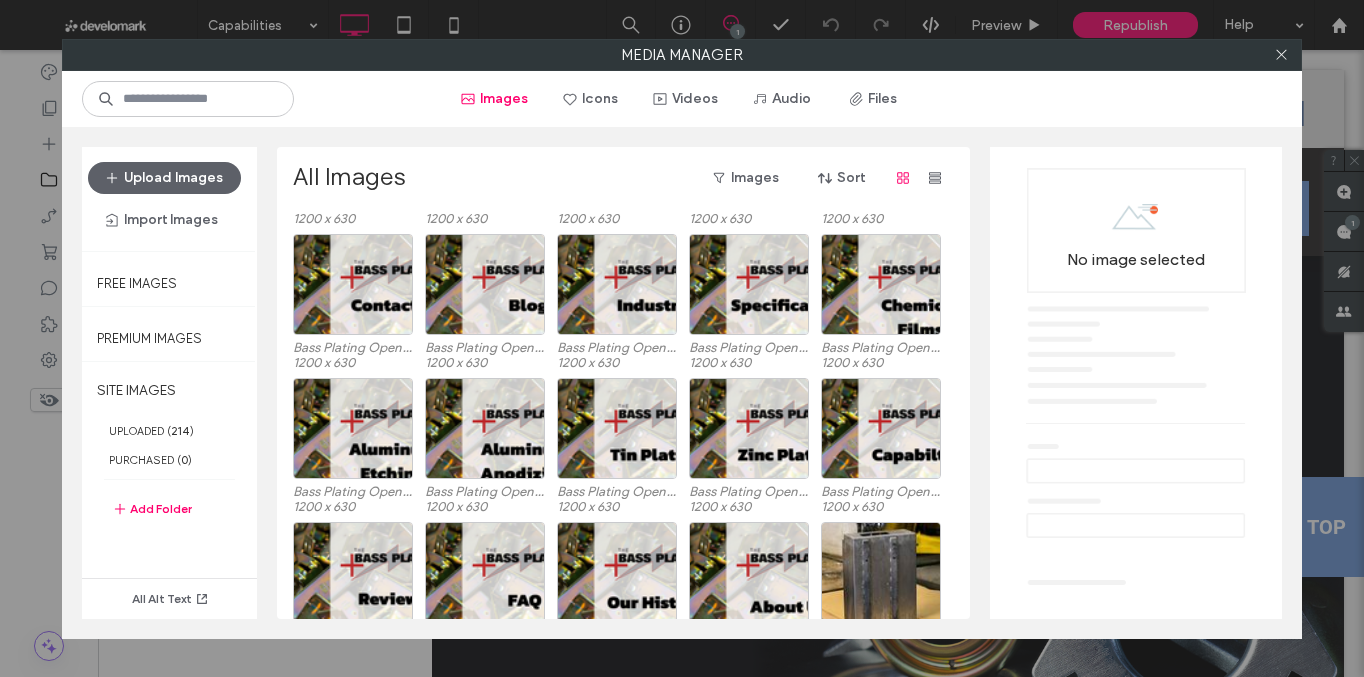 scroll, scrollTop: 209, scrollLeft: 0, axis: vertical 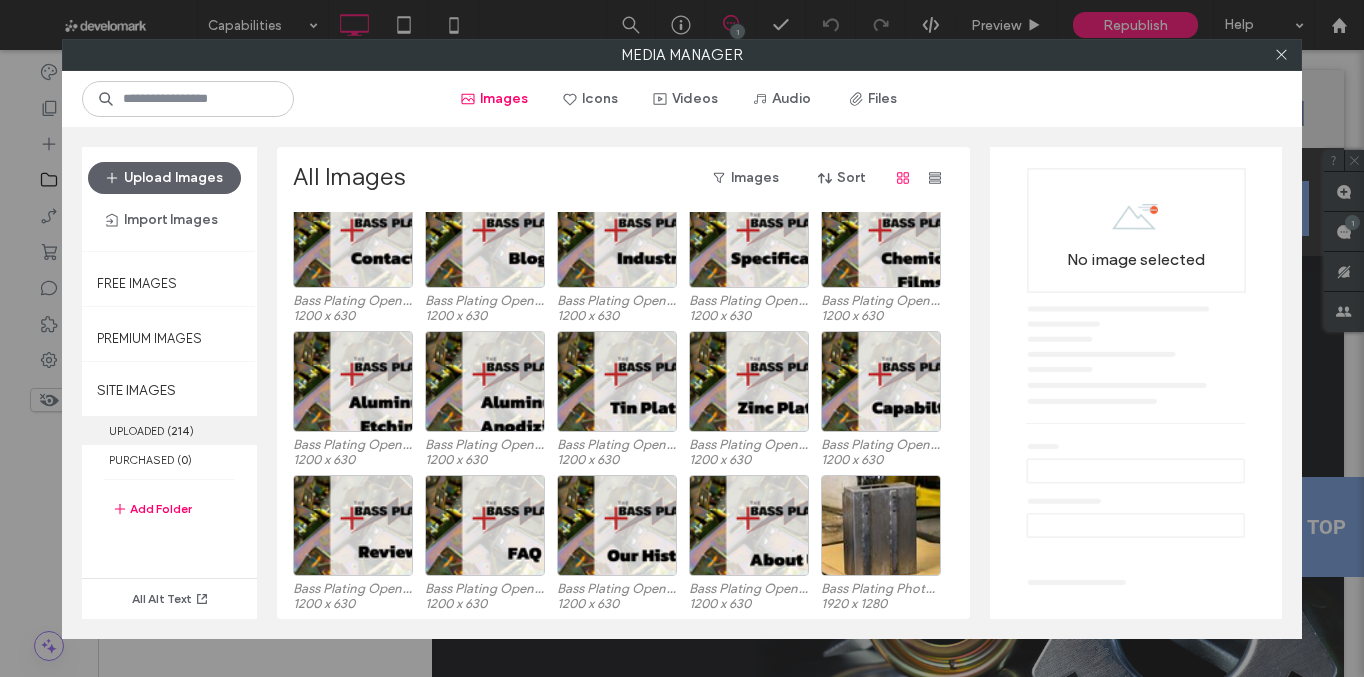 click on "UPLOADED ( 214 )" at bounding box center (169, 430) 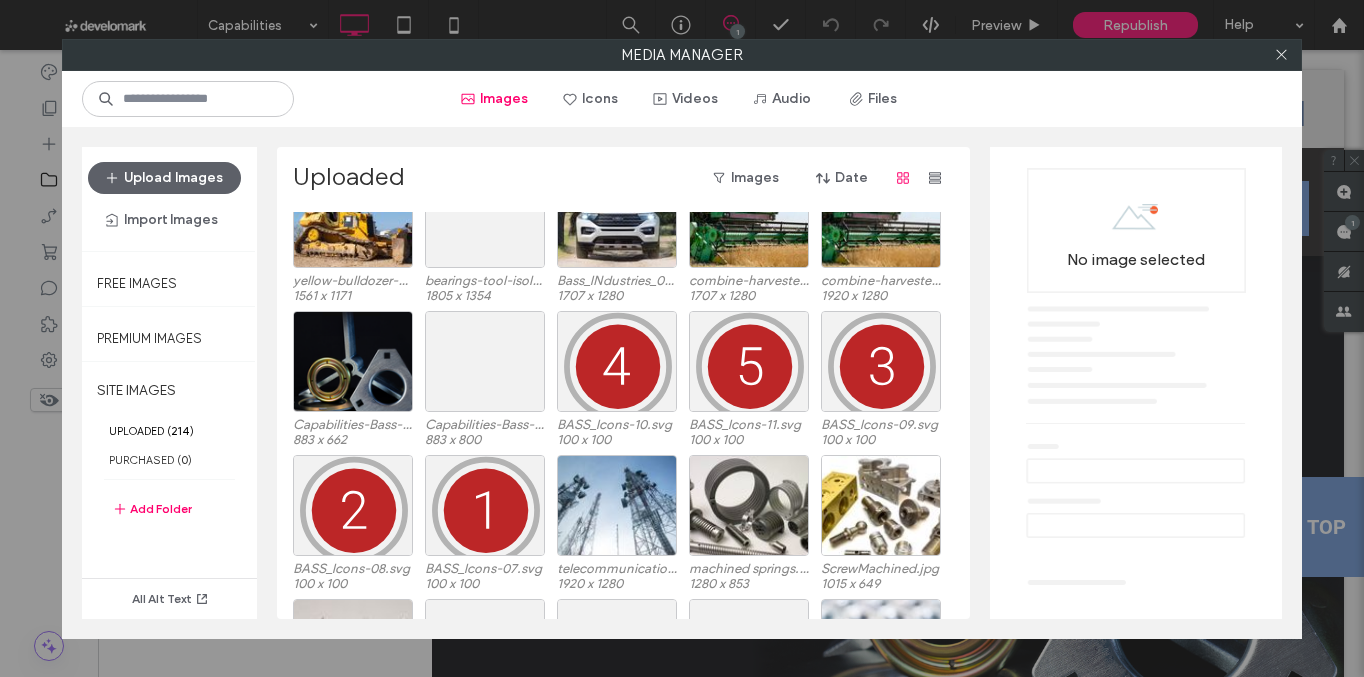 scroll, scrollTop: 3049, scrollLeft: 0, axis: vertical 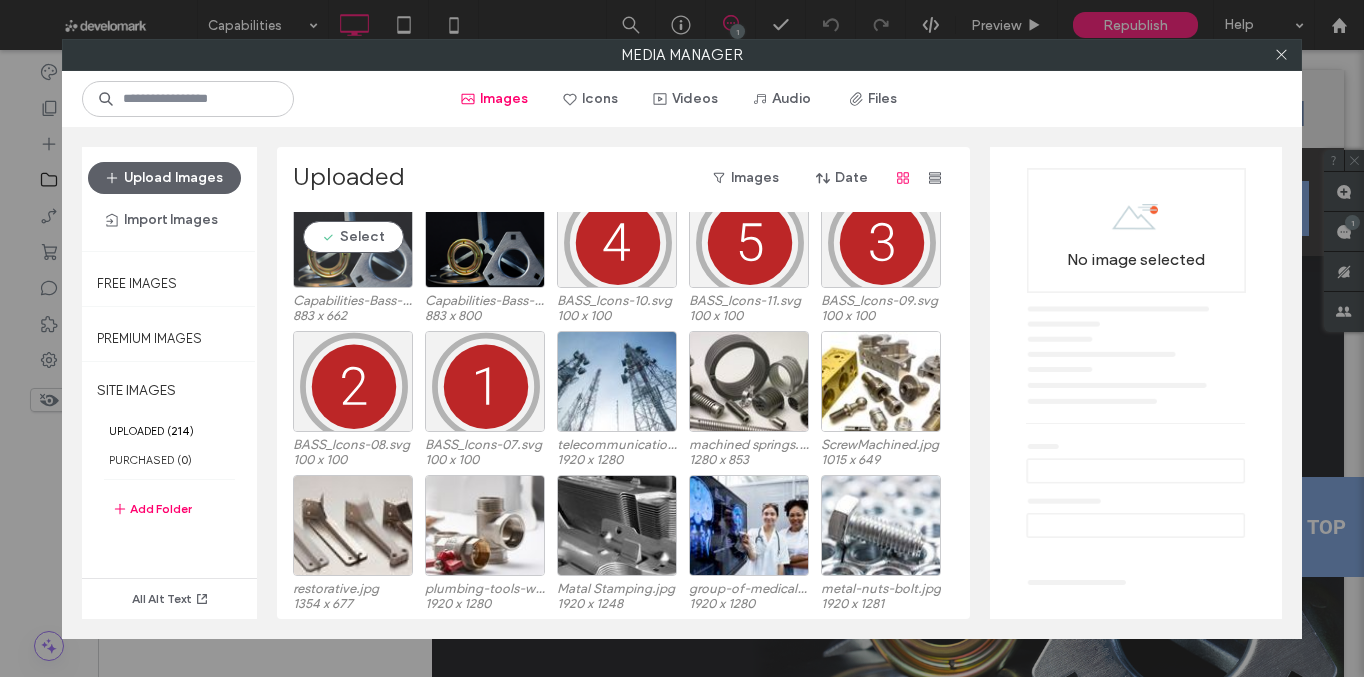 click on "Select" at bounding box center (353, 237) 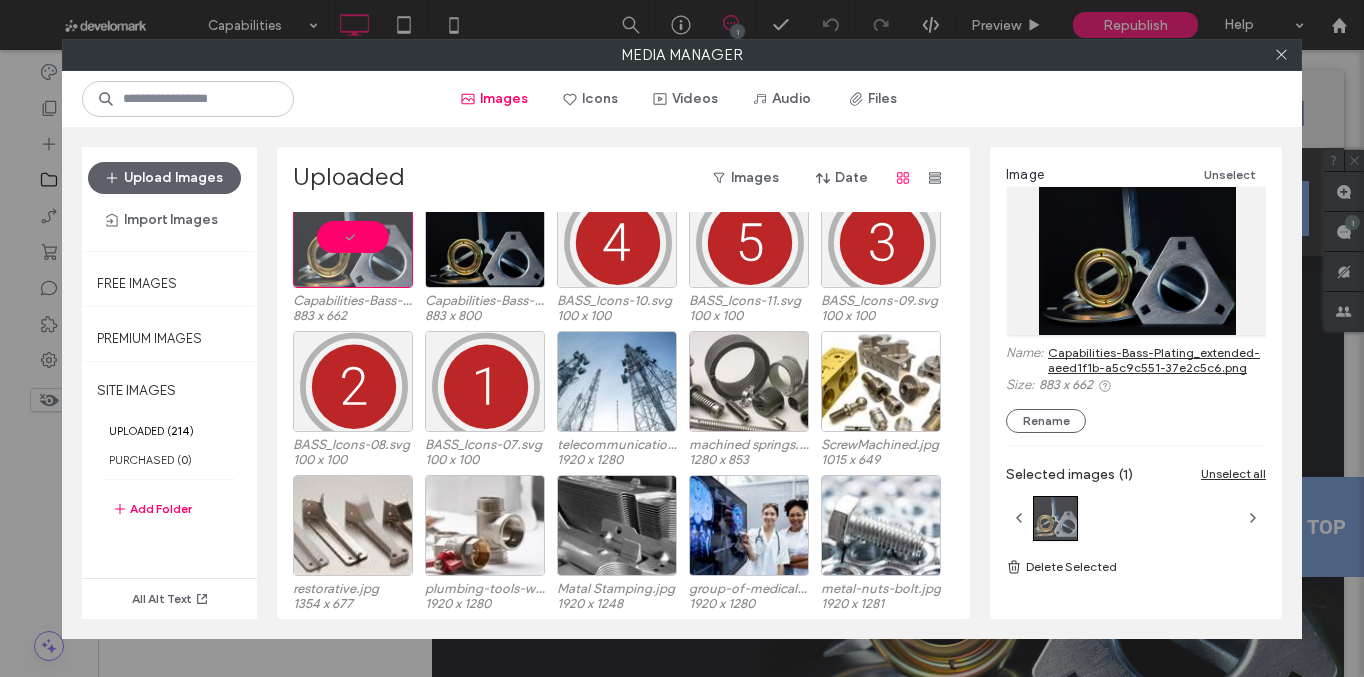 click on "Capabilities-Bass-Plating_extended-aeed1f1b-a5c9c551-37e2c5c6.png" at bounding box center (1157, 360) 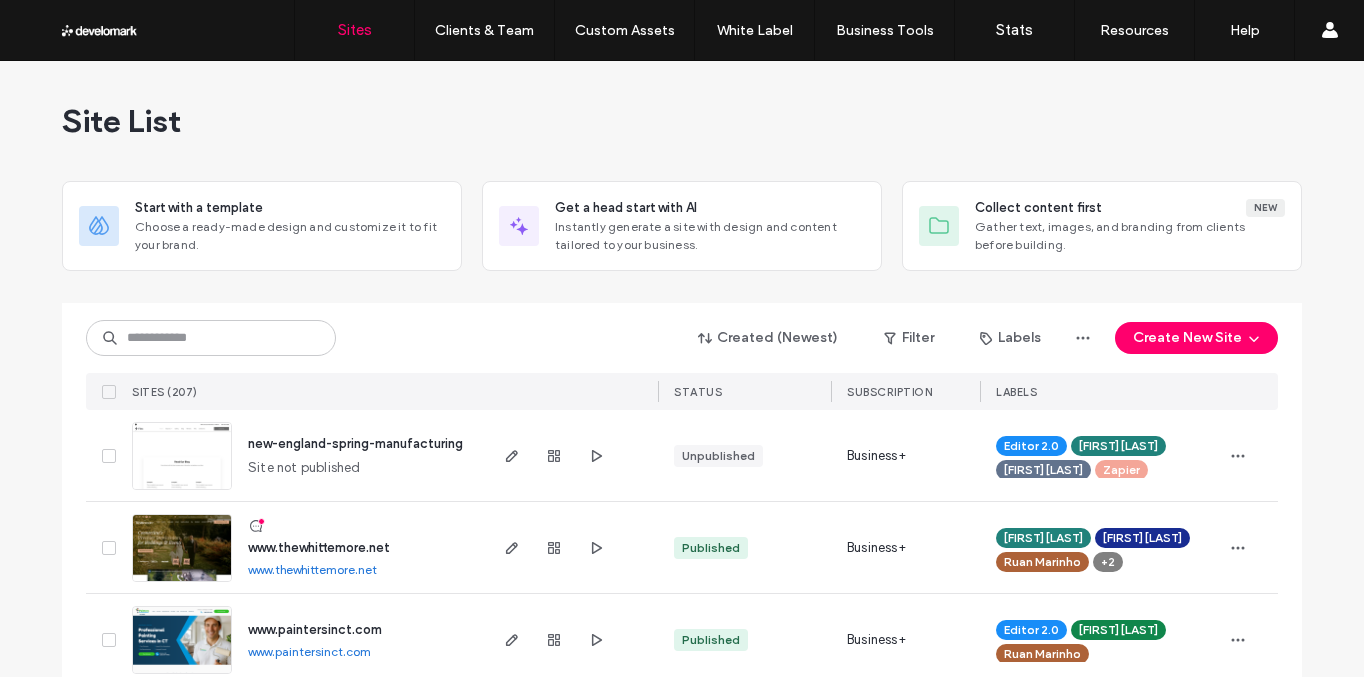 scroll, scrollTop: 0, scrollLeft: 0, axis: both 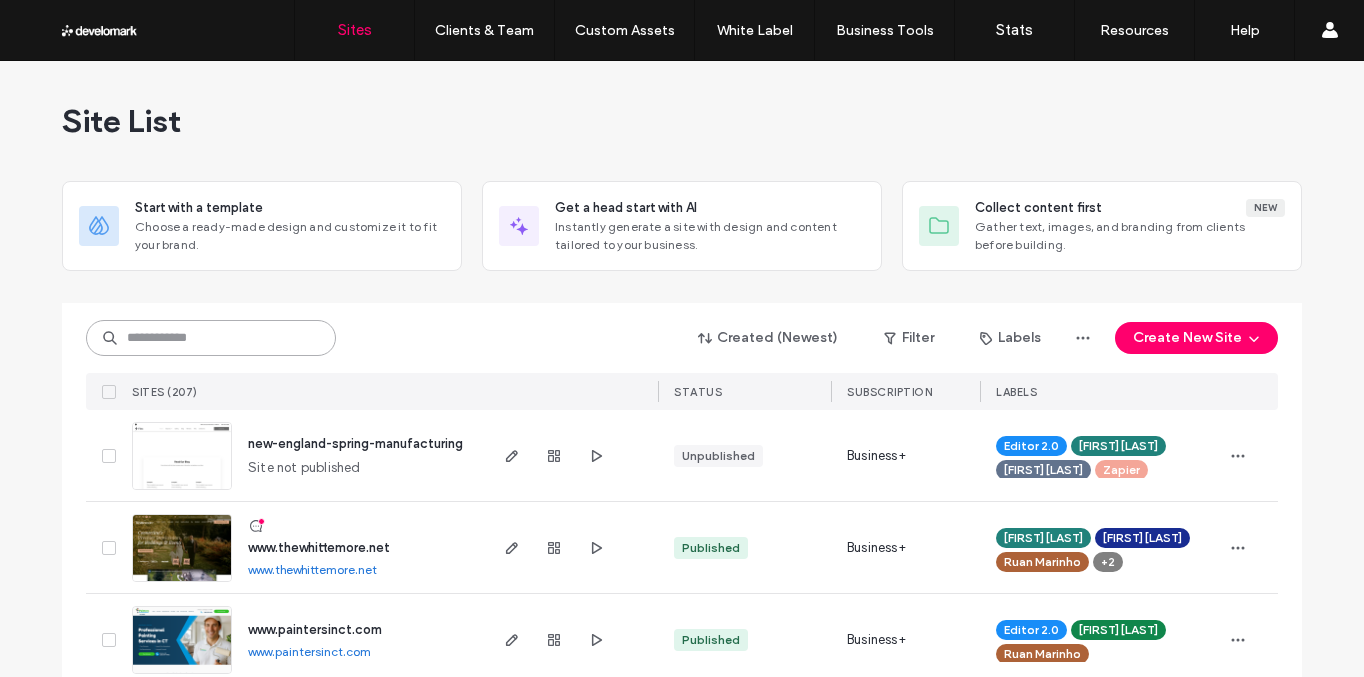 click at bounding box center (211, 338) 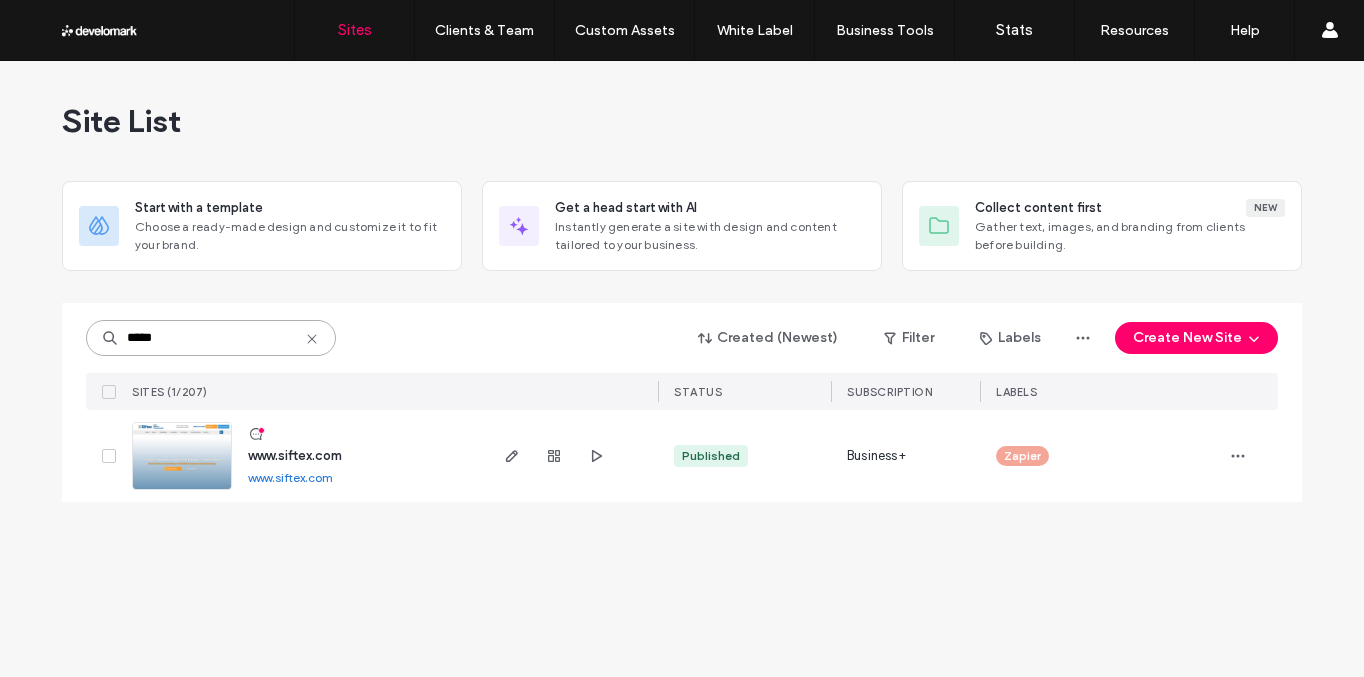 type on "*****" 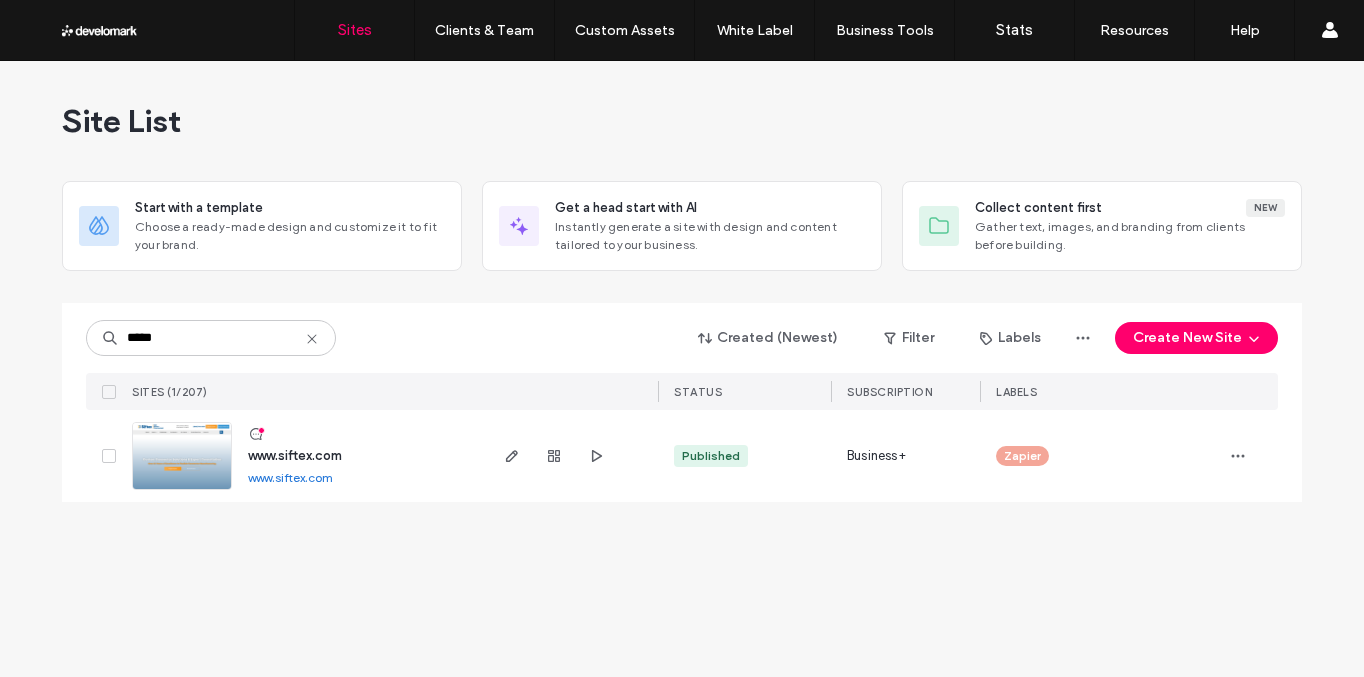 click on "www.siftex.com" at bounding box center [295, 455] 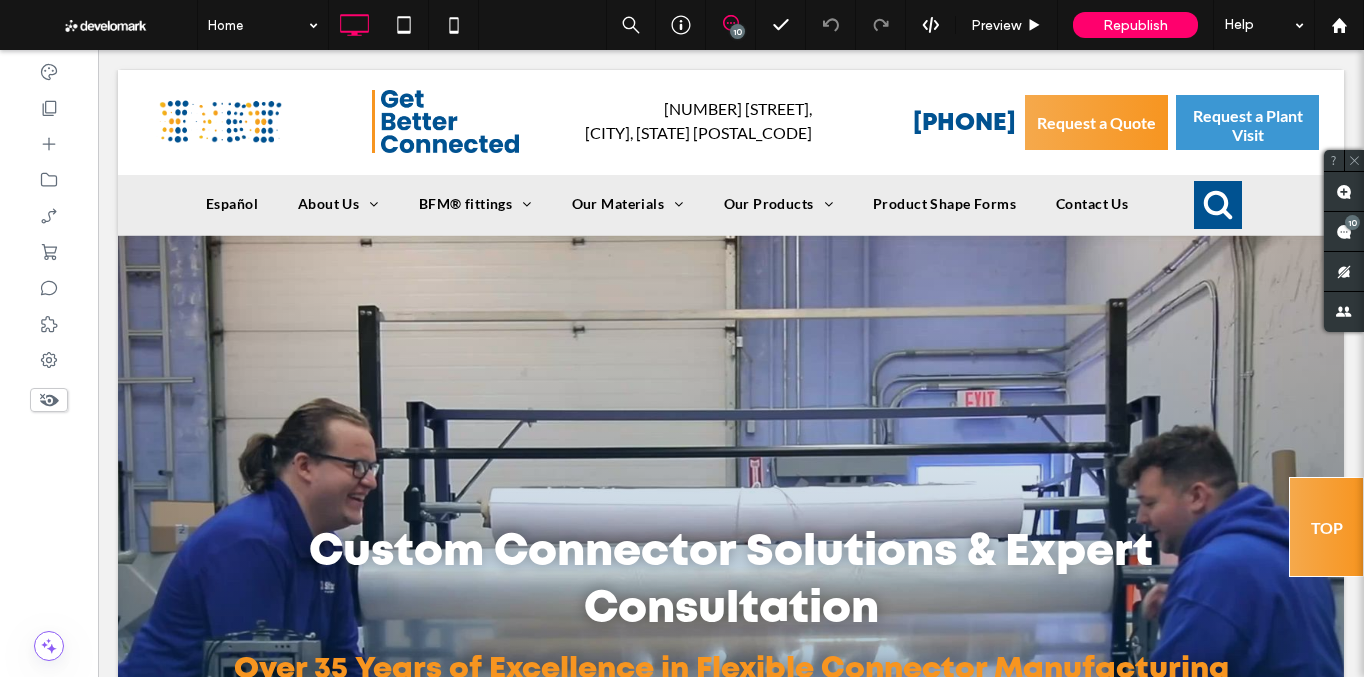 scroll, scrollTop: 0, scrollLeft: 0, axis: both 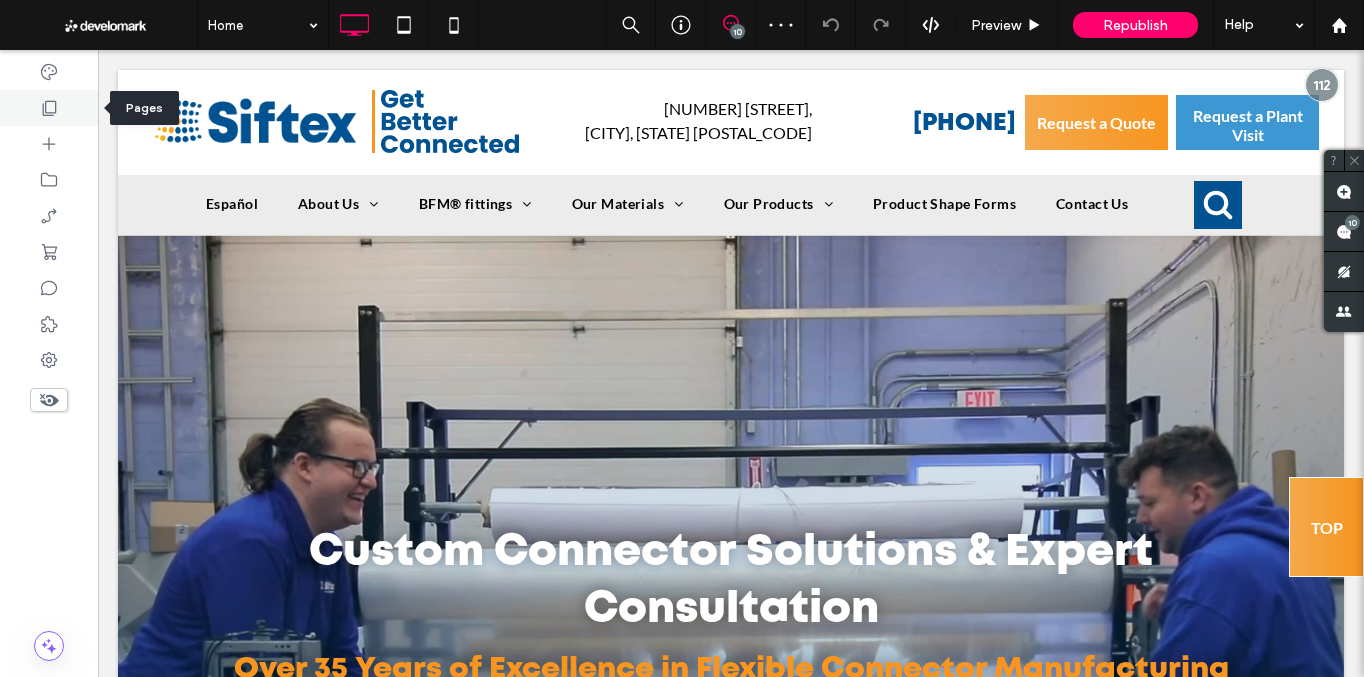 click at bounding box center (49, 108) 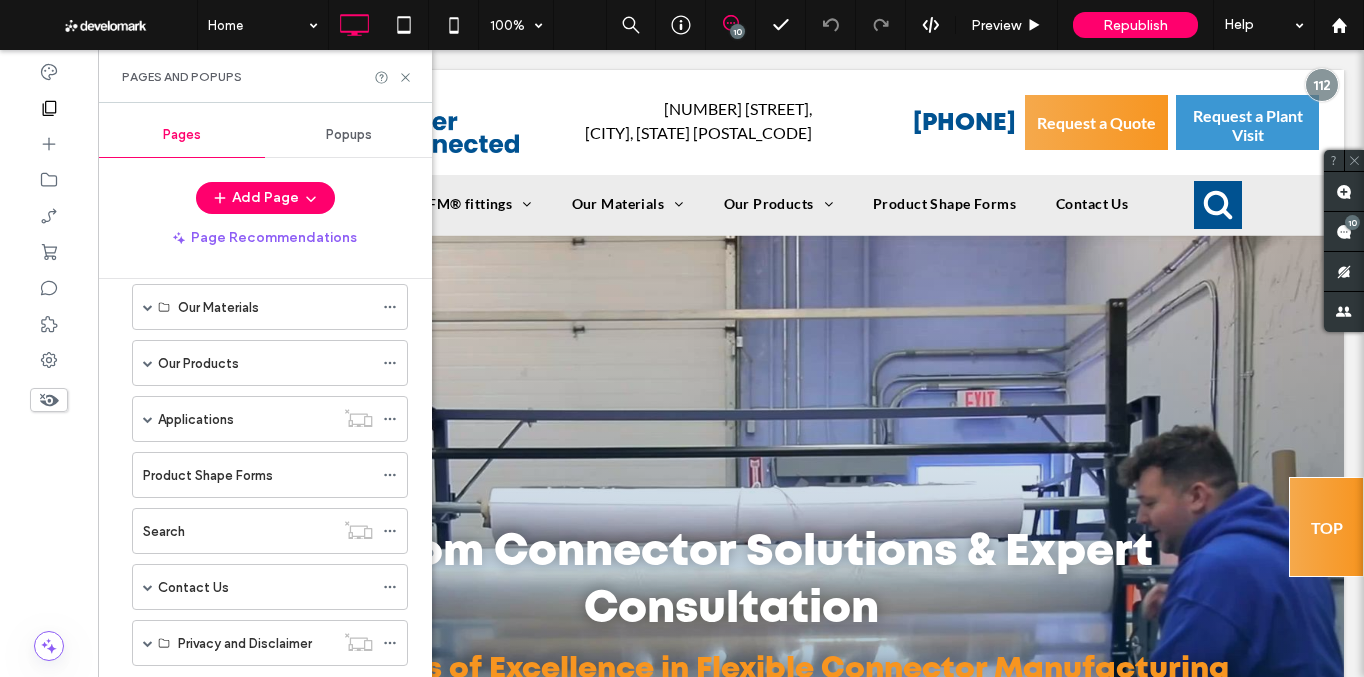 scroll, scrollTop: 89, scrollLeft: 0, axis: vertical 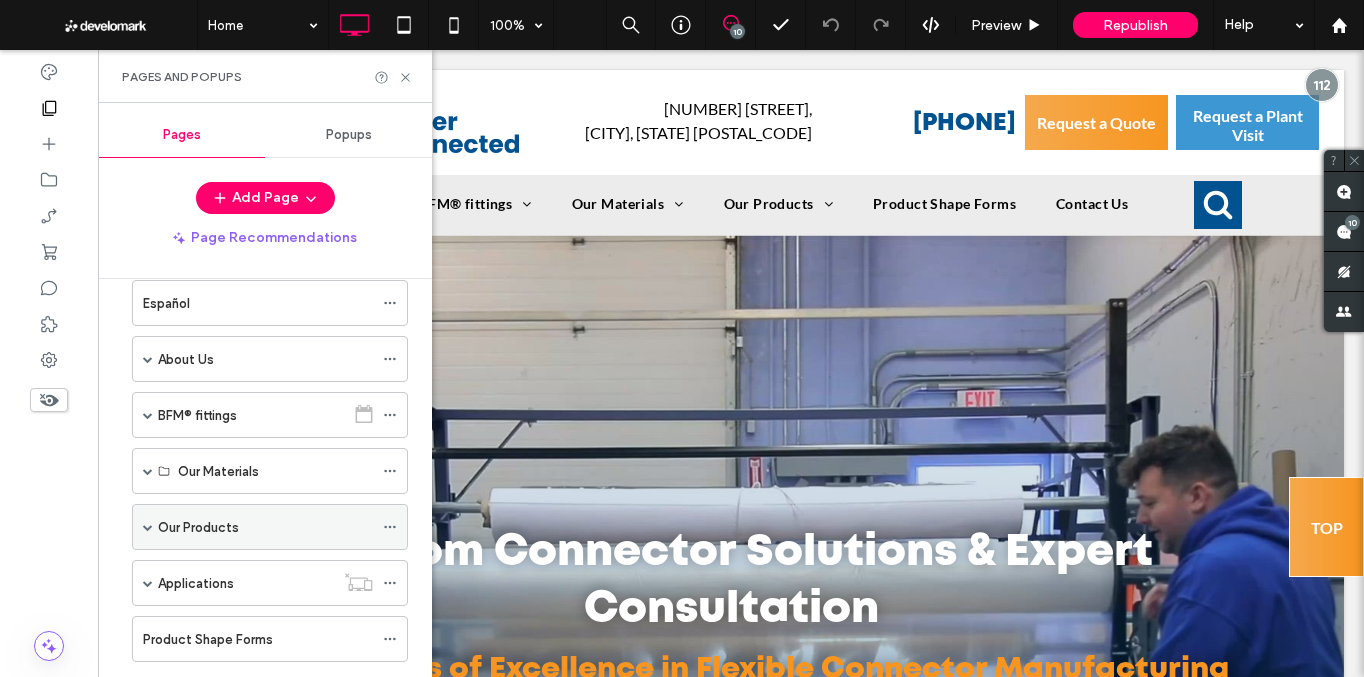 click at bounding box center [148, 527] 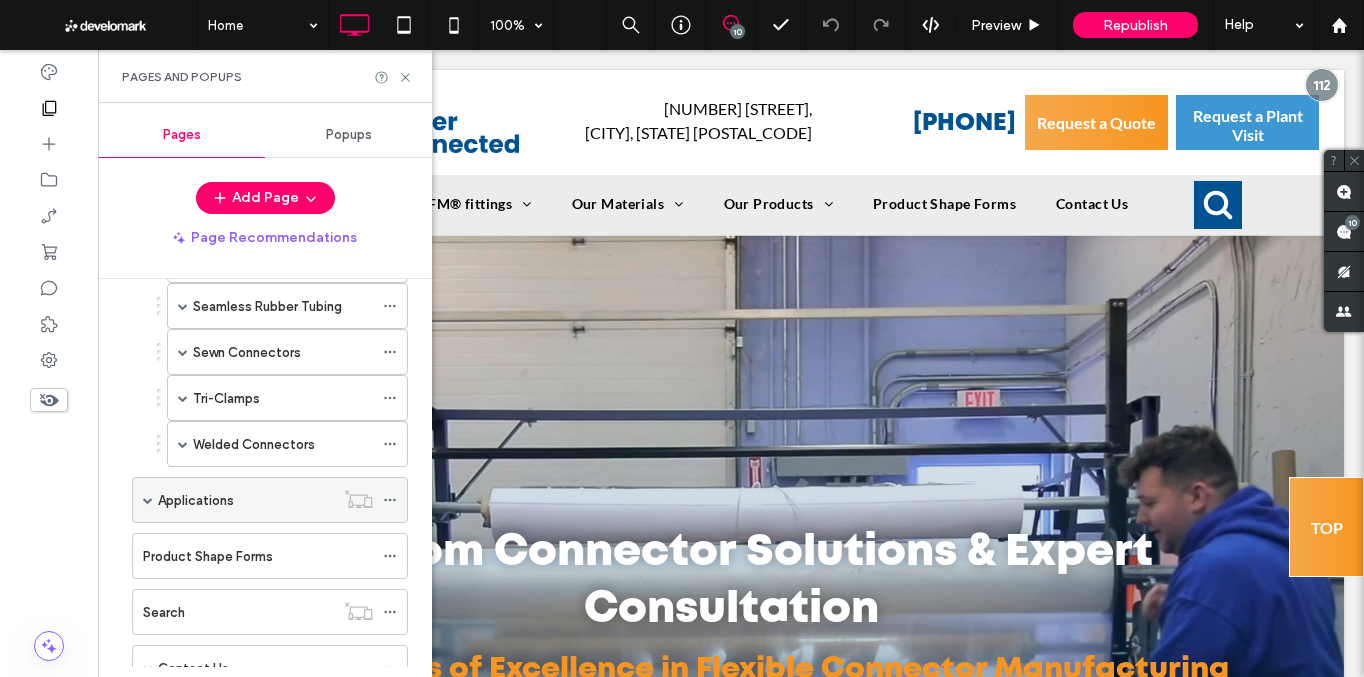 scroll, scrollTop: 669, scrollLeft: 0, axis: vertical 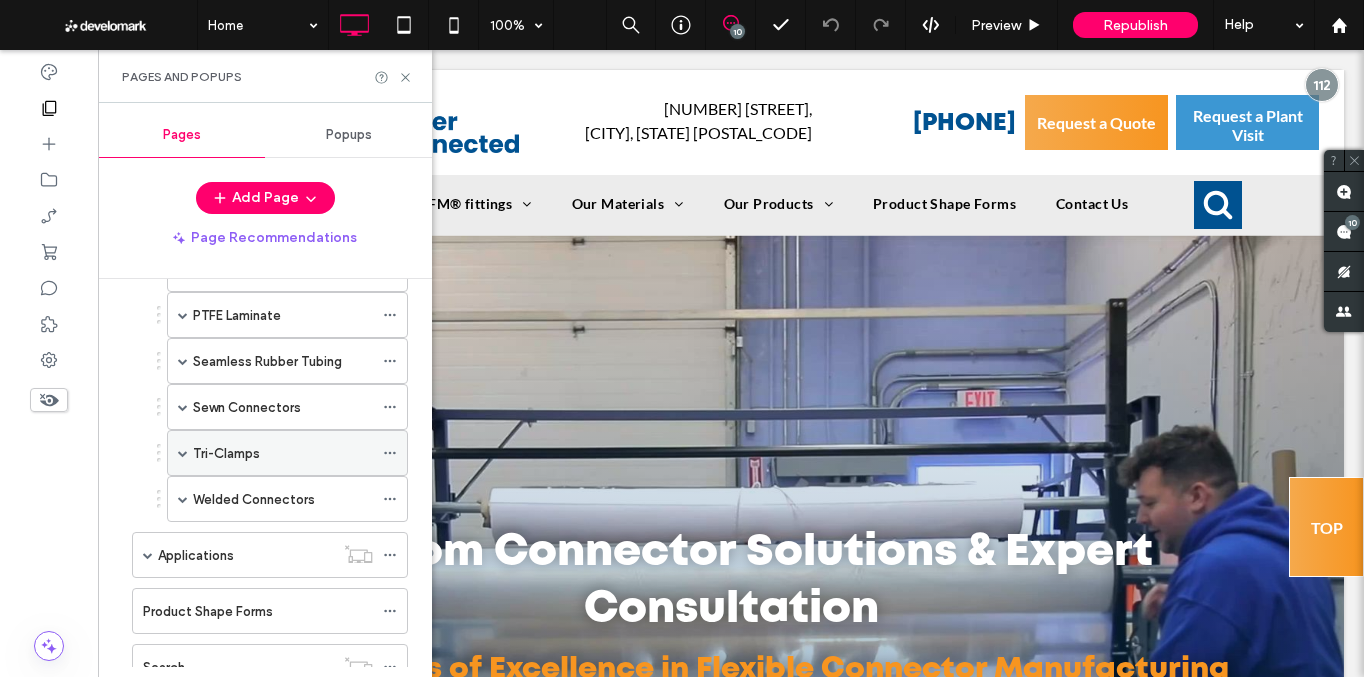 click at bounding box center (183, 453) 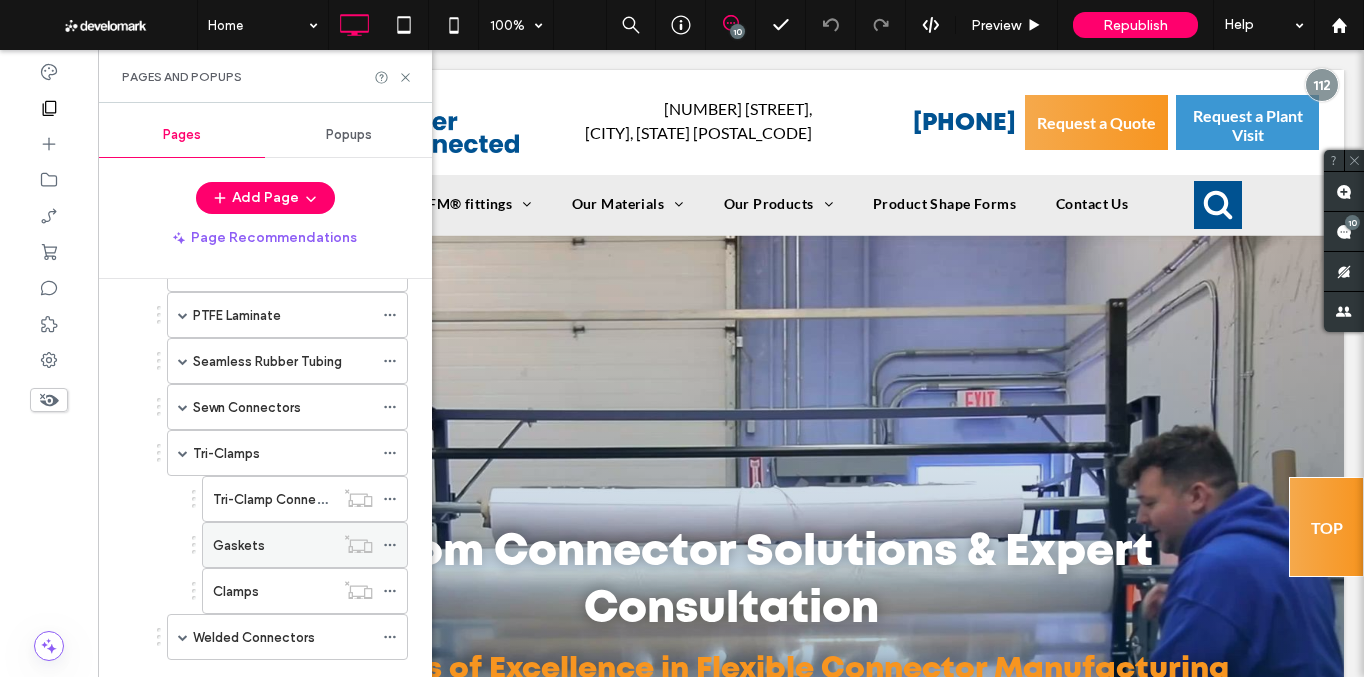 click on "Gaskets" at bounding box center (273, 545) 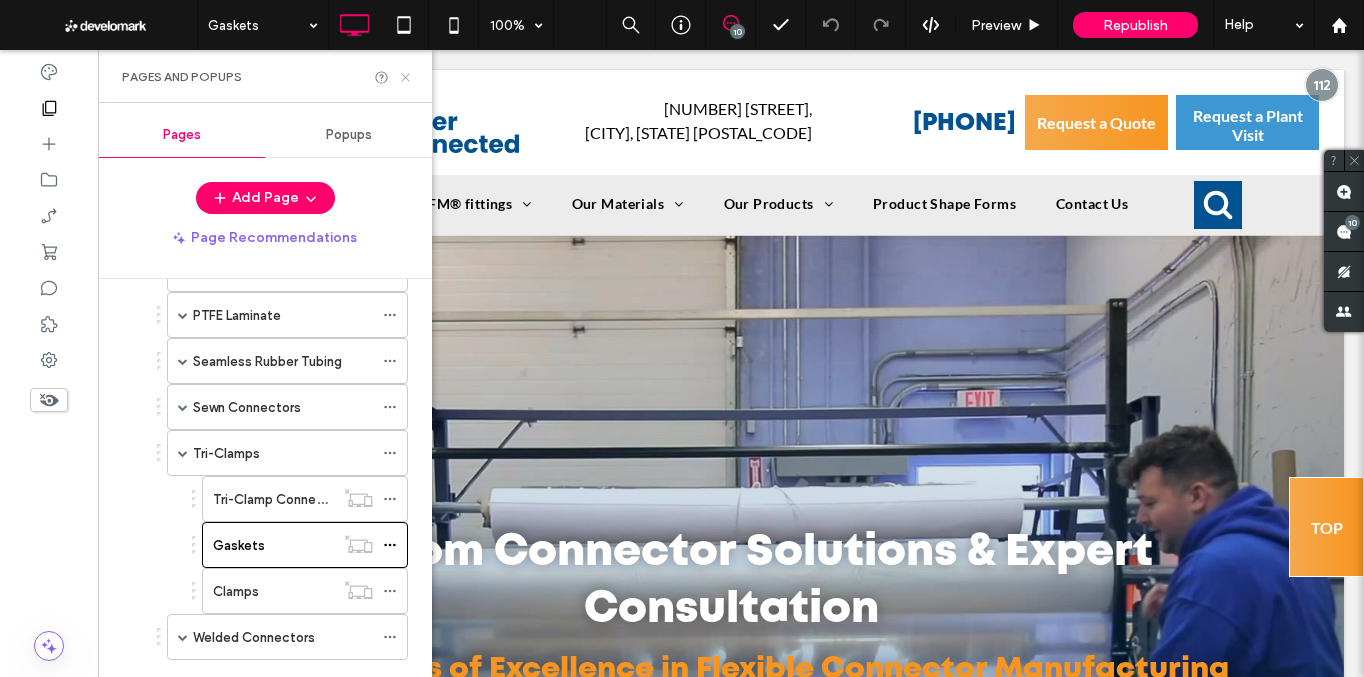 click 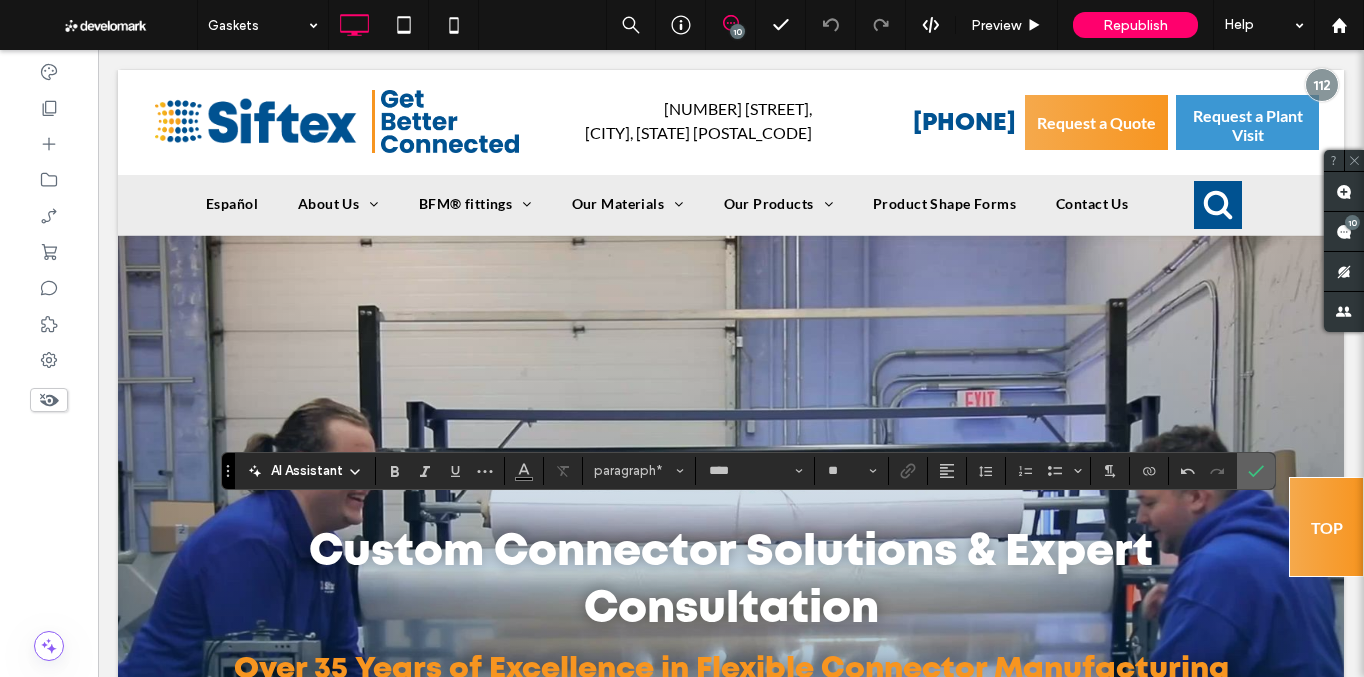 click 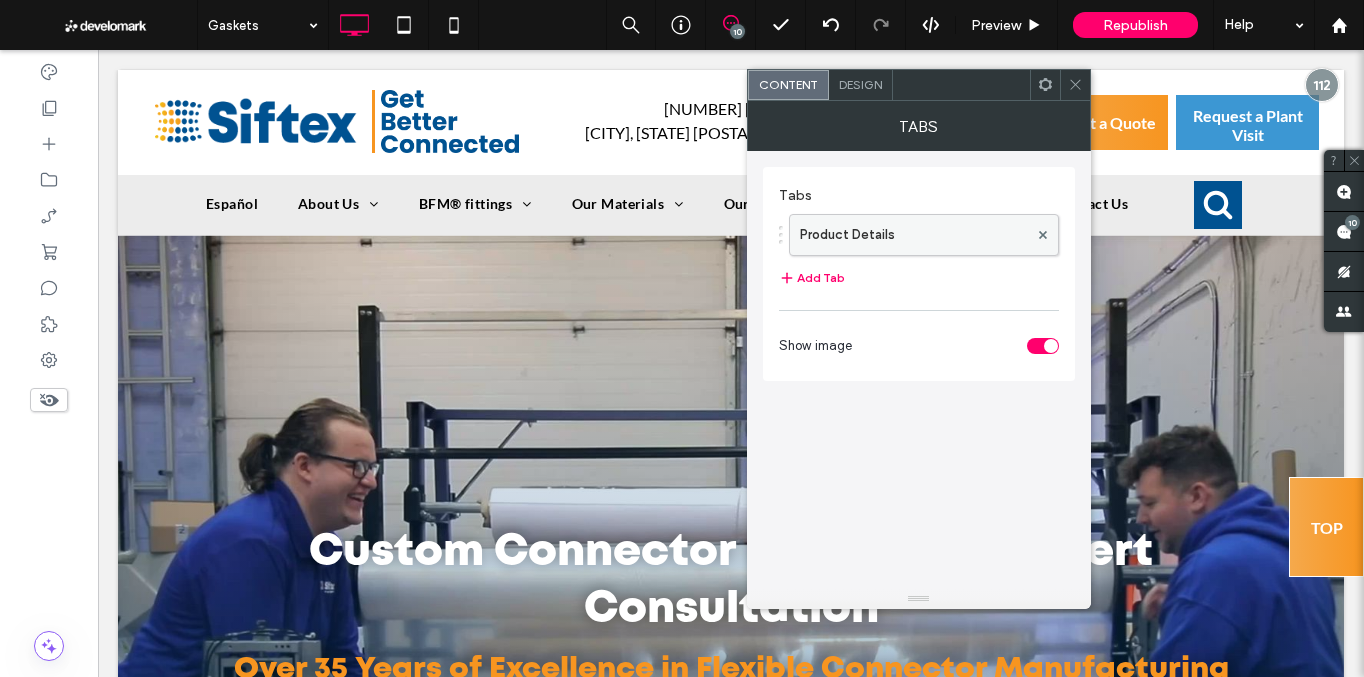 click on "Product Details" at bounding box center [914, 235] 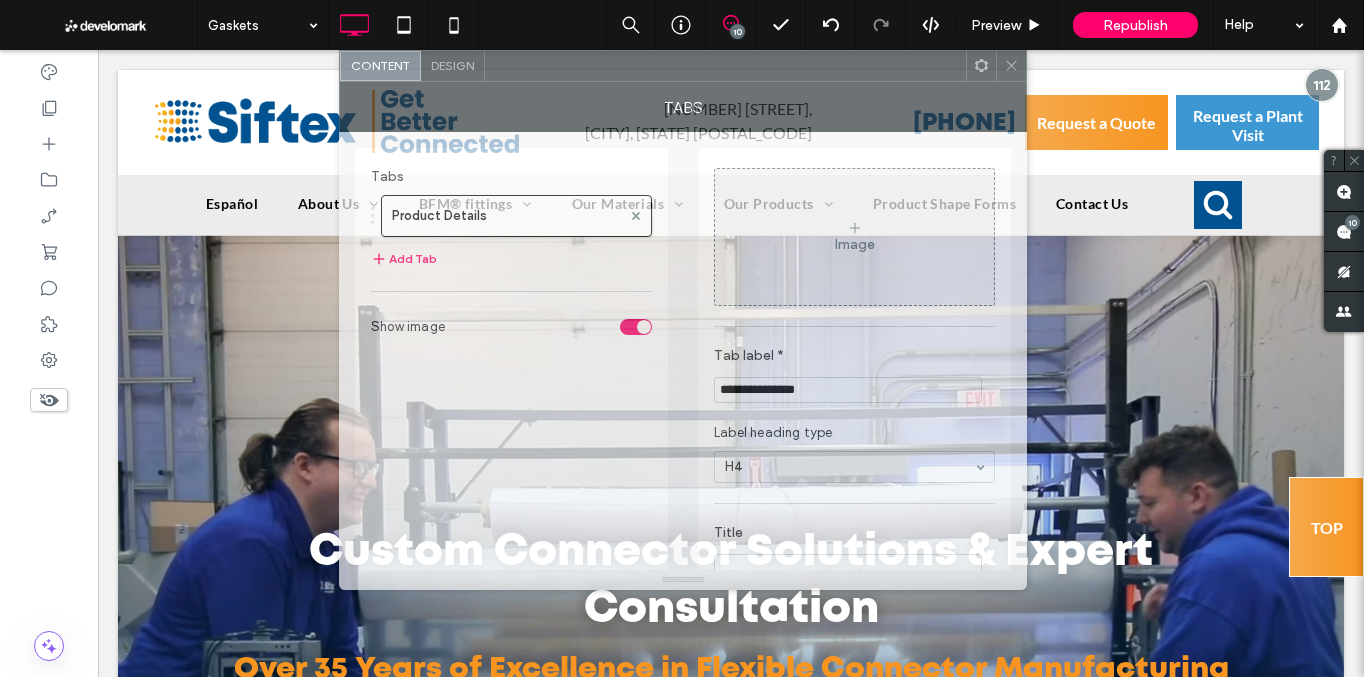 drag, startPoint x: 879, startPoint y: 91, endPoint x: 542, endPoint y: 72, distance: 337.5352 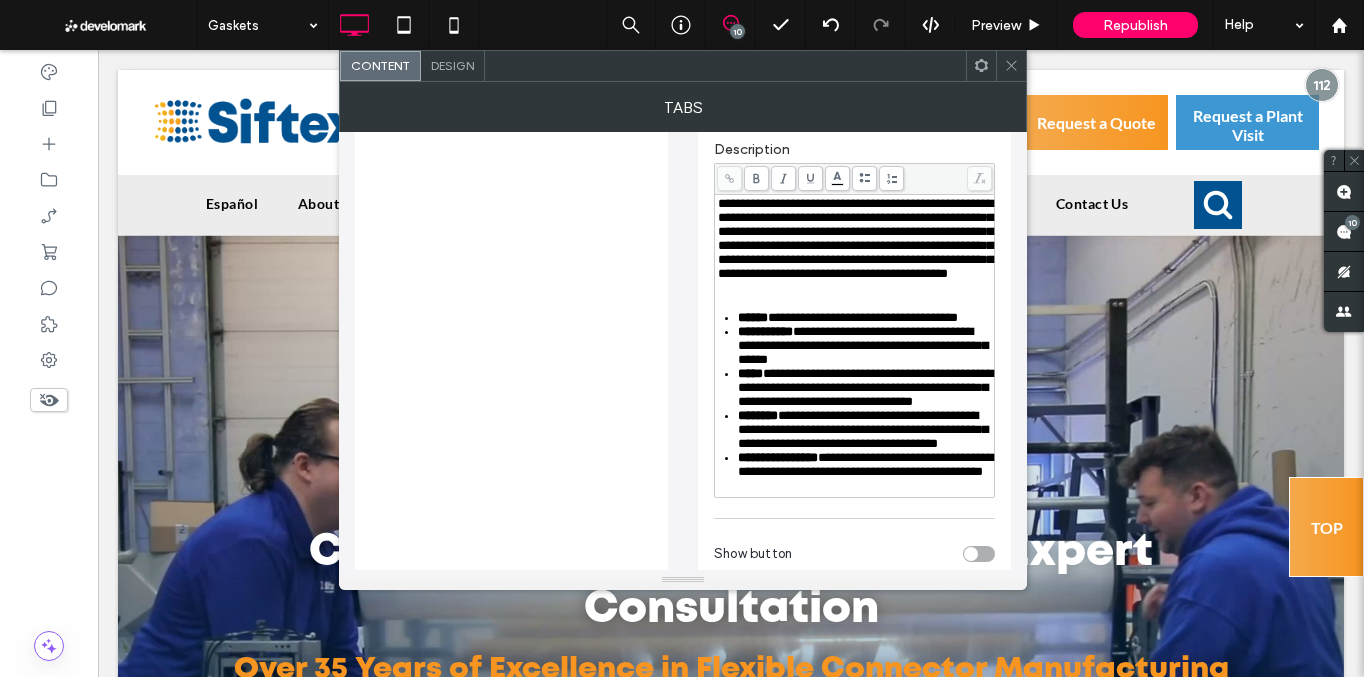 scroll, scrollTop: 491, scrollLeft: 0, axis: vertical 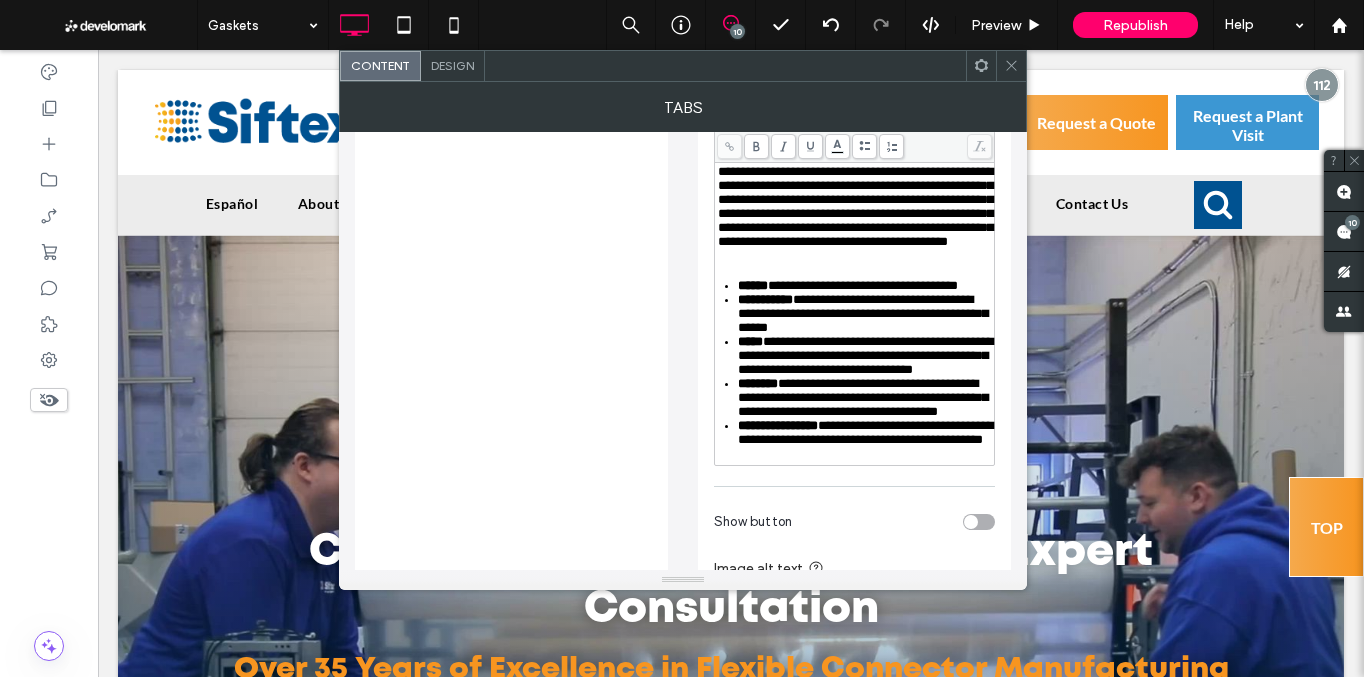 click on "**********" at bounding box center [863, 285] 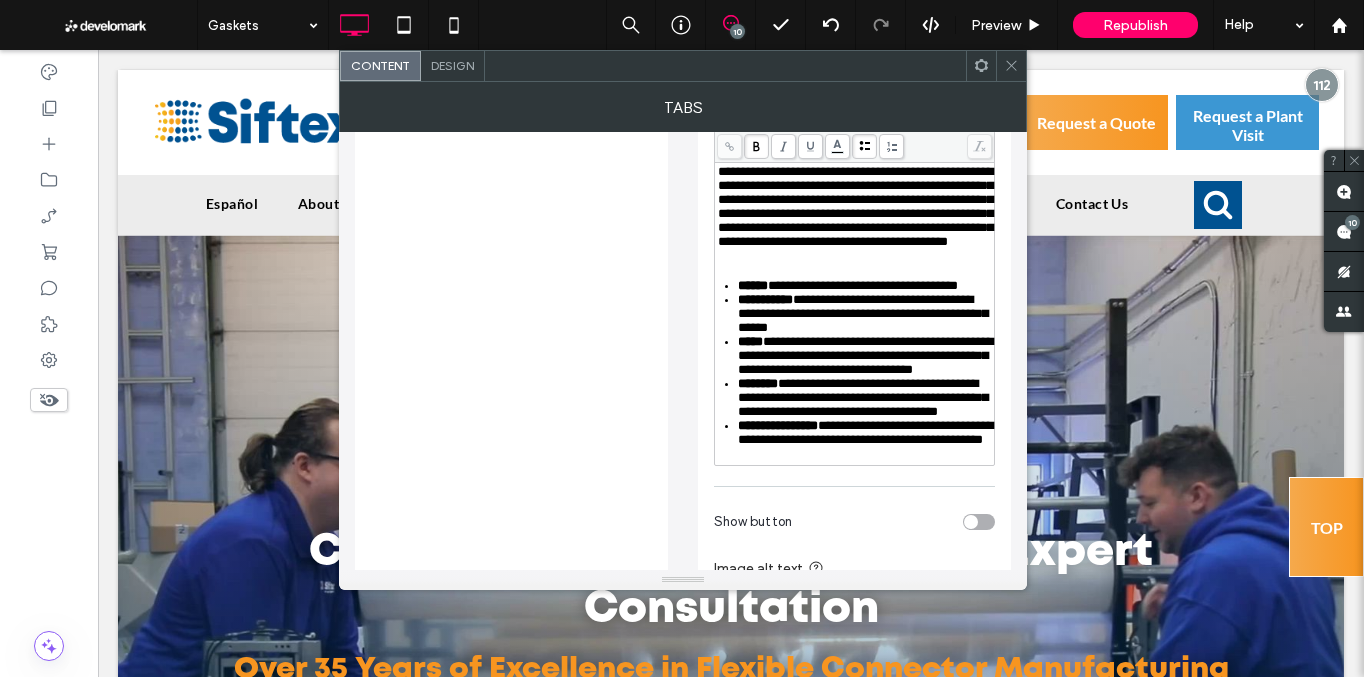 click on "**********" at bounding box center [863, 285] 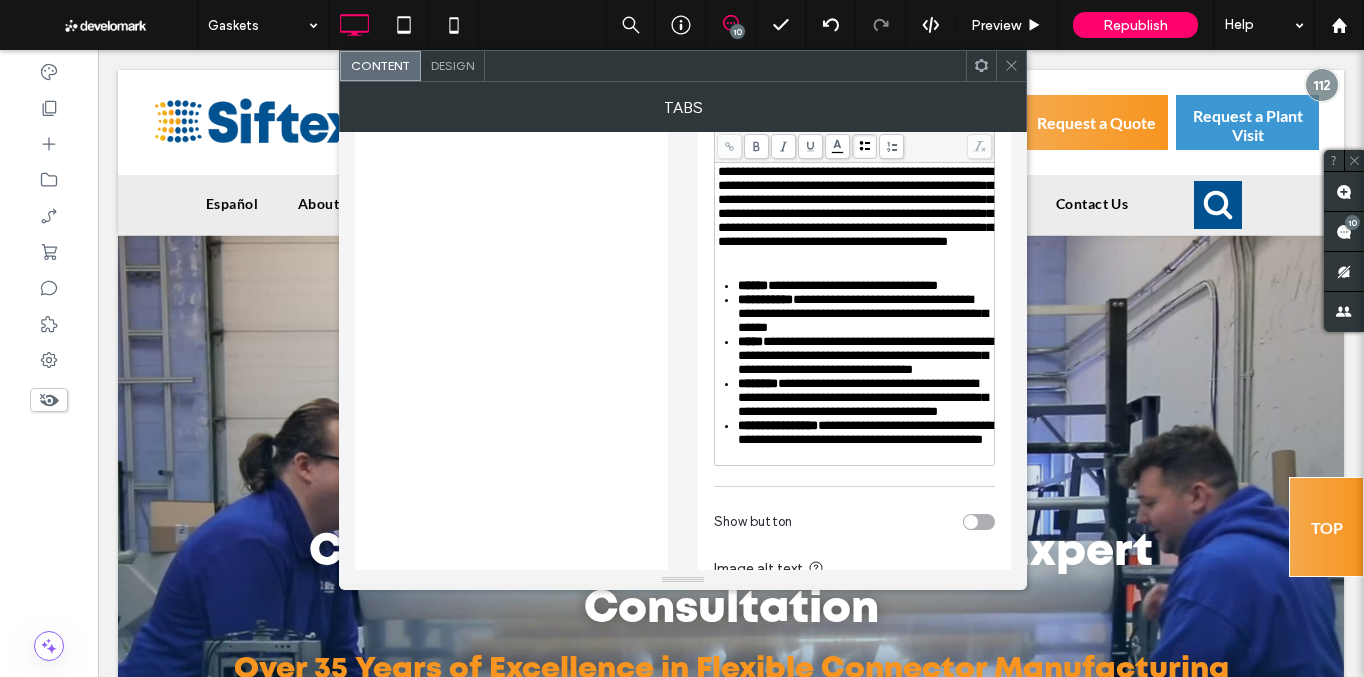 click on "**********" at bounding box center [865, 314] 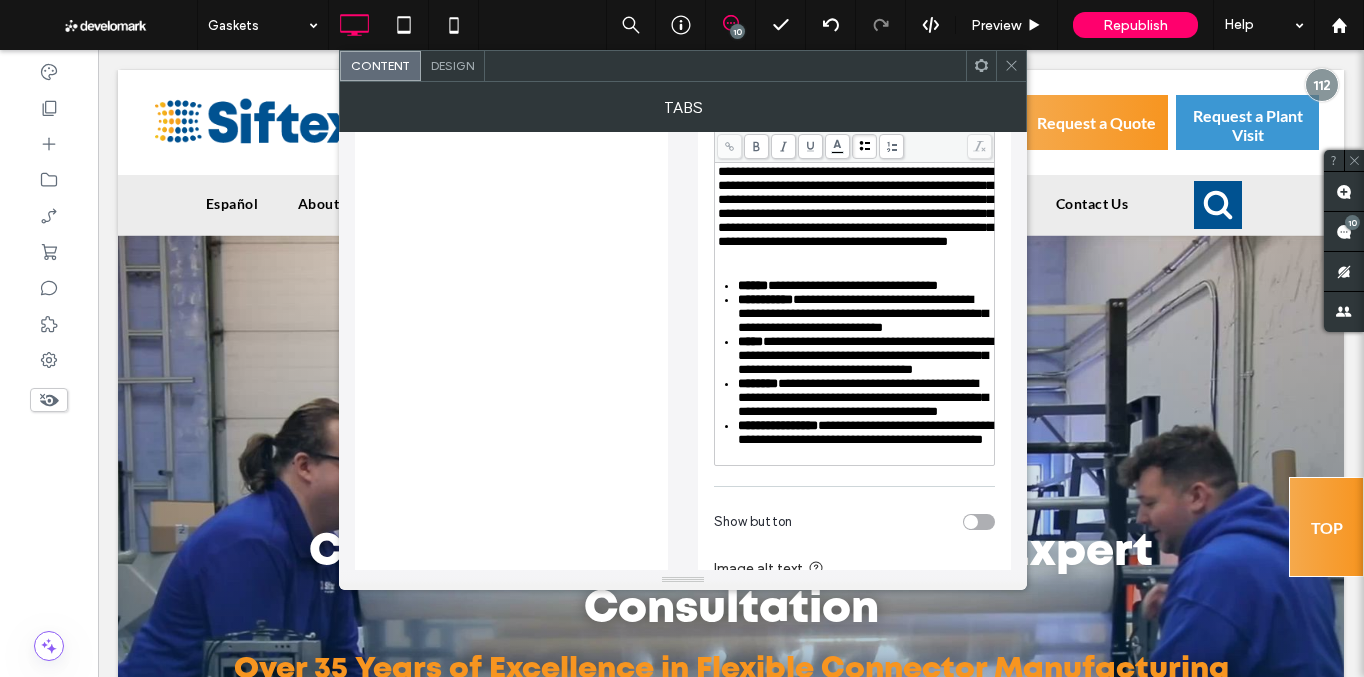 click on "**********" at bounding box center (855, 206) 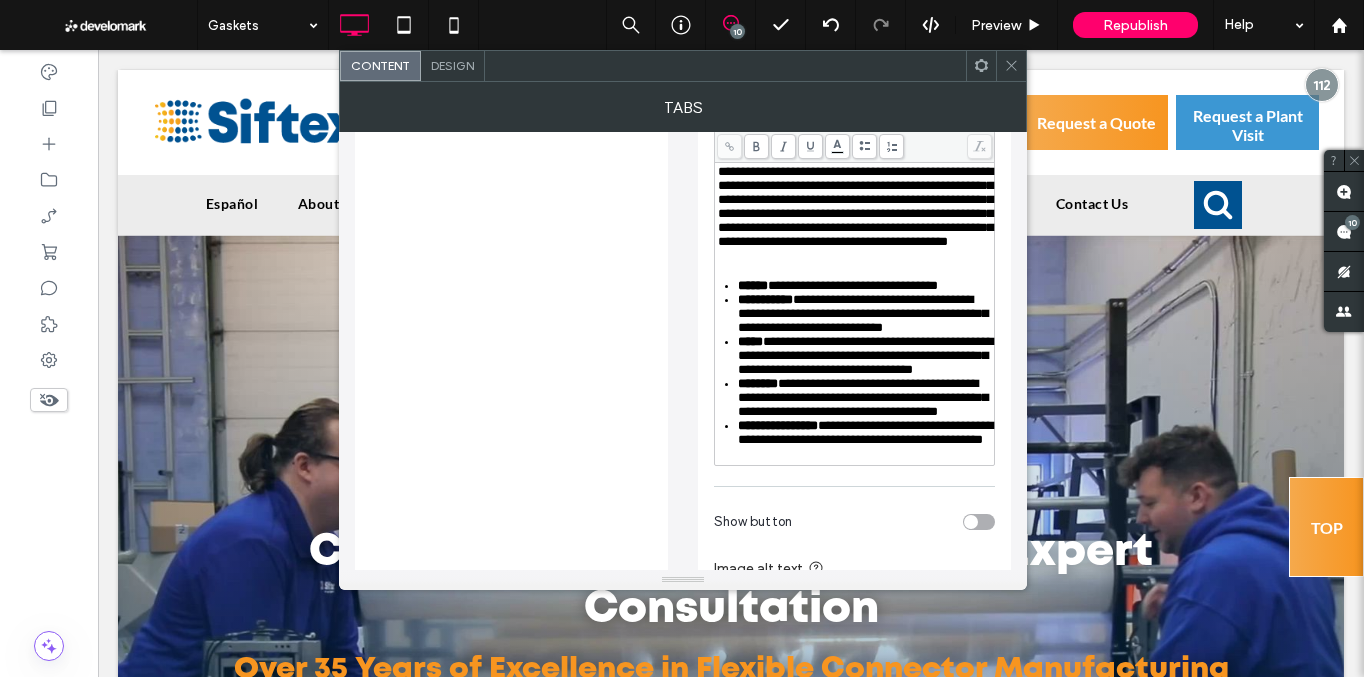 click on "**********" at bounding box center [863, 313] 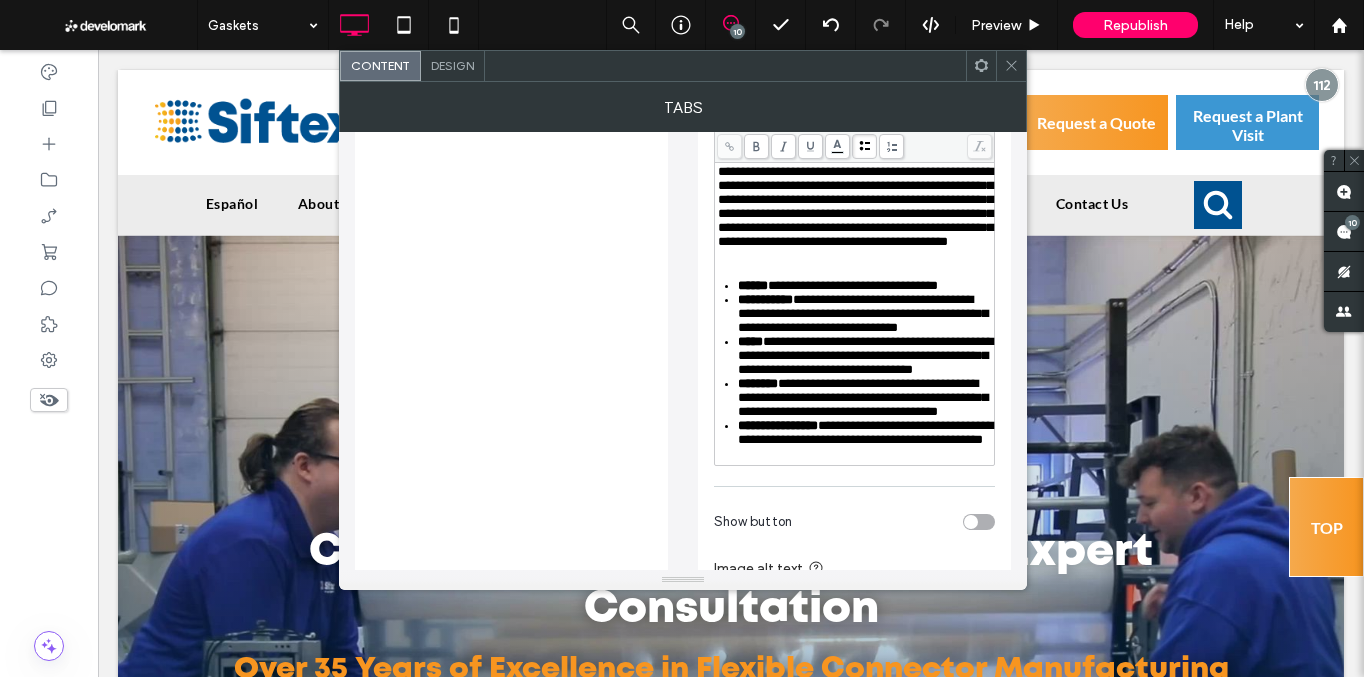 click on "**********" at bounding box center (863, 313) 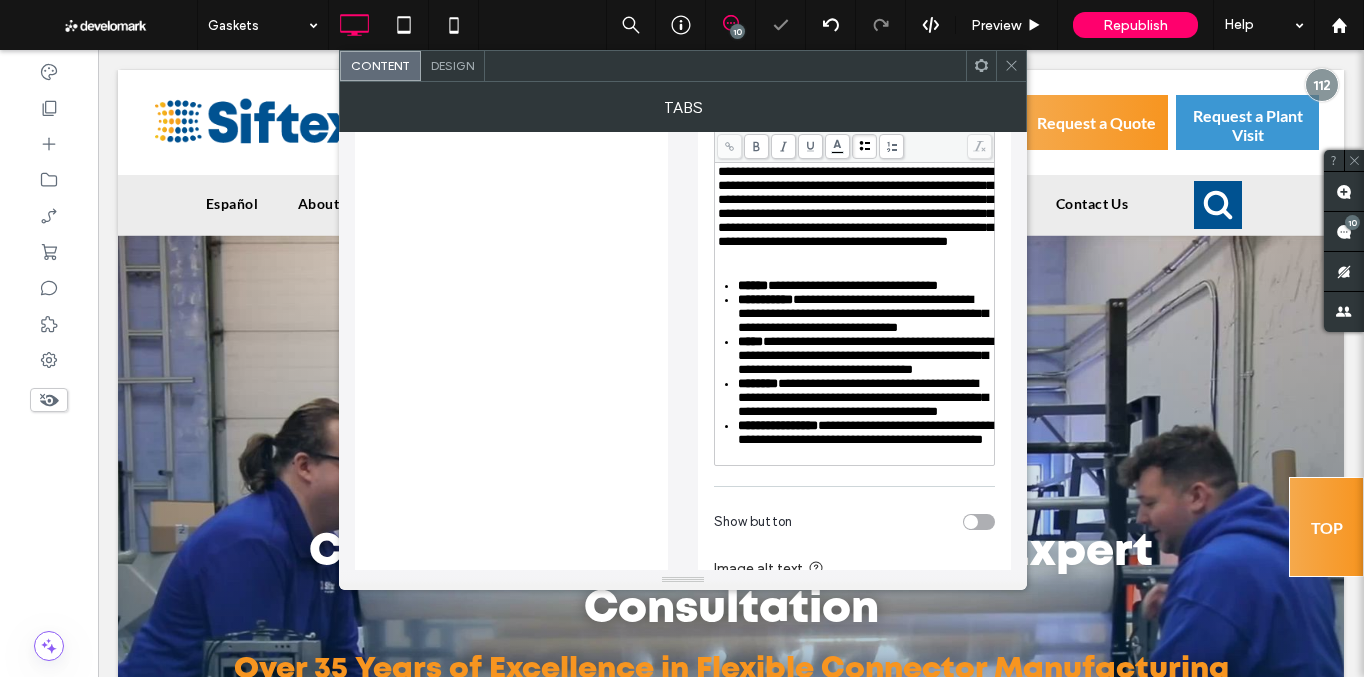 click on "**********" at bounding box center [865, 286] 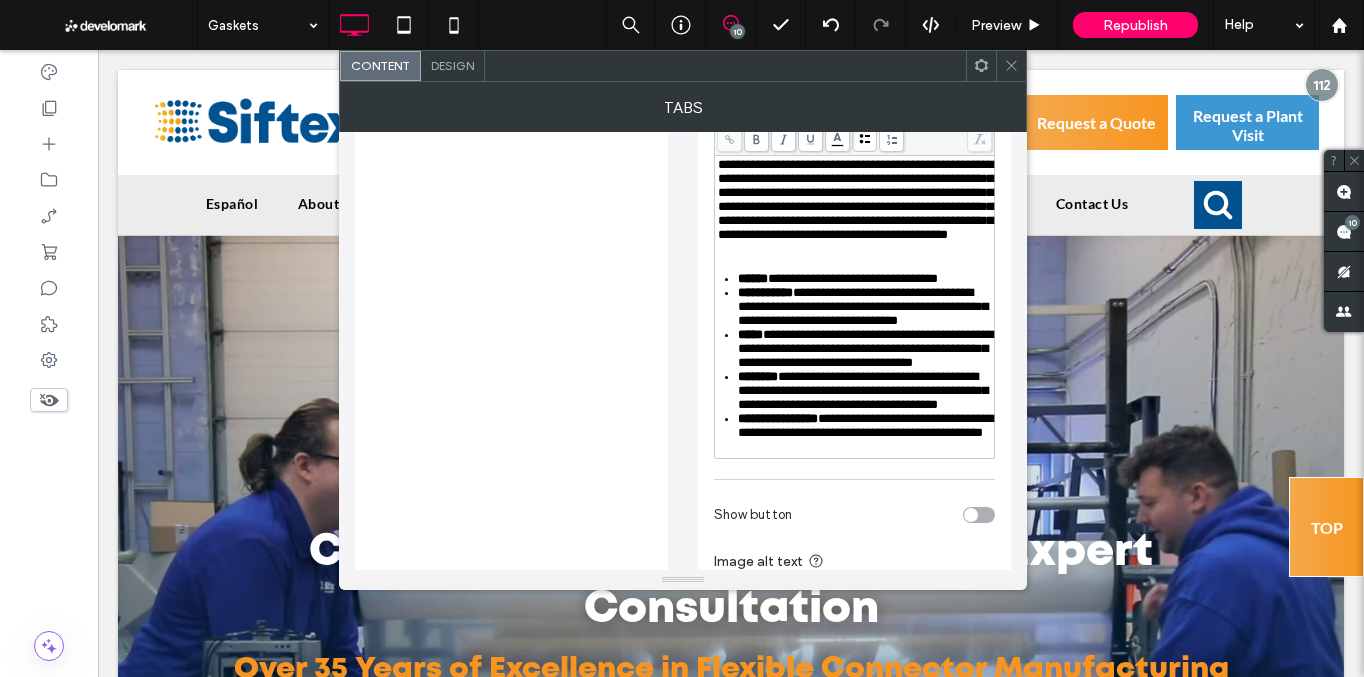 scroll, scrollTop: 498, scrollLeft: 0, axis: vertical 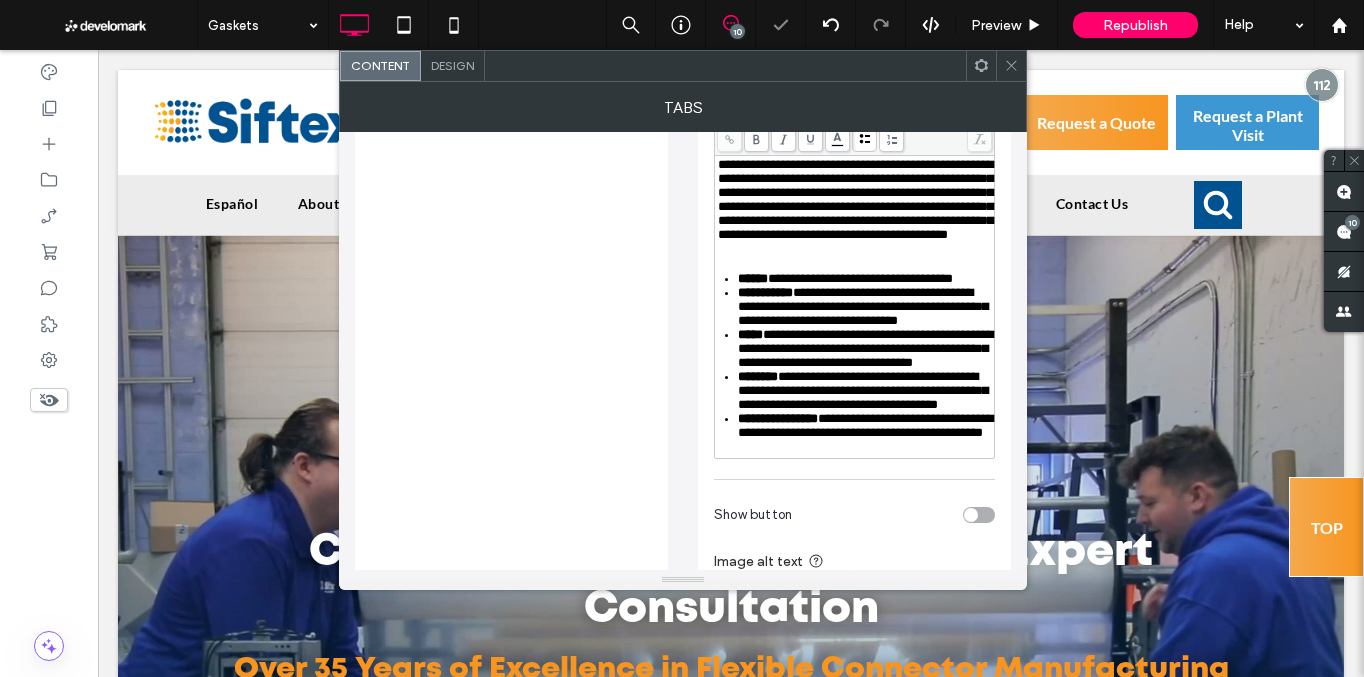 drag, startPoint x: 943, startPoint y: 66, endPoint x: 854, endPoint y: 66, distance: 89 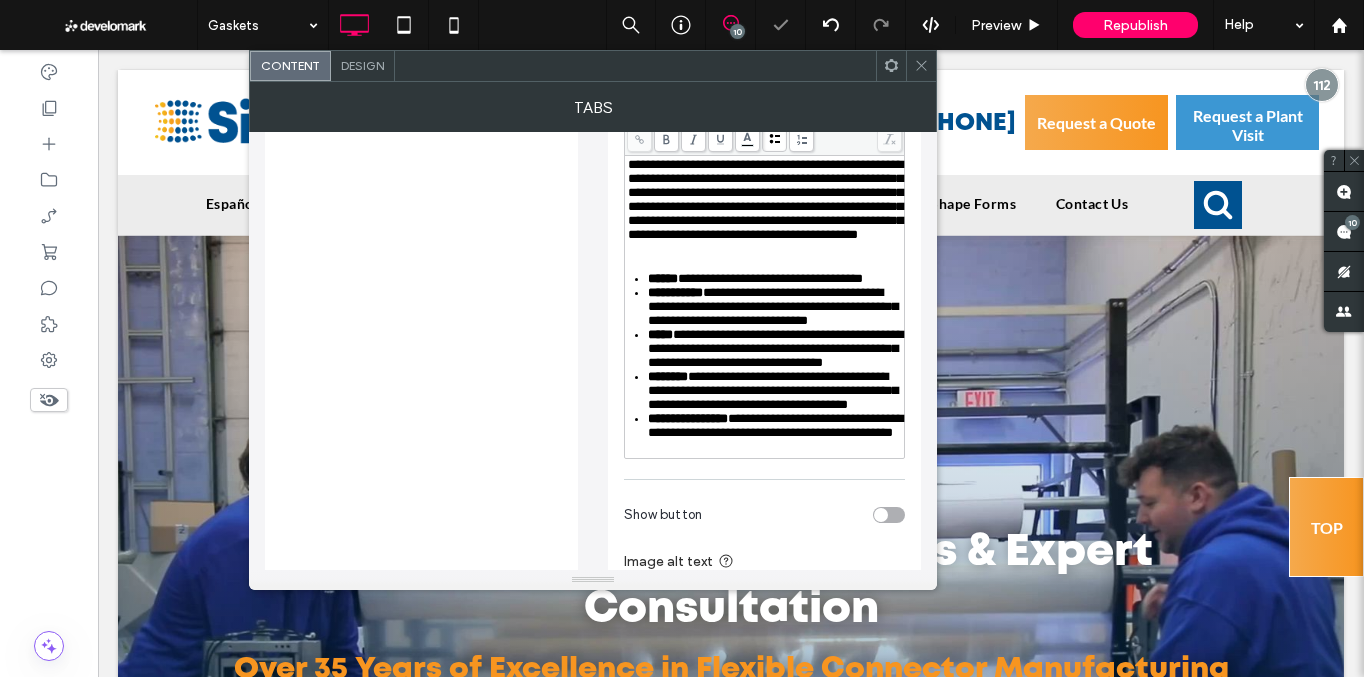 click 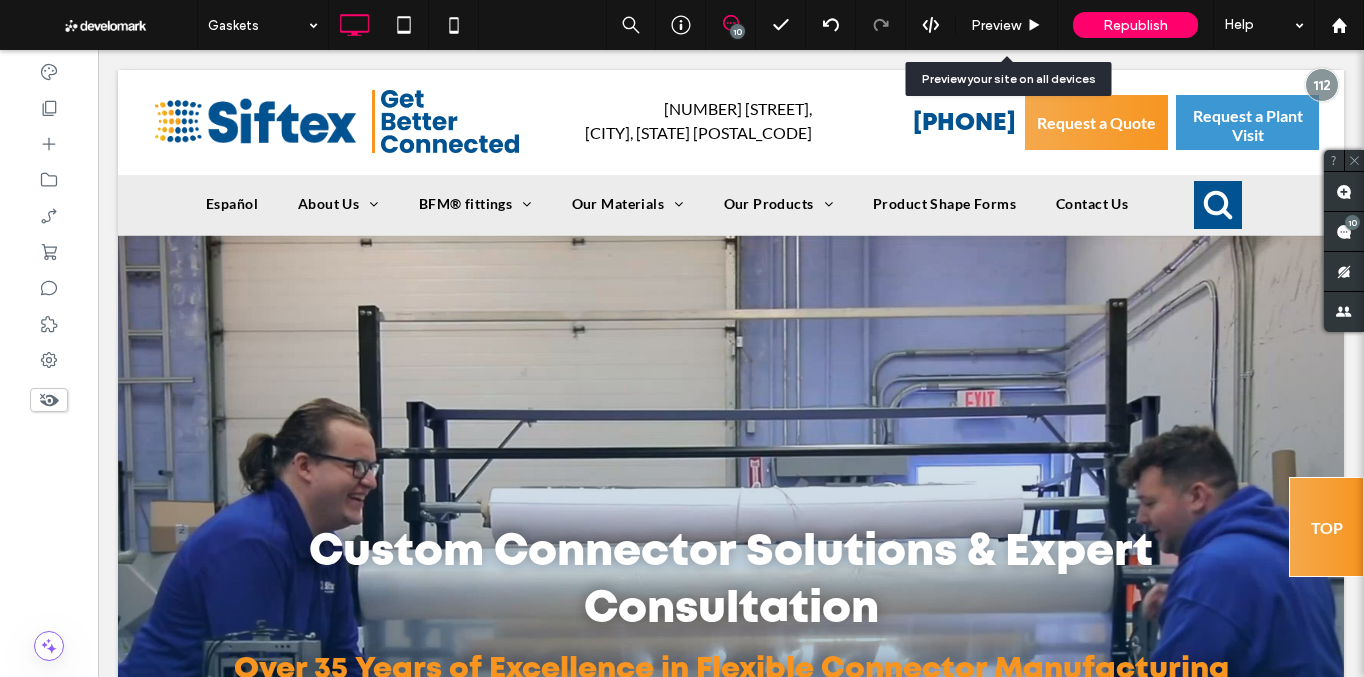 drag, startPoint x: 990, startPoint y: 25, endPoint x: 955, endPoint y: 92, distance: 75.591 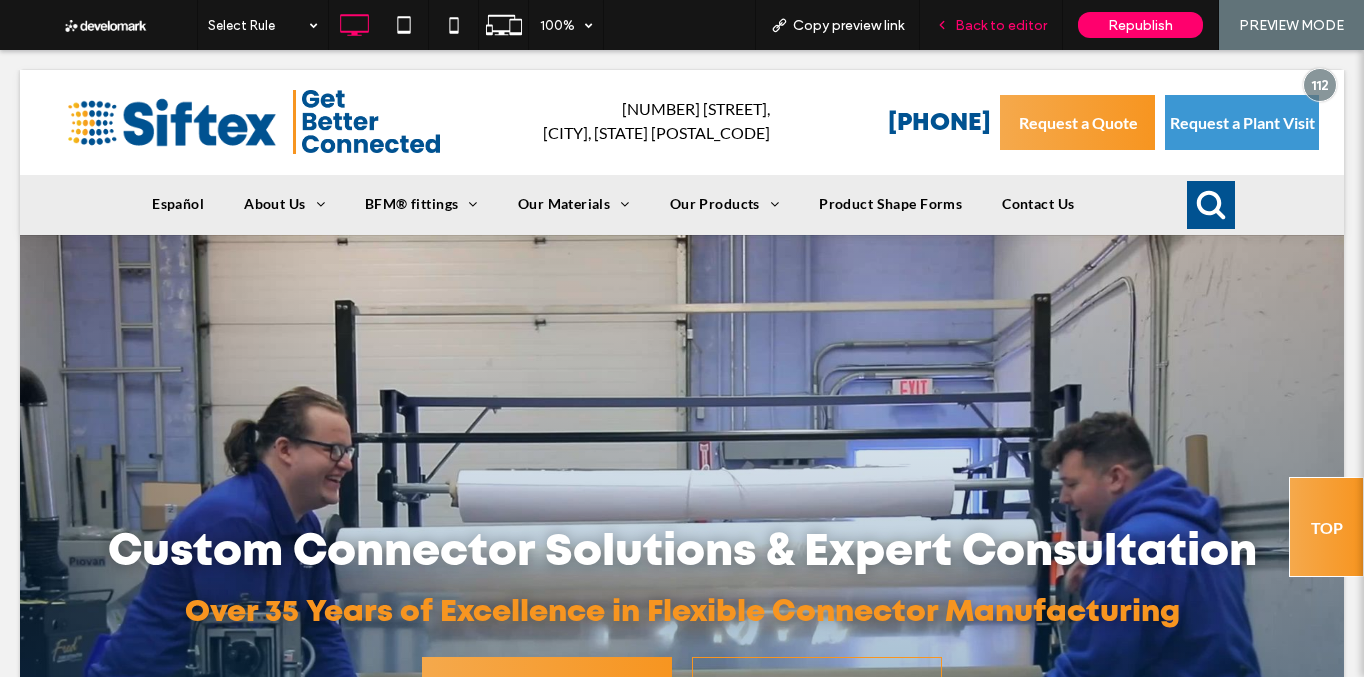 click on "Back to editor" at bounding box center [1001, 25] 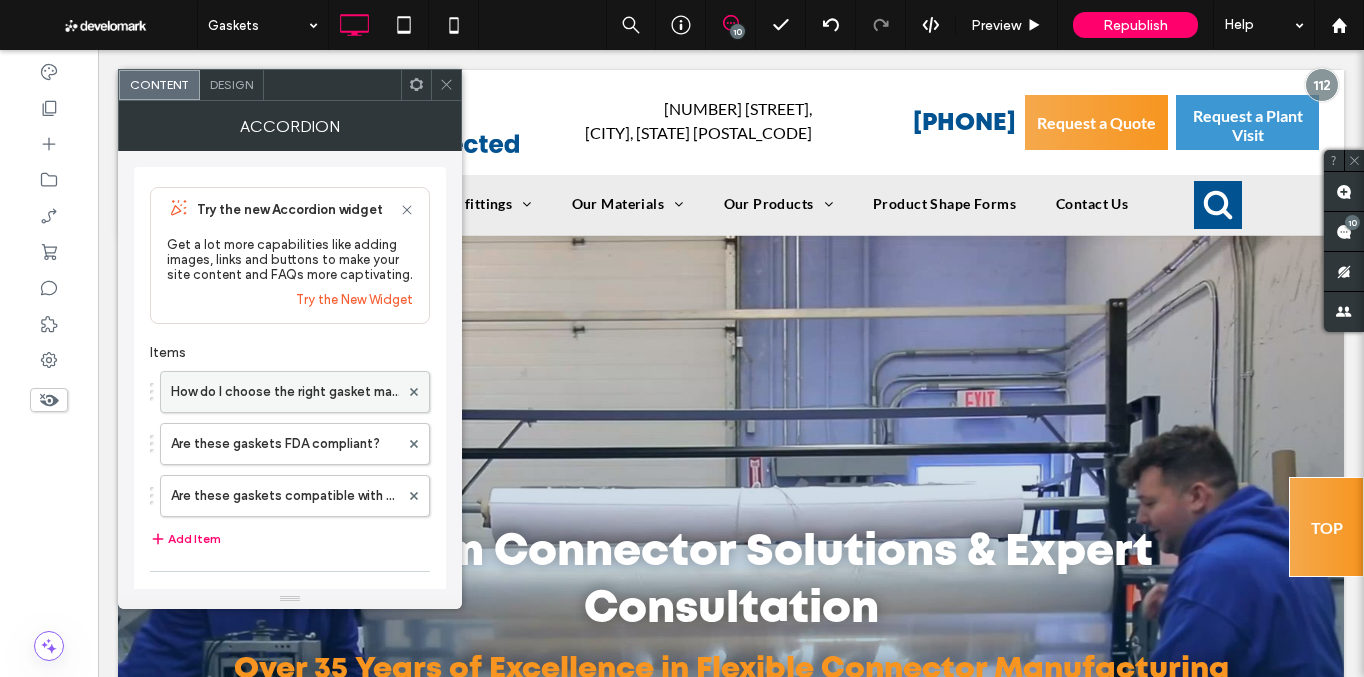 click on "How do I choose the right gasket material for my application?" at bounding box center (285, 392) 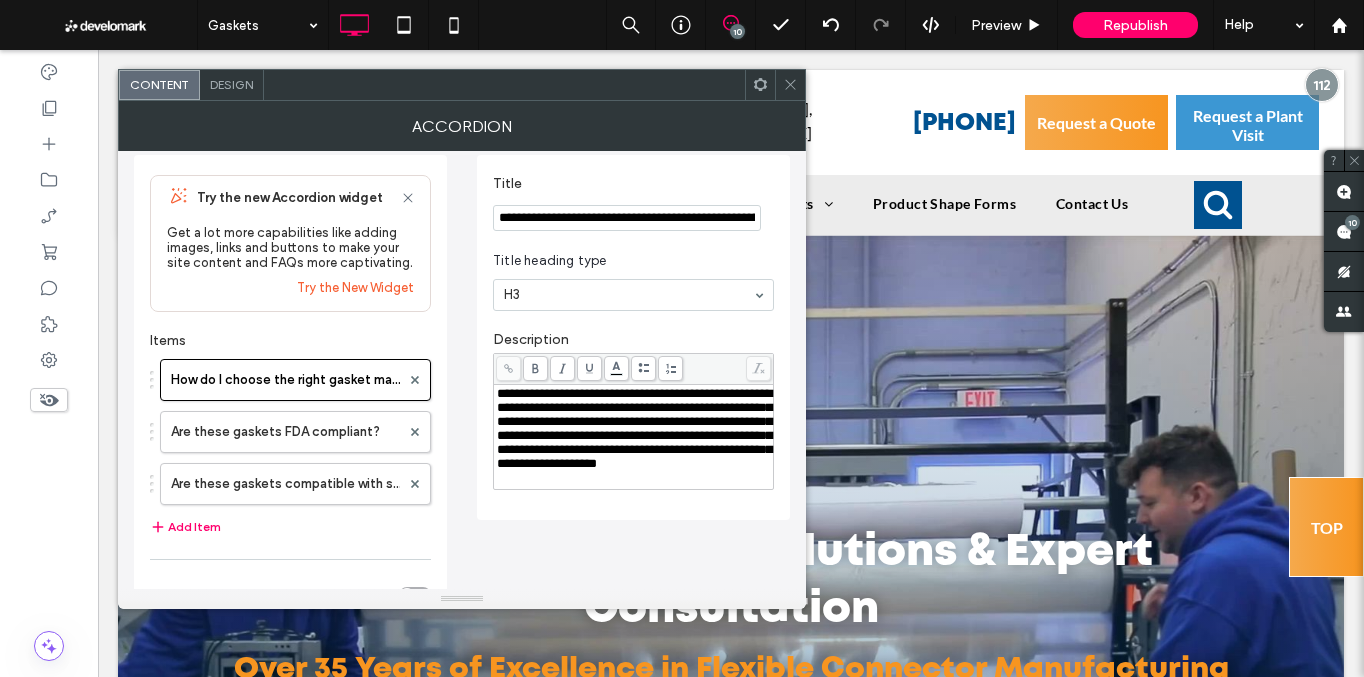 scroll, scrollTop: 32, scrollLeft: 0, axis: vertical 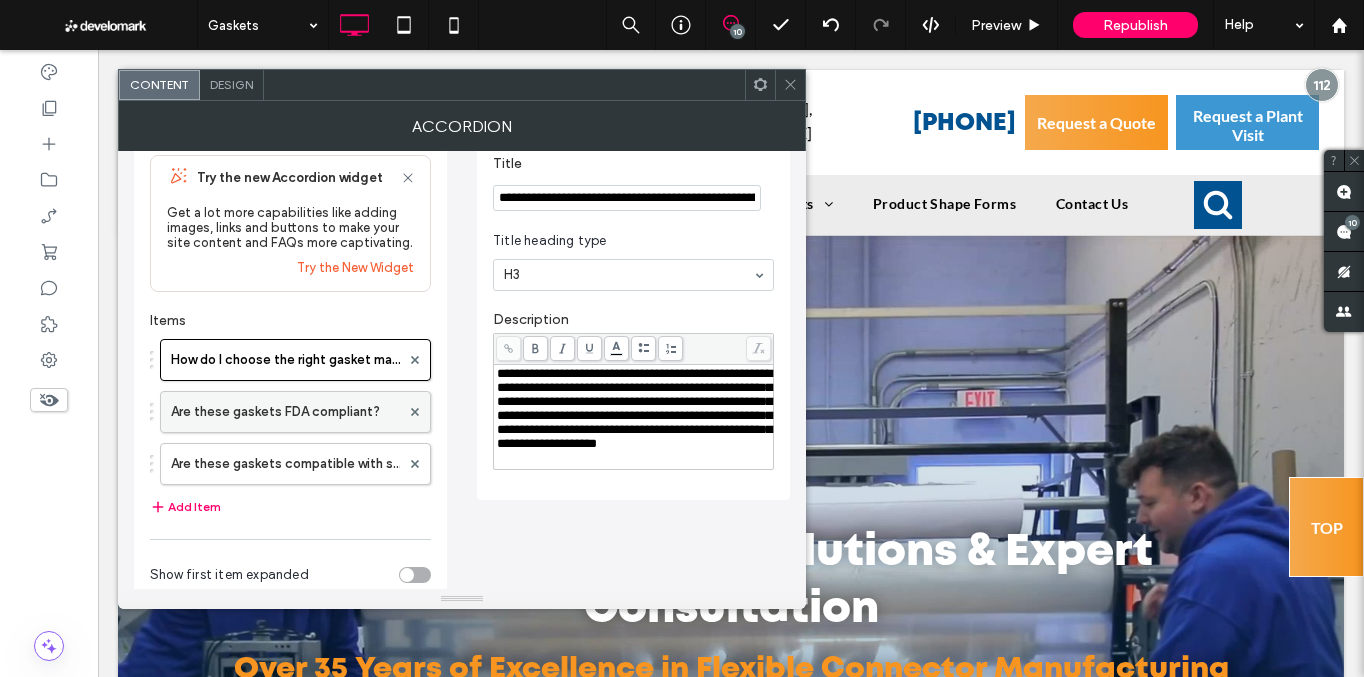 click on "Are these gaskets FDA compliant?" at bounding box center (285, 412) 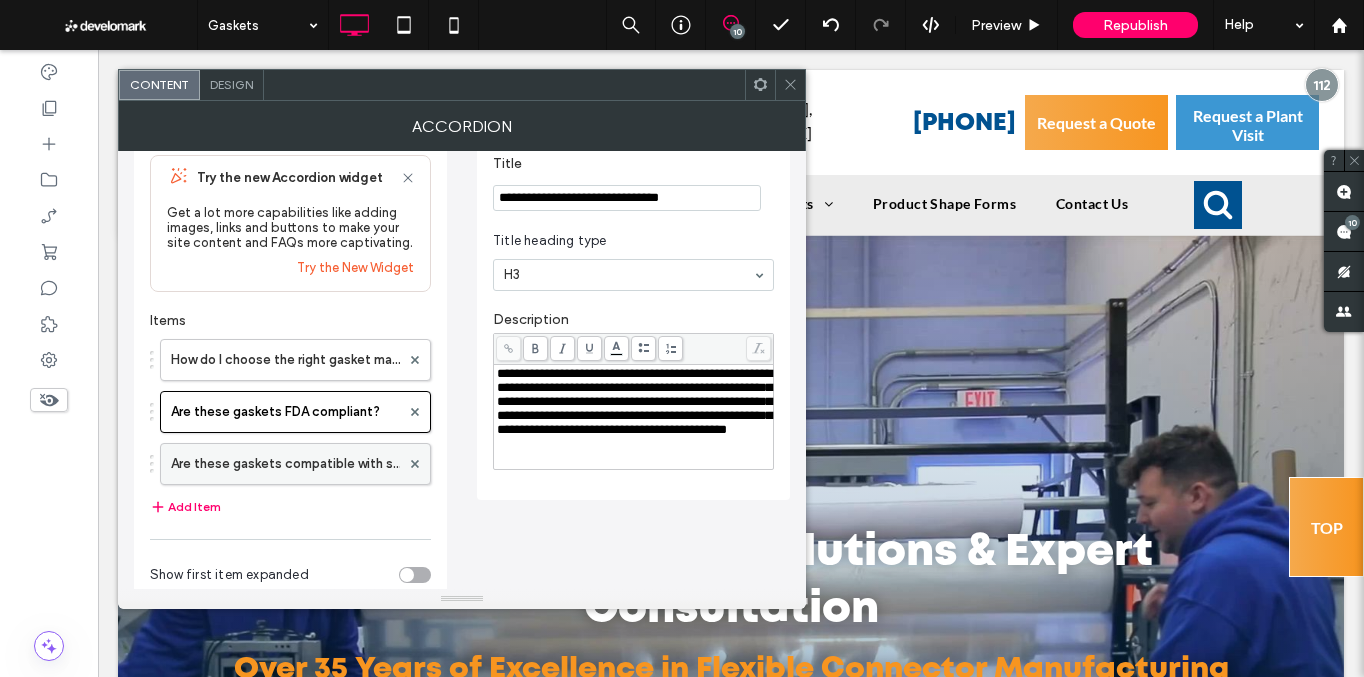 click on "Are these gaskets compatible with standard Tri-Clamp fittings?" at bounding box center [285, 464] 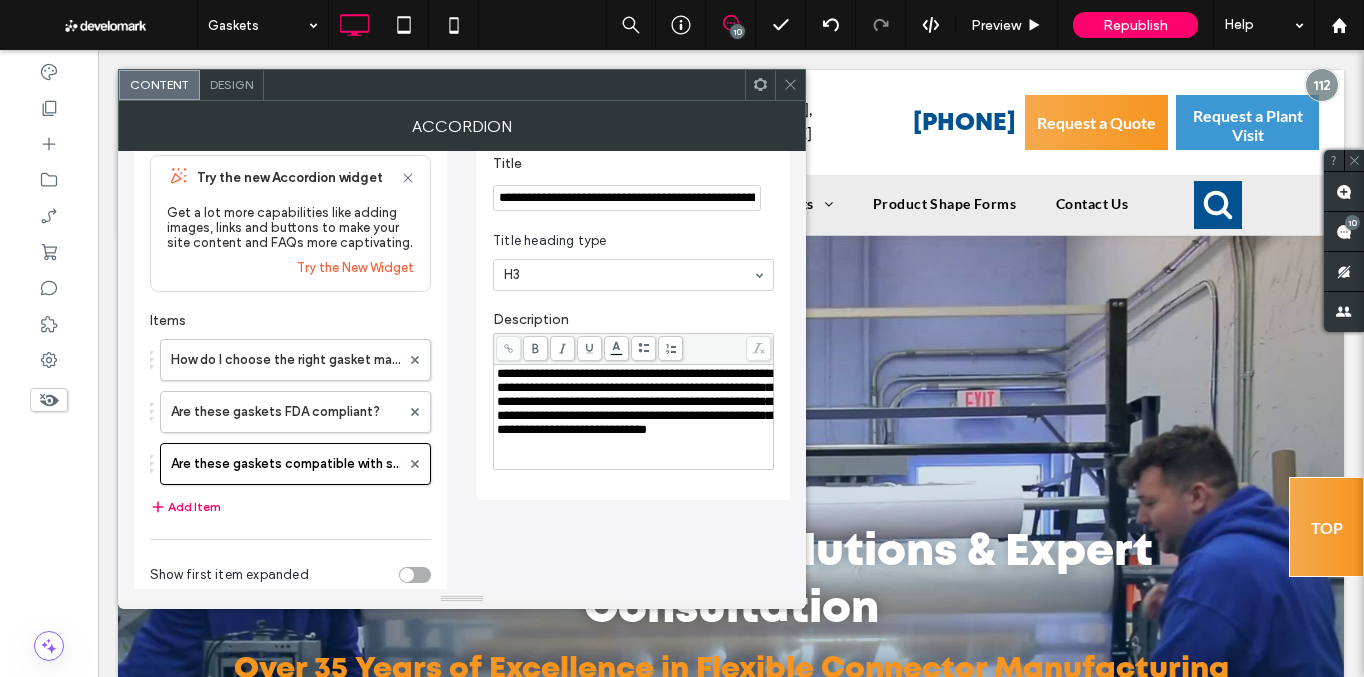 click at bounding box center [790, 85] 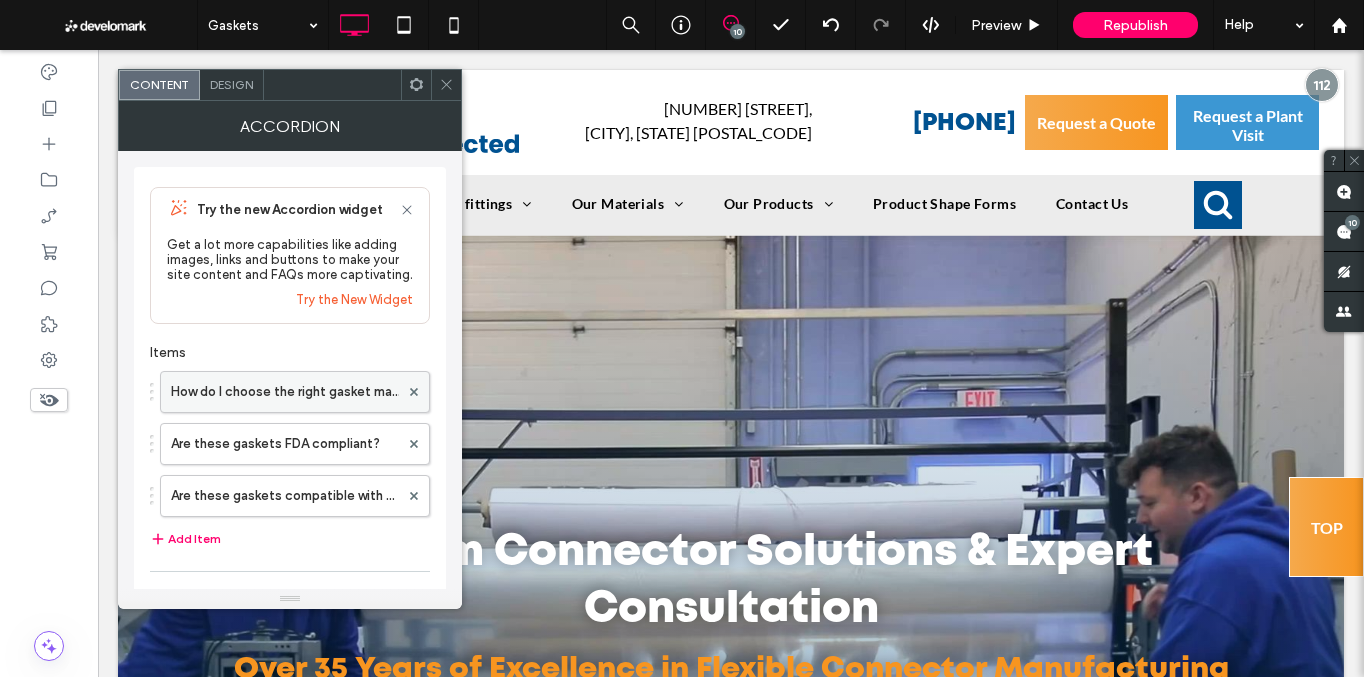 click on "How do I choose the right gasket material for my application?" at bounding box center [285, 392] 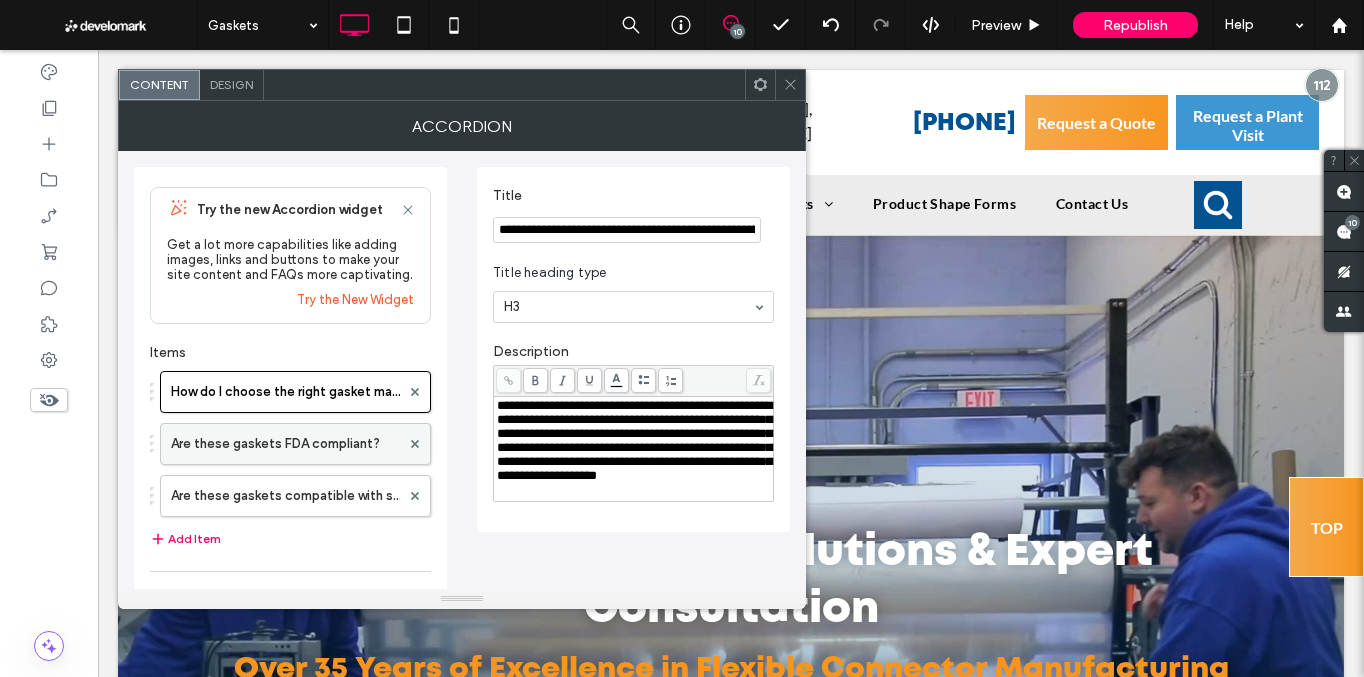 click on "Are these gaskets FDA compliant?" at bounding box center [285, 444] 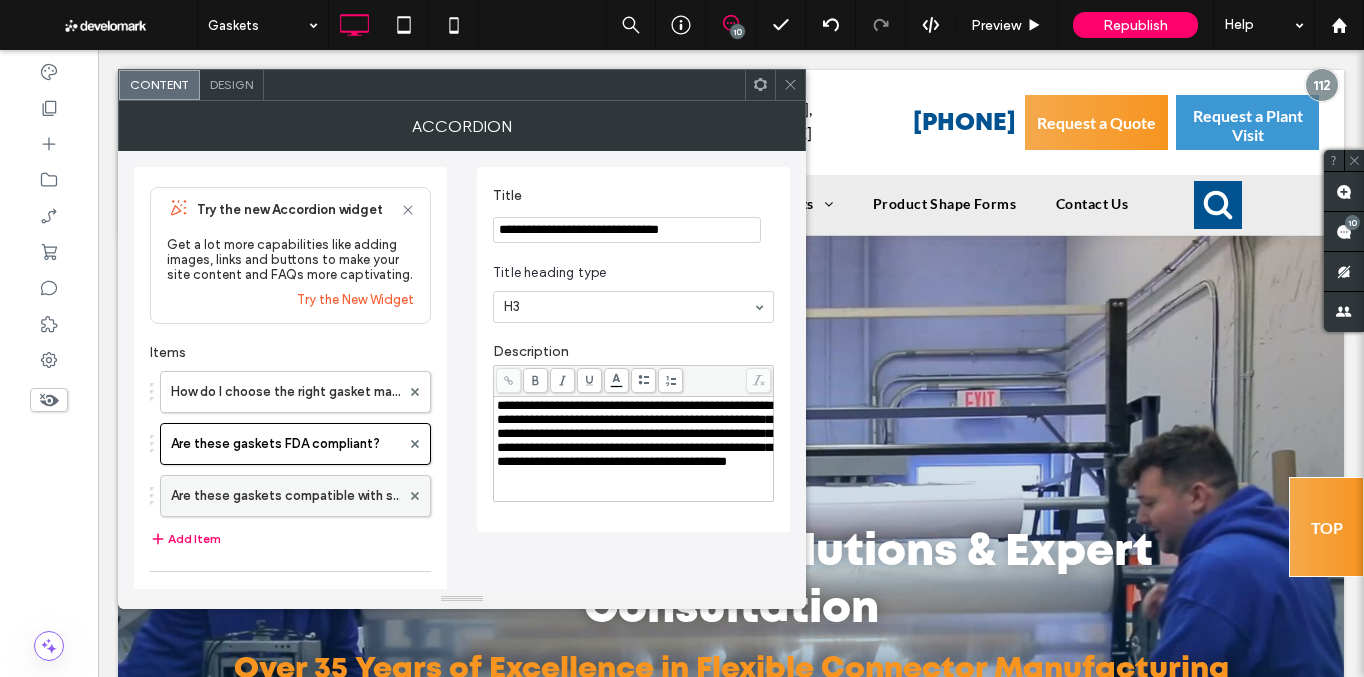 click on "Are these gaskets compatible with standard Tri-Clamp fittings?" at bounding box center (285, 496) 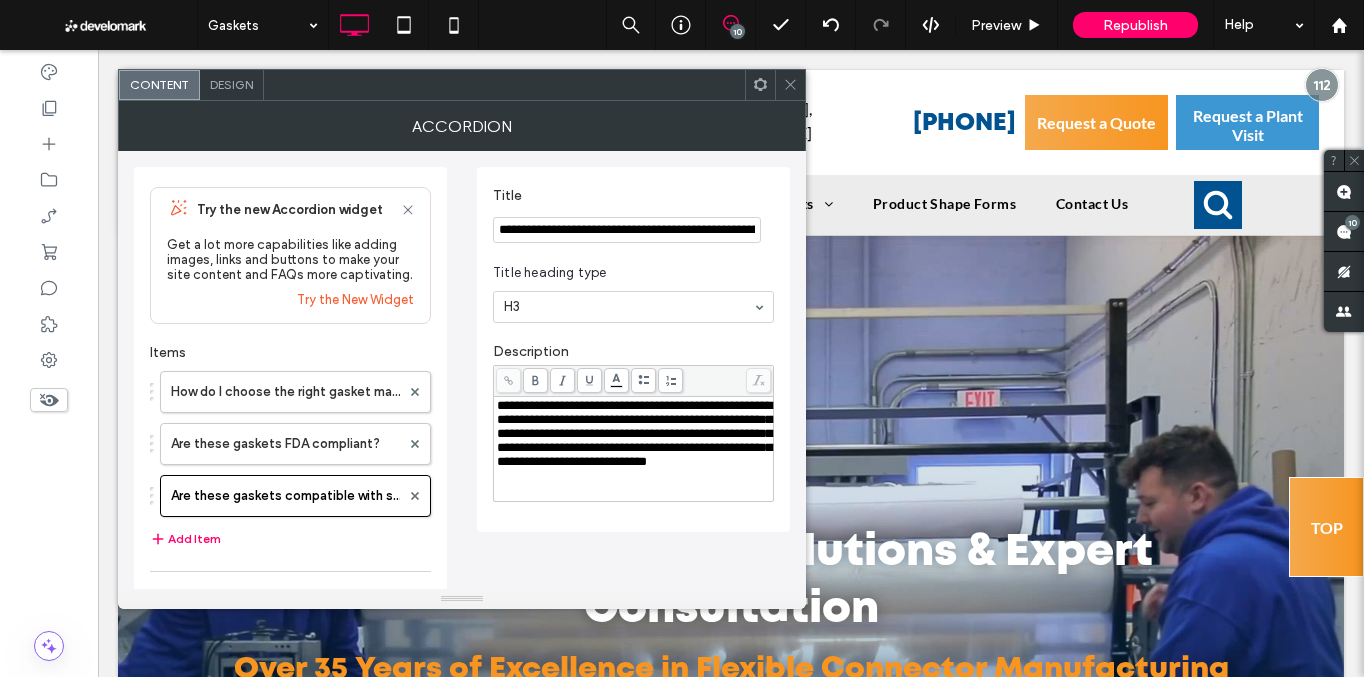 click 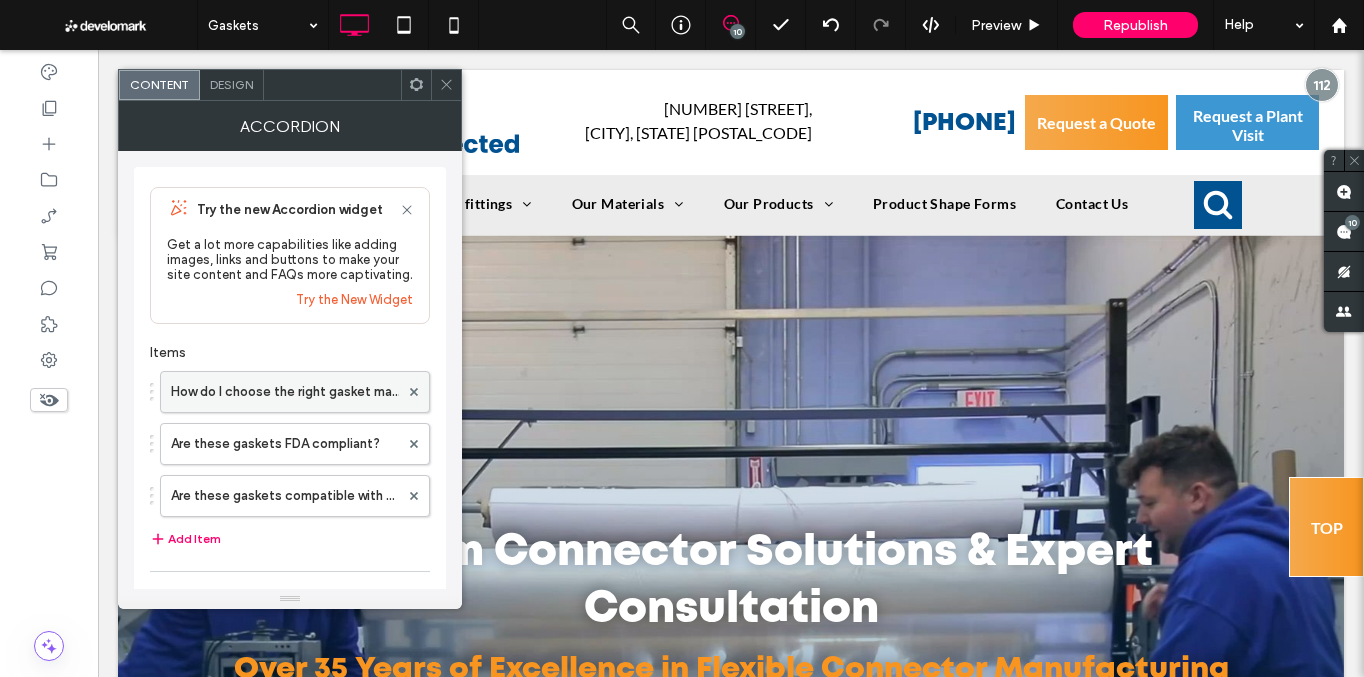 click on "How do I choose the right gasket material for my application?" at bounding box center [285, 392] 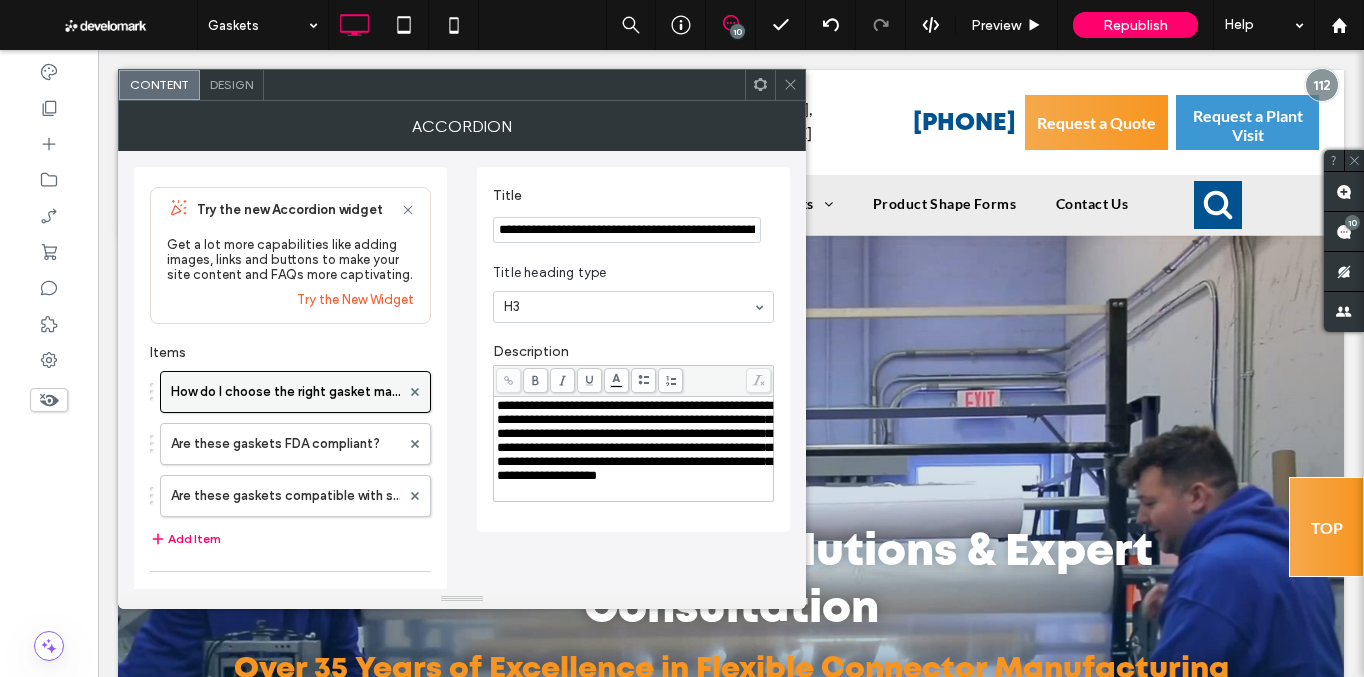 click on "How do I choose the right gasket material for my application?" at bounding box center [285, 392] 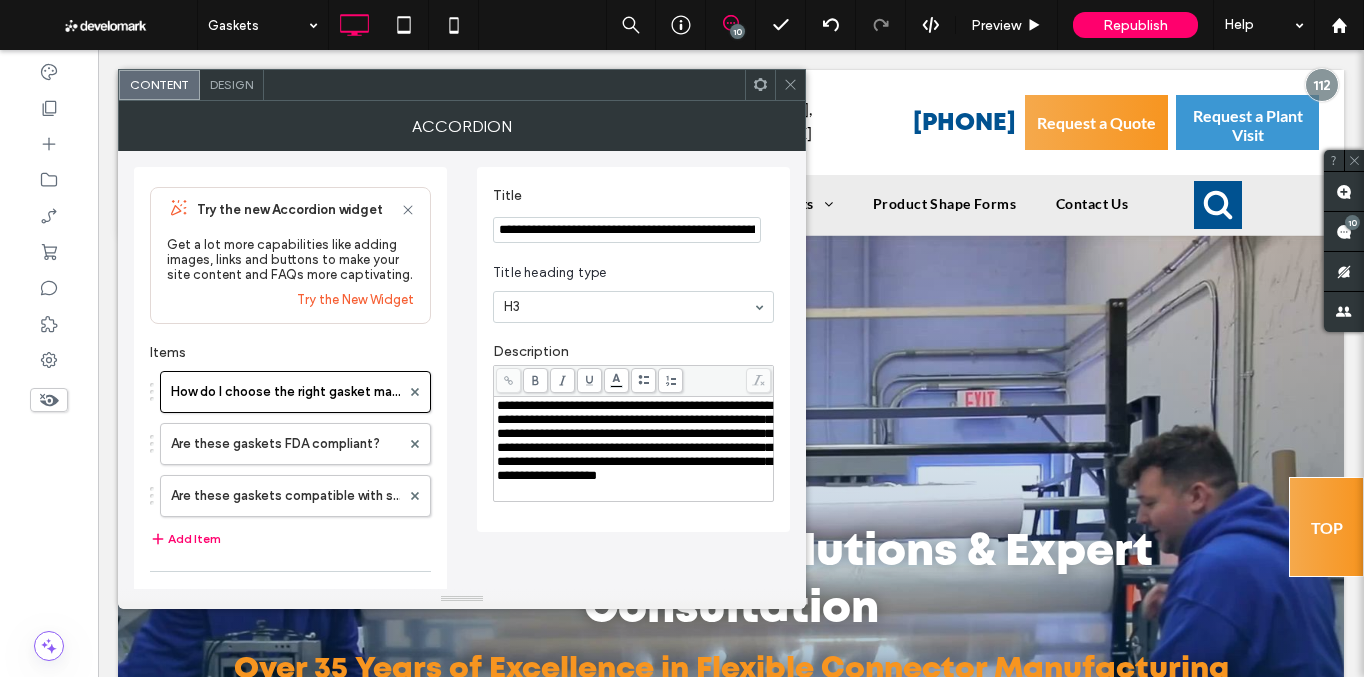 click on "**********" at bounding box center [634, 440] 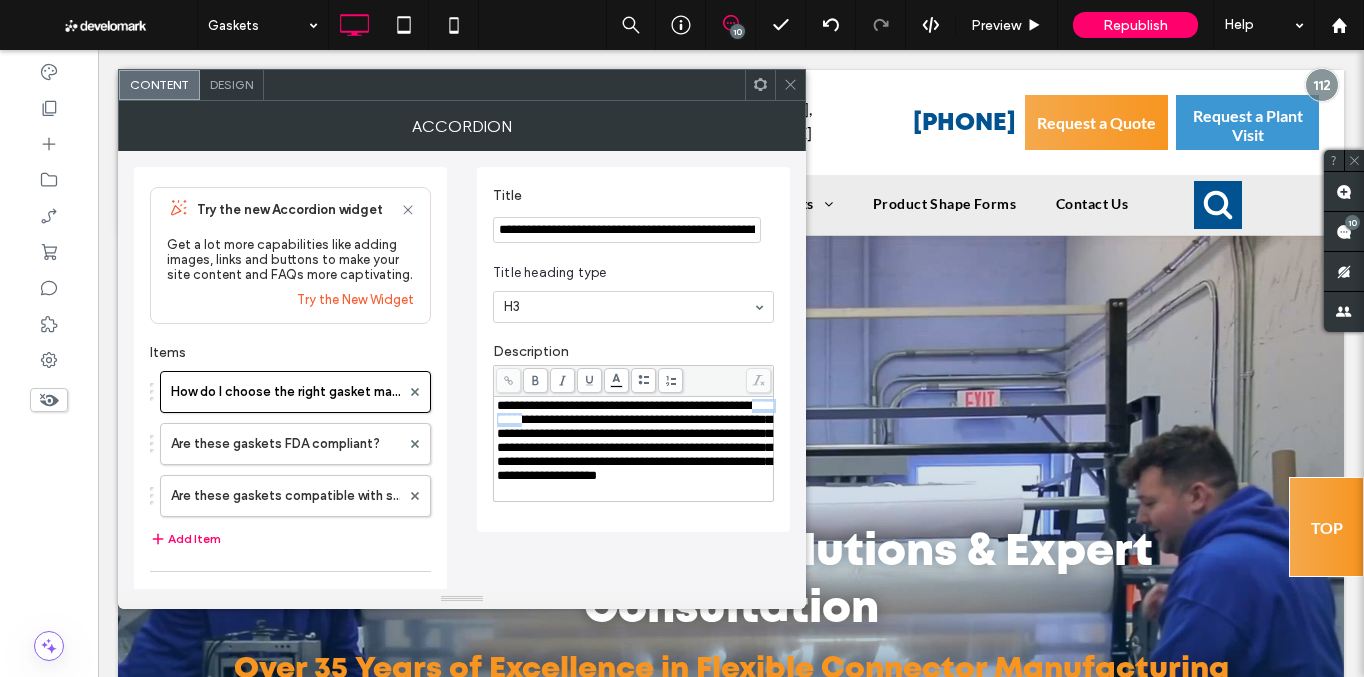 click on "**********" at bounding box center (634, 440) 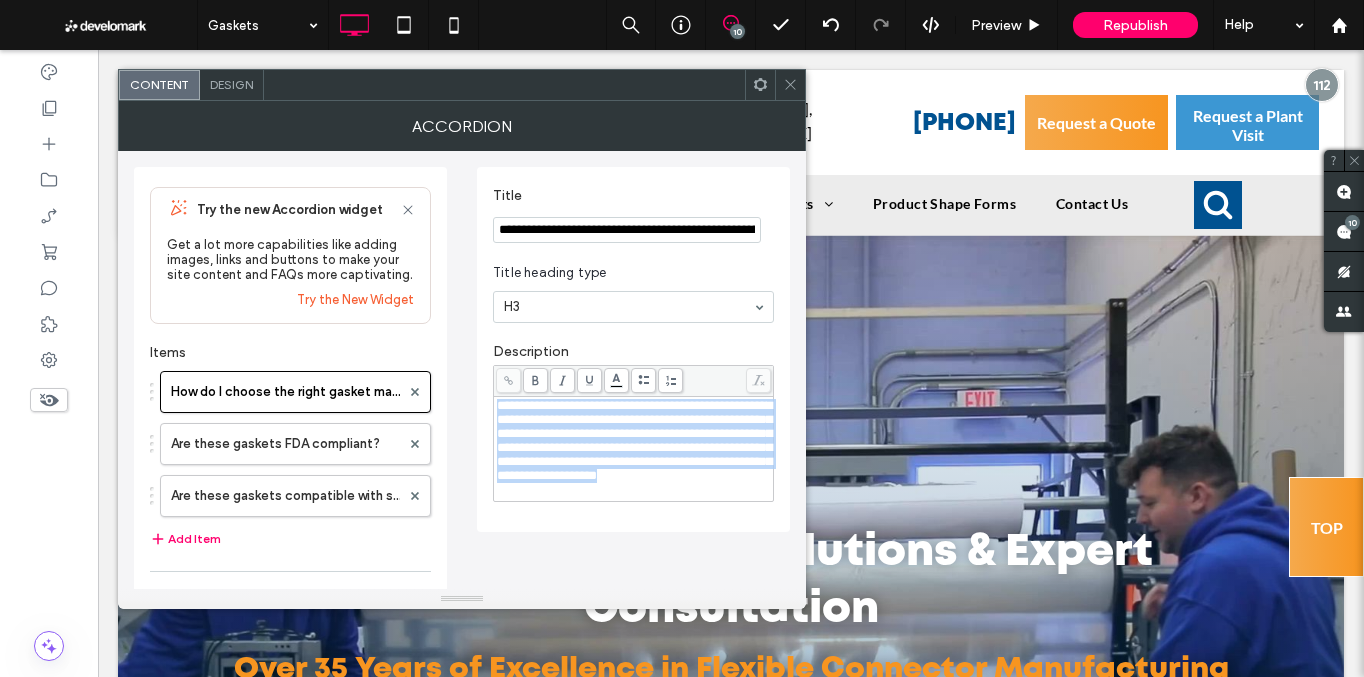 click on "**********" at bounding box center (634, 440) 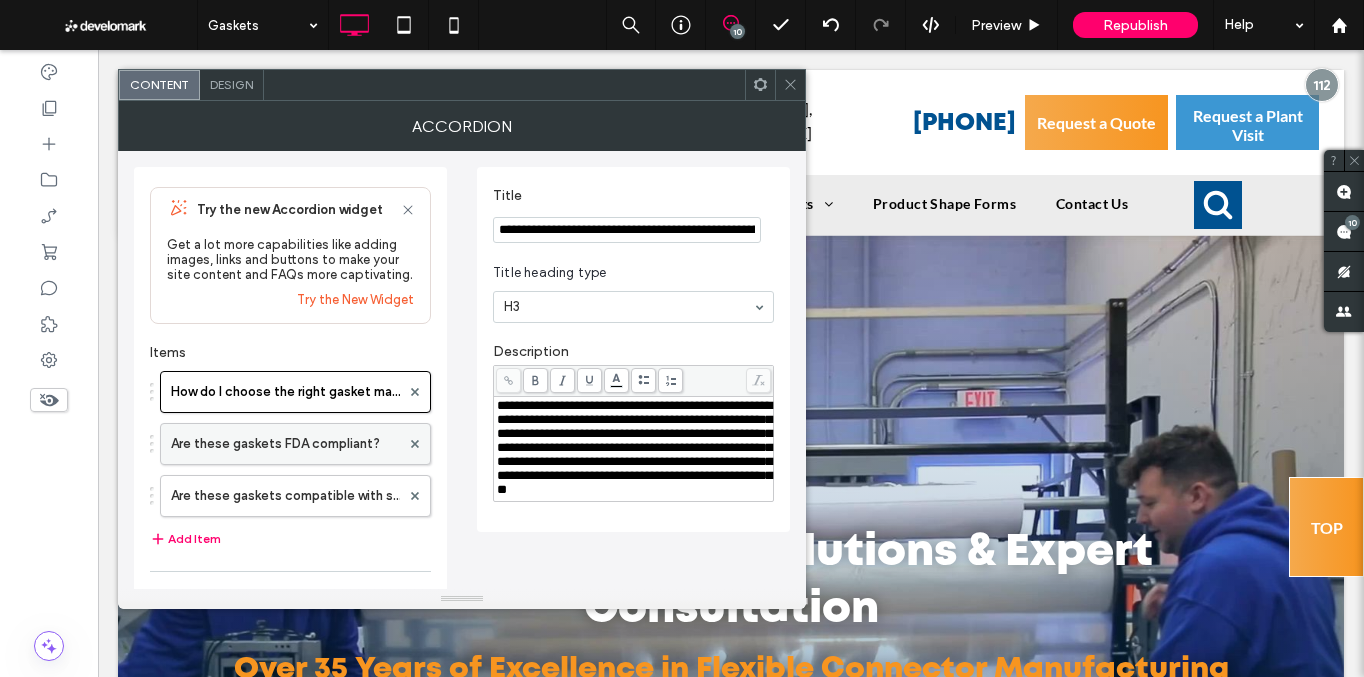 click on "Are these gaskets FDA compliant?" at bounding box center (285, 444) 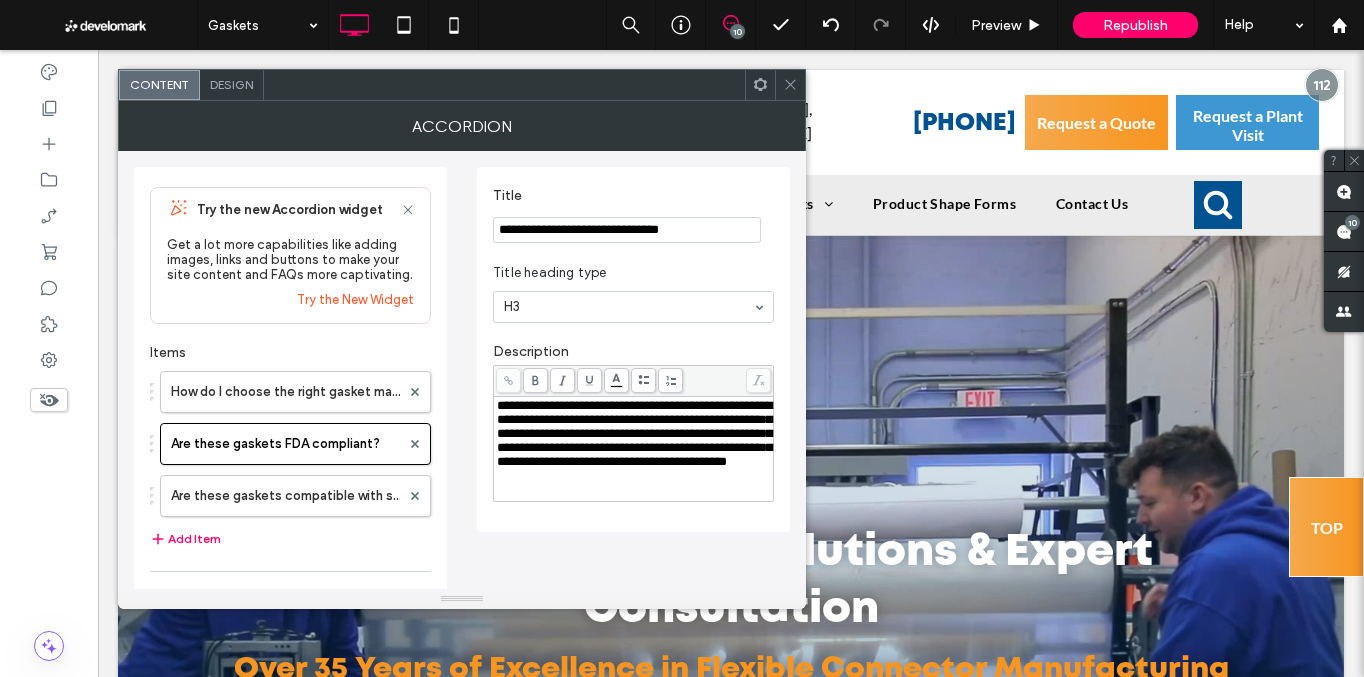 click on "**********" at bounding box center (634, 433) 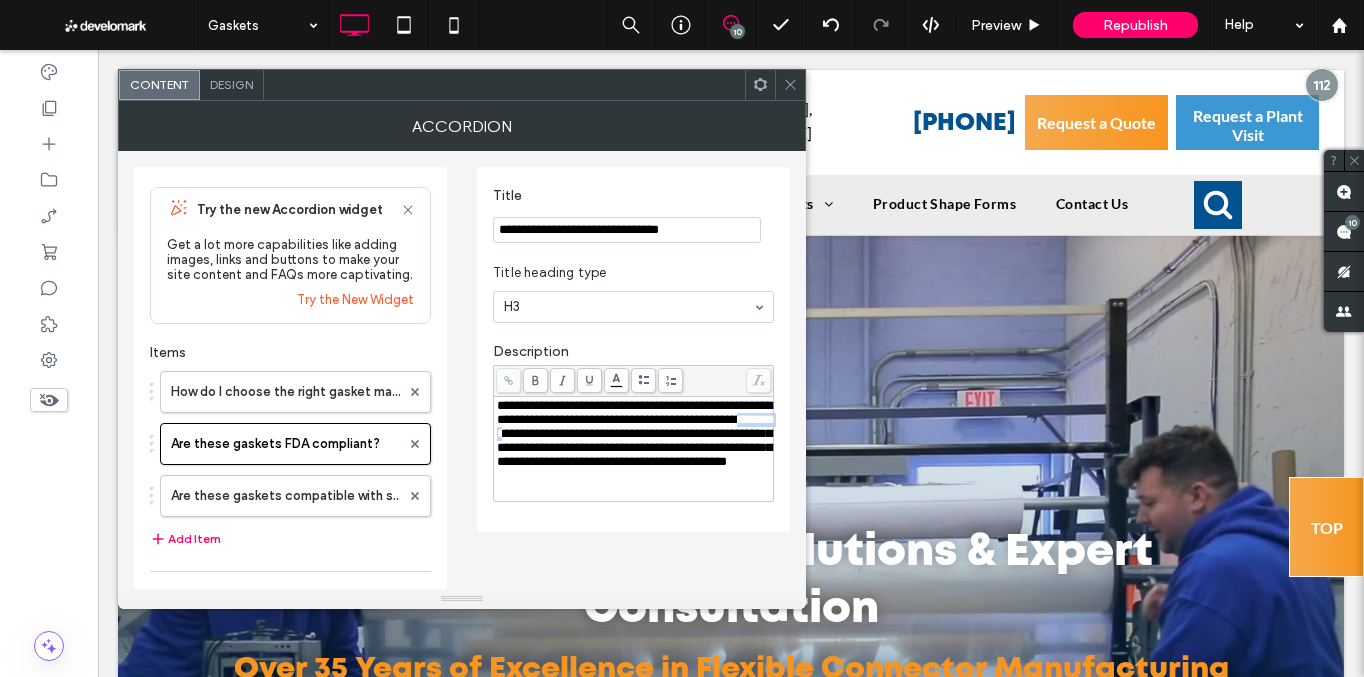 click on "**********" at bounding box center (634, 433) 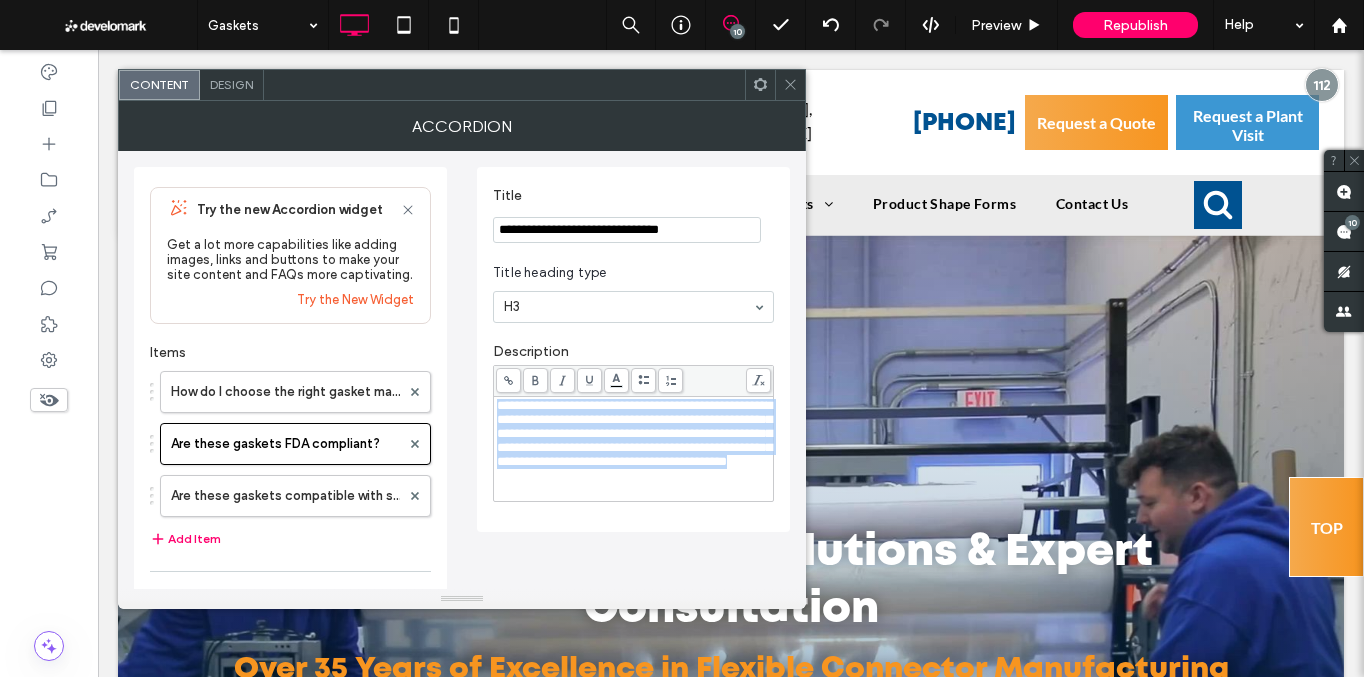 click on "**********" at bounding box center (634, 433) 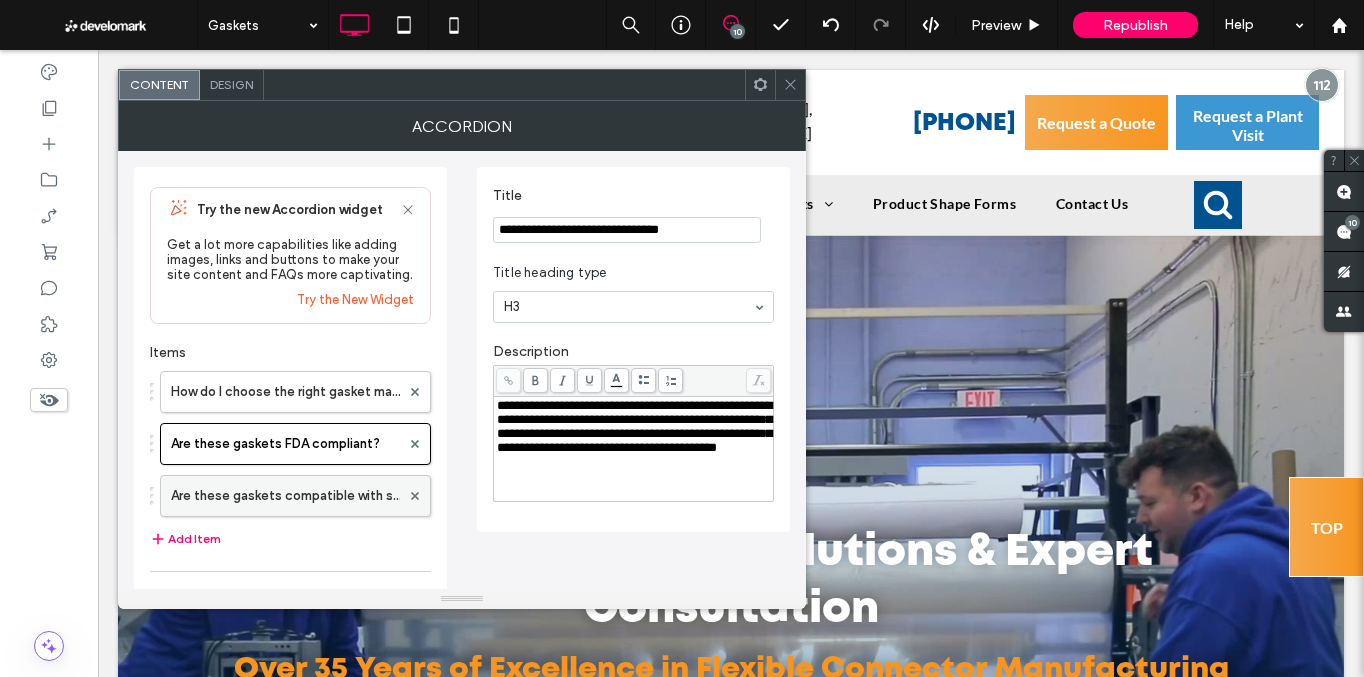click on "Are these gaskets compatible with standard Tri-Clamp fittings?" at bounding box center (285, 496) 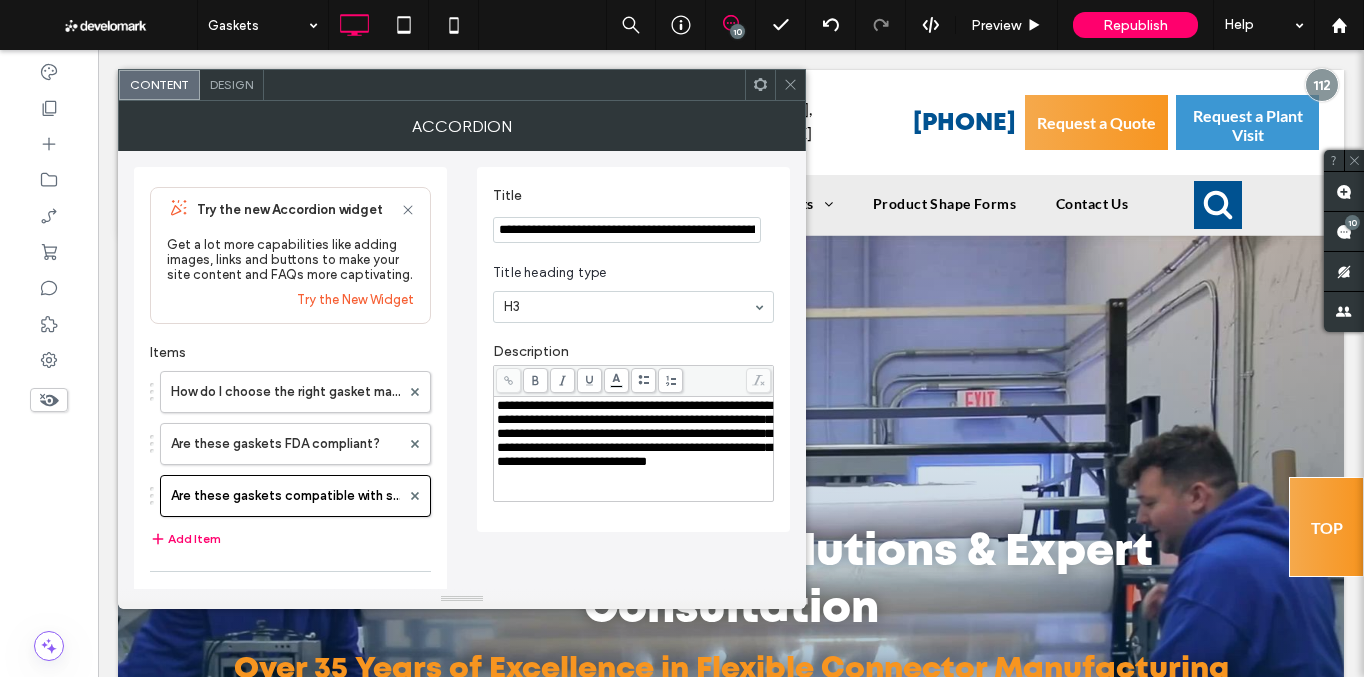 click on "**********" at bounding box center (634, 433) 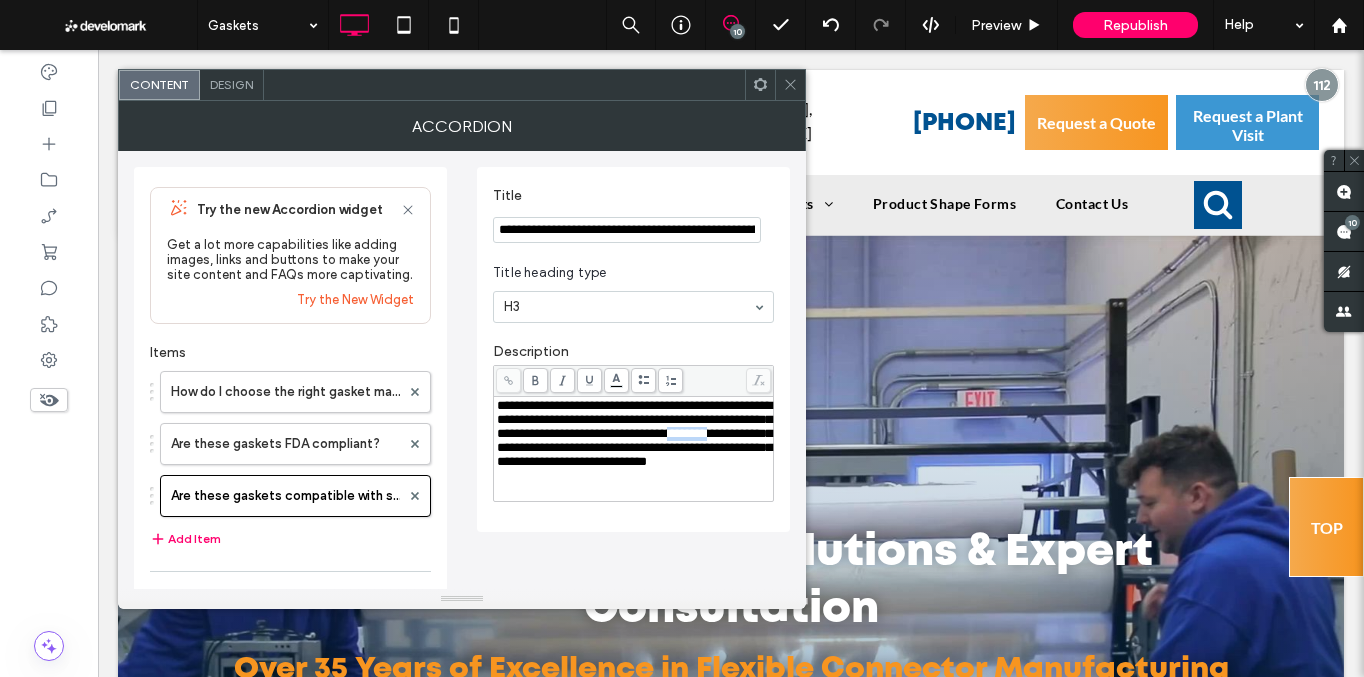 click on "**********" at bounding box center [634, 433] 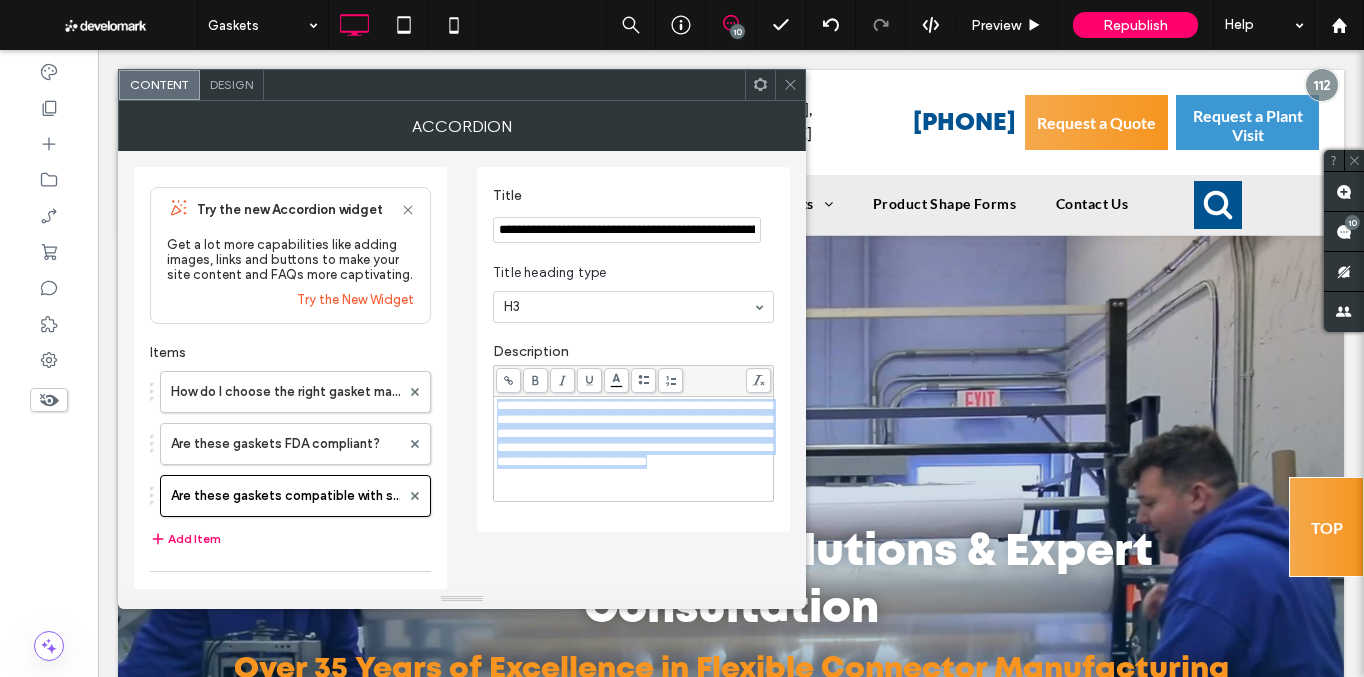 click on "**********" at bounding box center [634, 433] 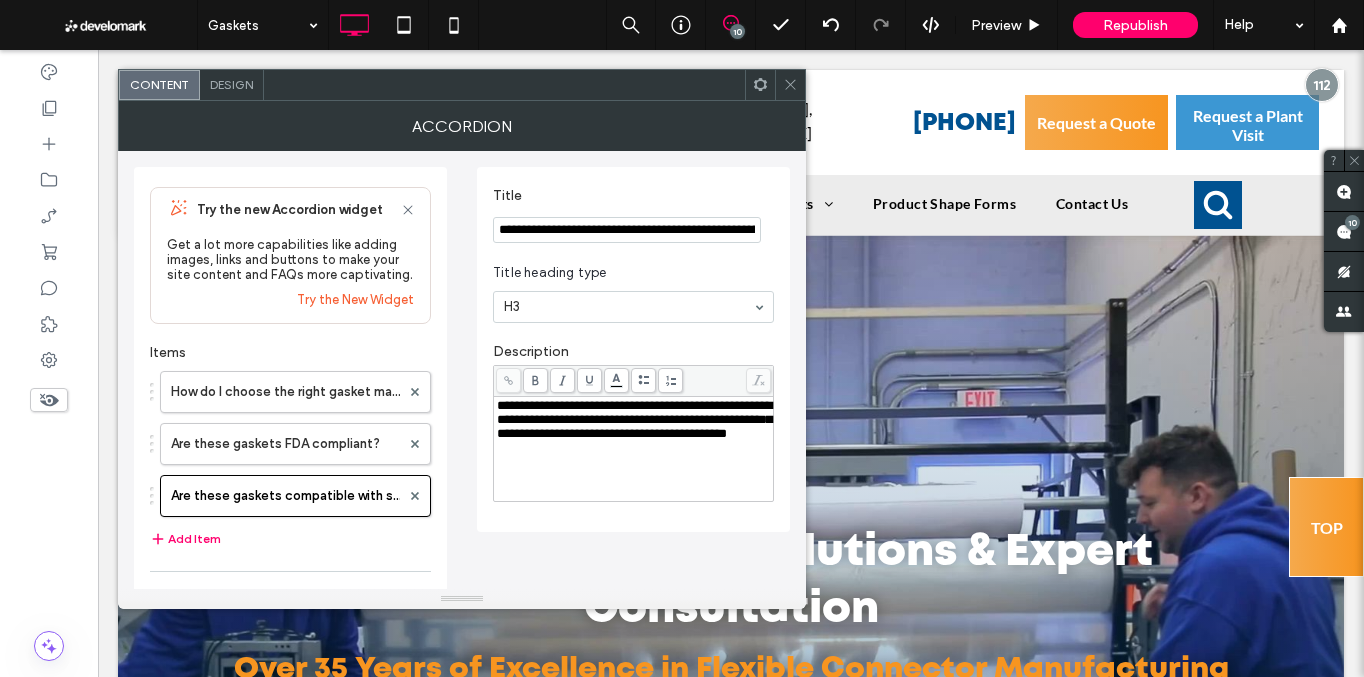 click on "**********" at bounding box center [634, 419] 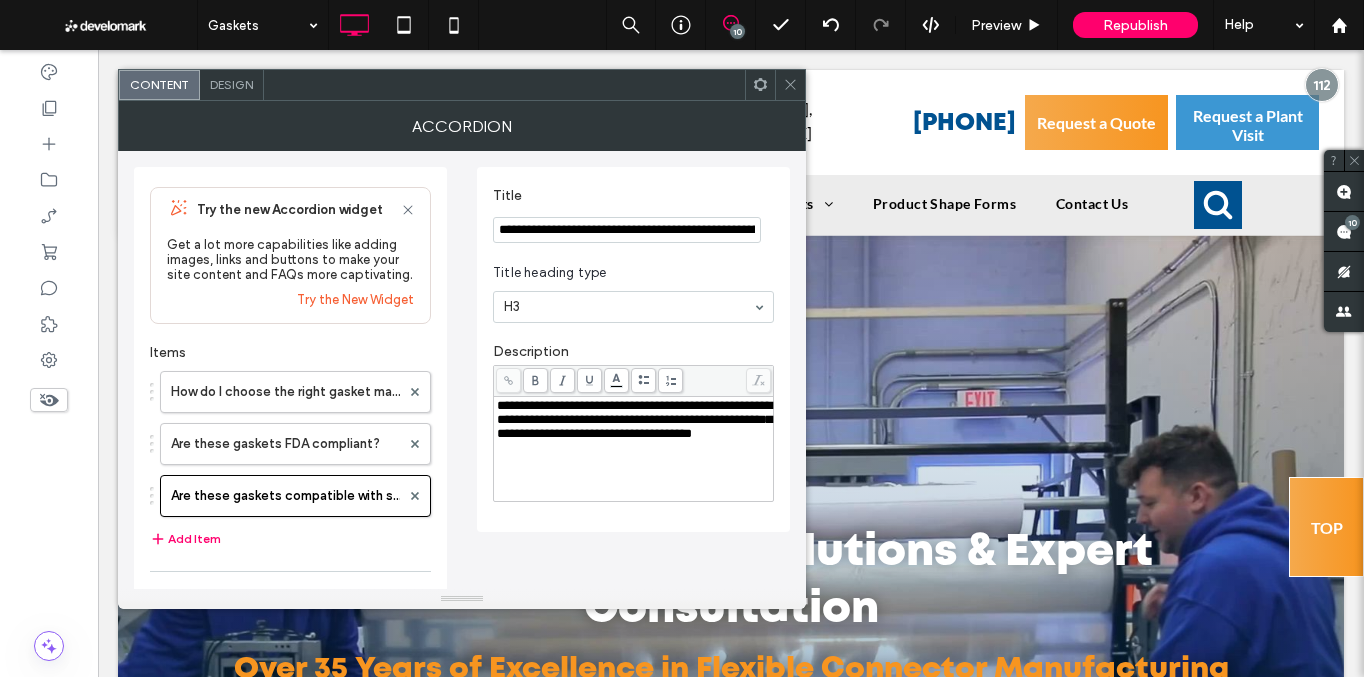 click on "**********" at bounding box center (634, 449) 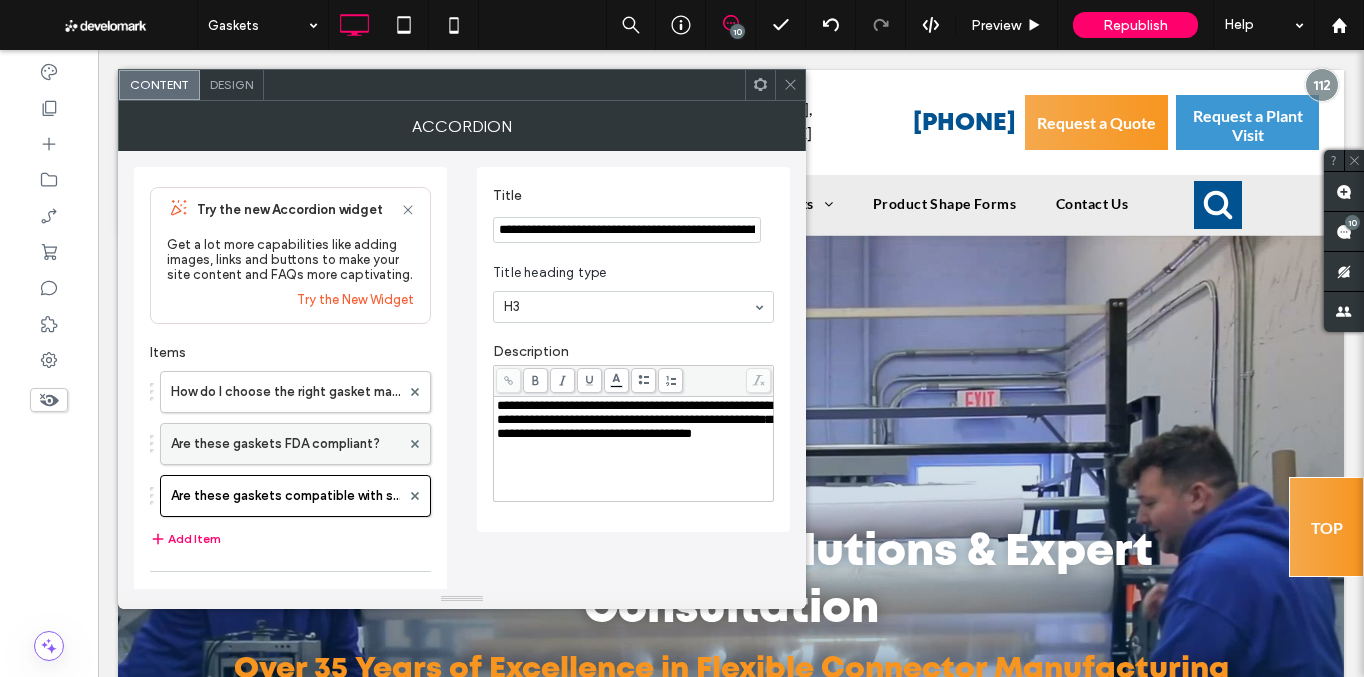click on "Are these gaskets FDA compliant?" at bounding box center [285, 444] 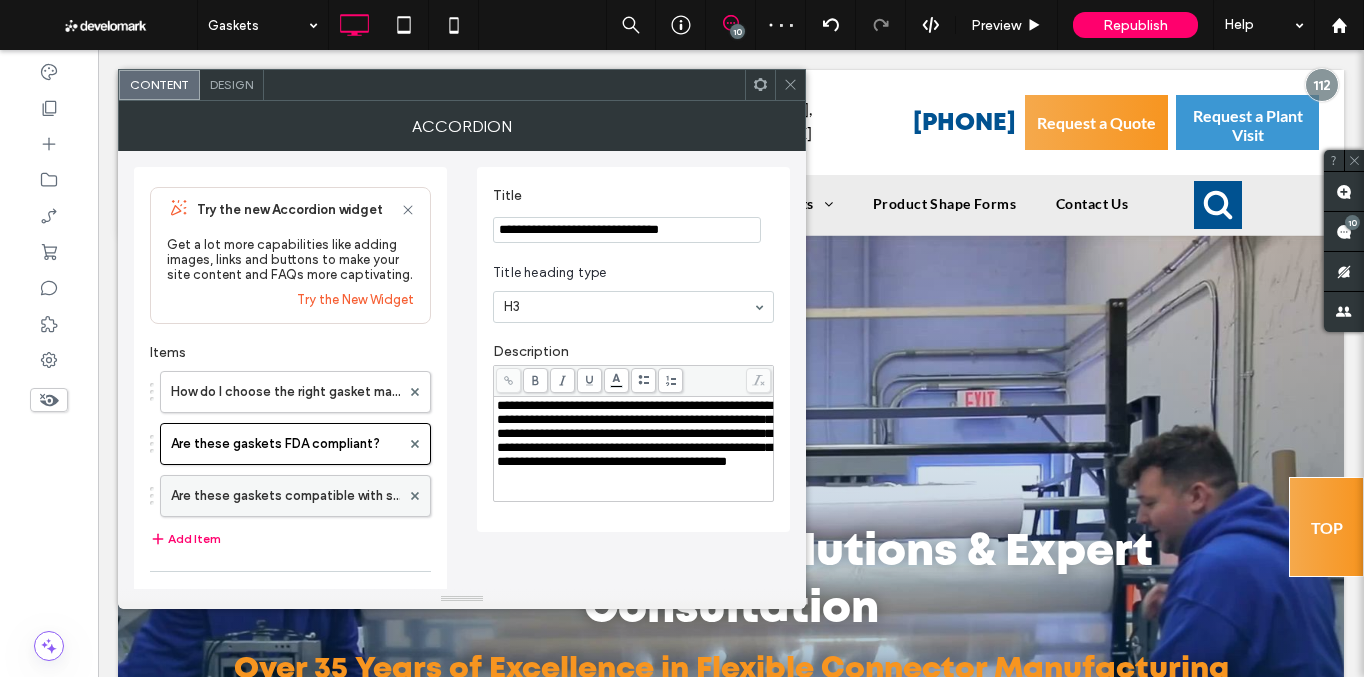 click on "Are these gaskets compatible with standard Tri-Clamp fittings?" at bounding box center (285, 496) 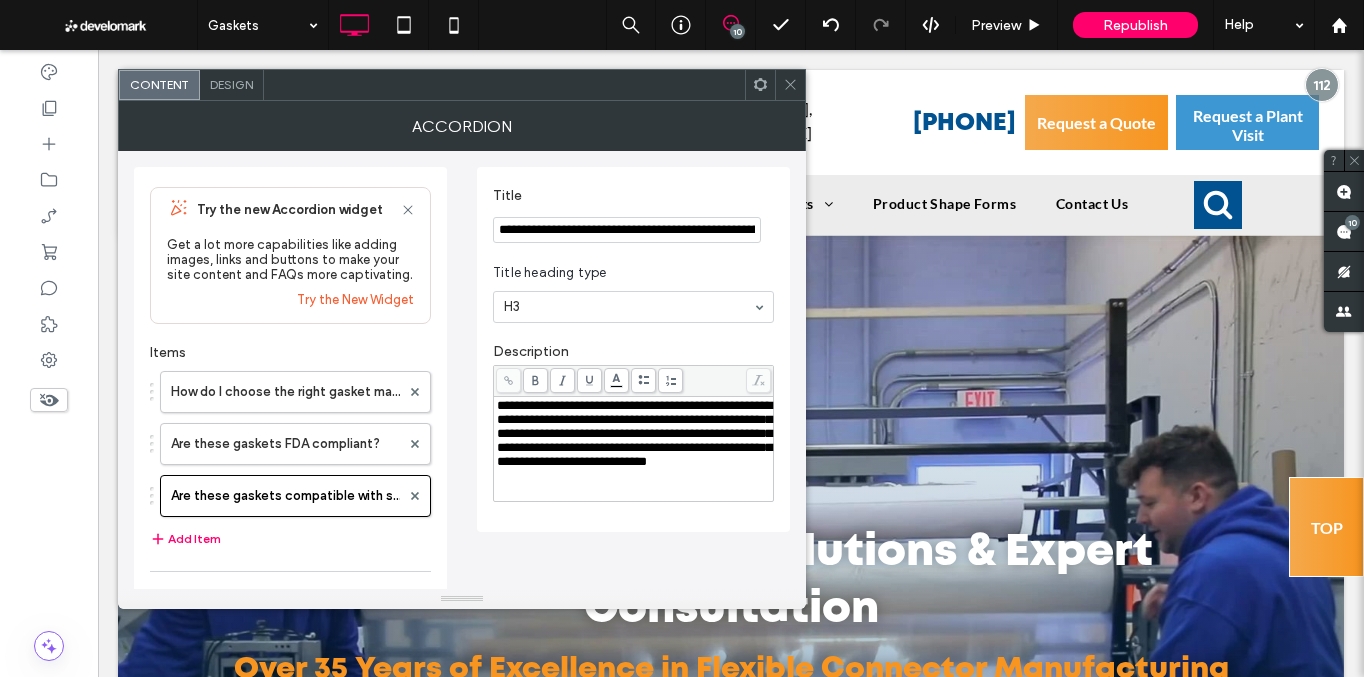 click on "**********" at bounding box center [634, 433] 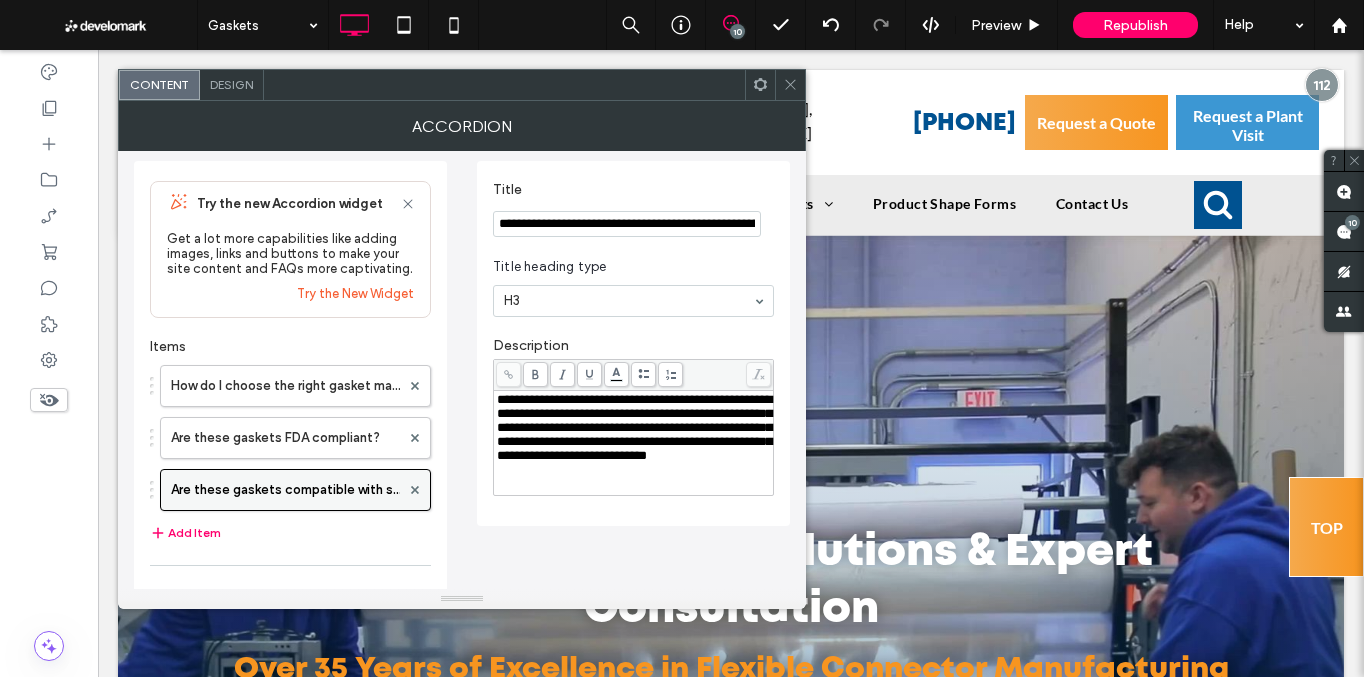 scroll, scrollTop: 0, scrollLeft: 0, axis: both 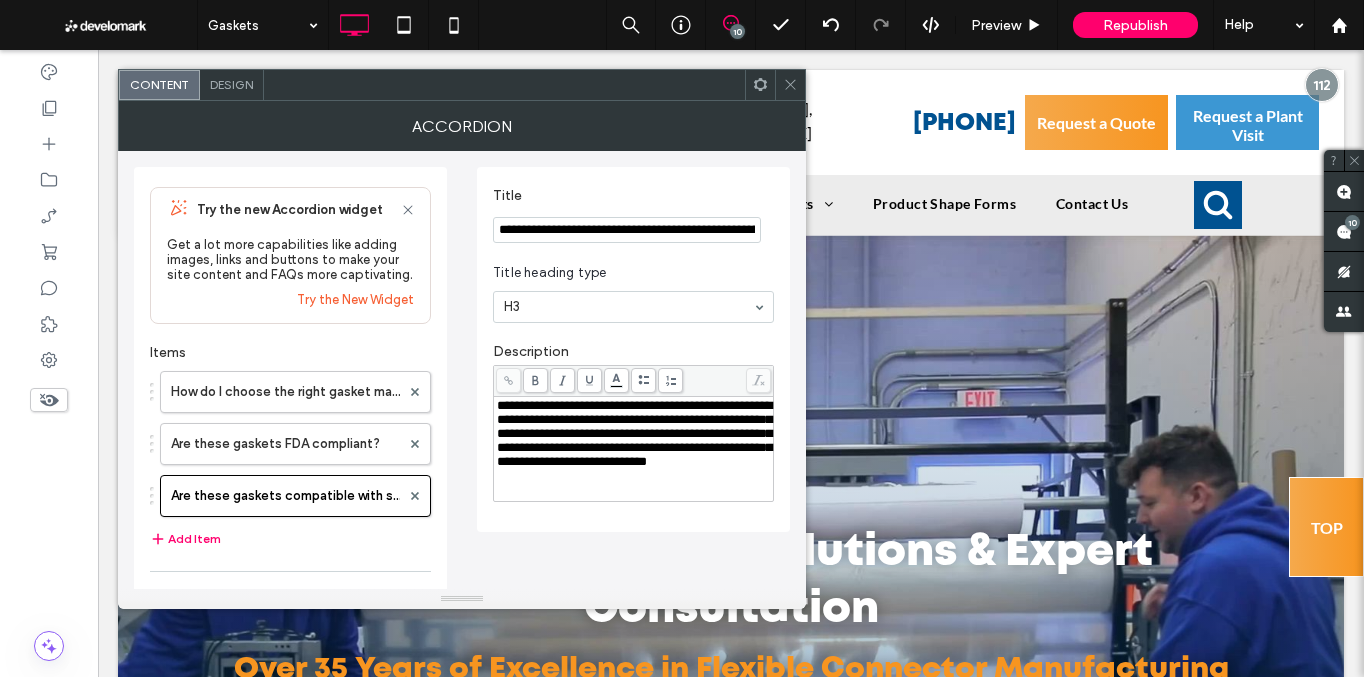 drag, startPoint x: 354, startPoint y: 301, endPoint x: 687, endPoint y: 247, distance: 337.34998 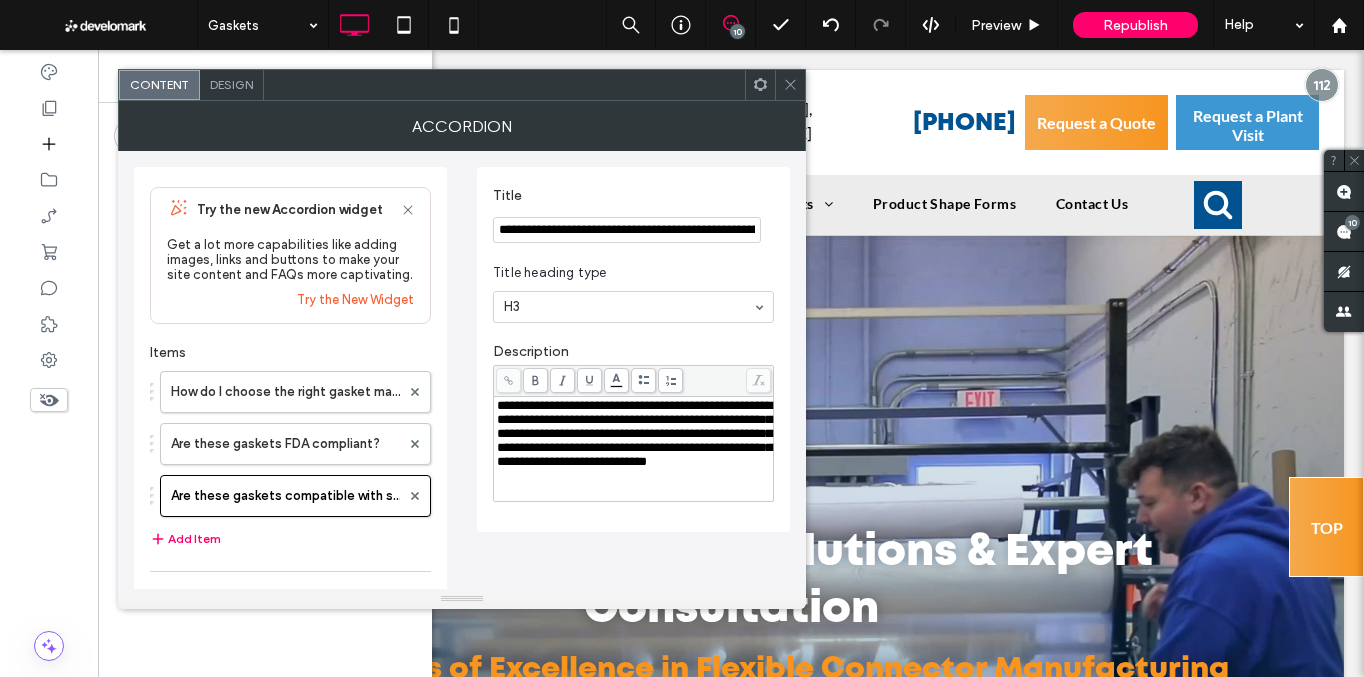 click on "Try the New Widget" at bounding box center (355, 299) 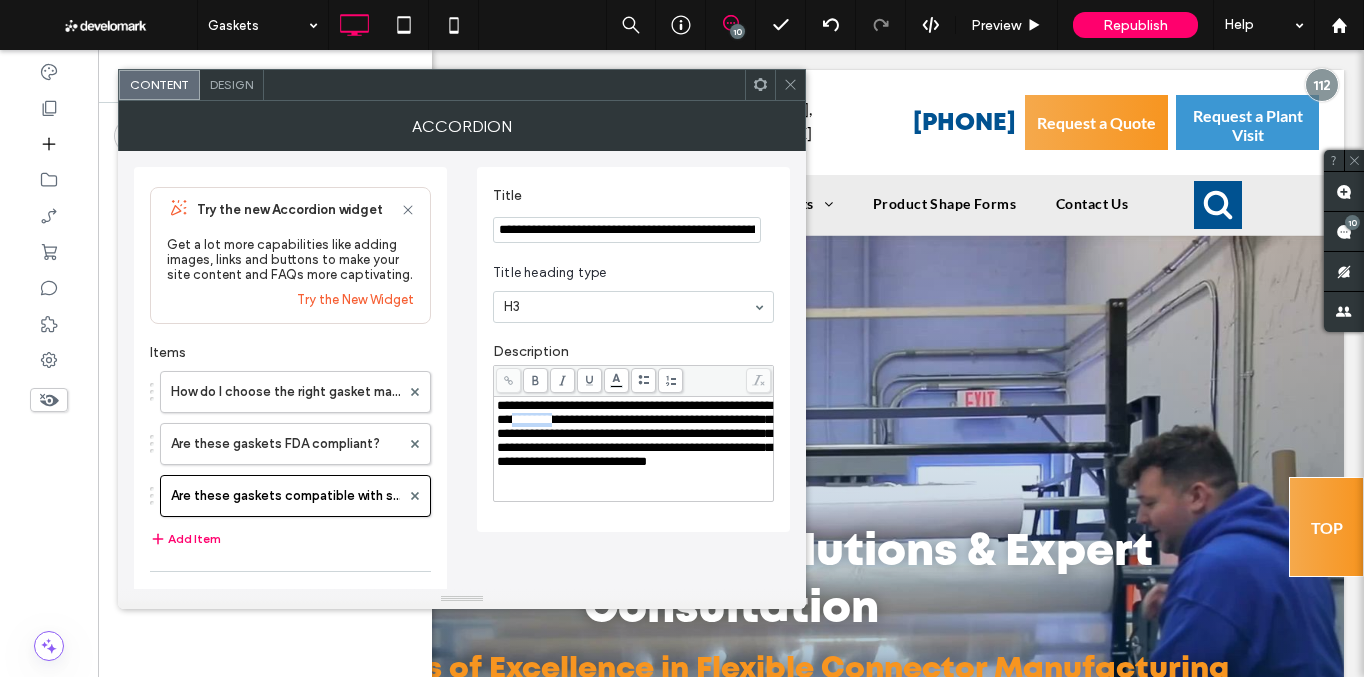 click on "**********" at bounding box center [634, 433] 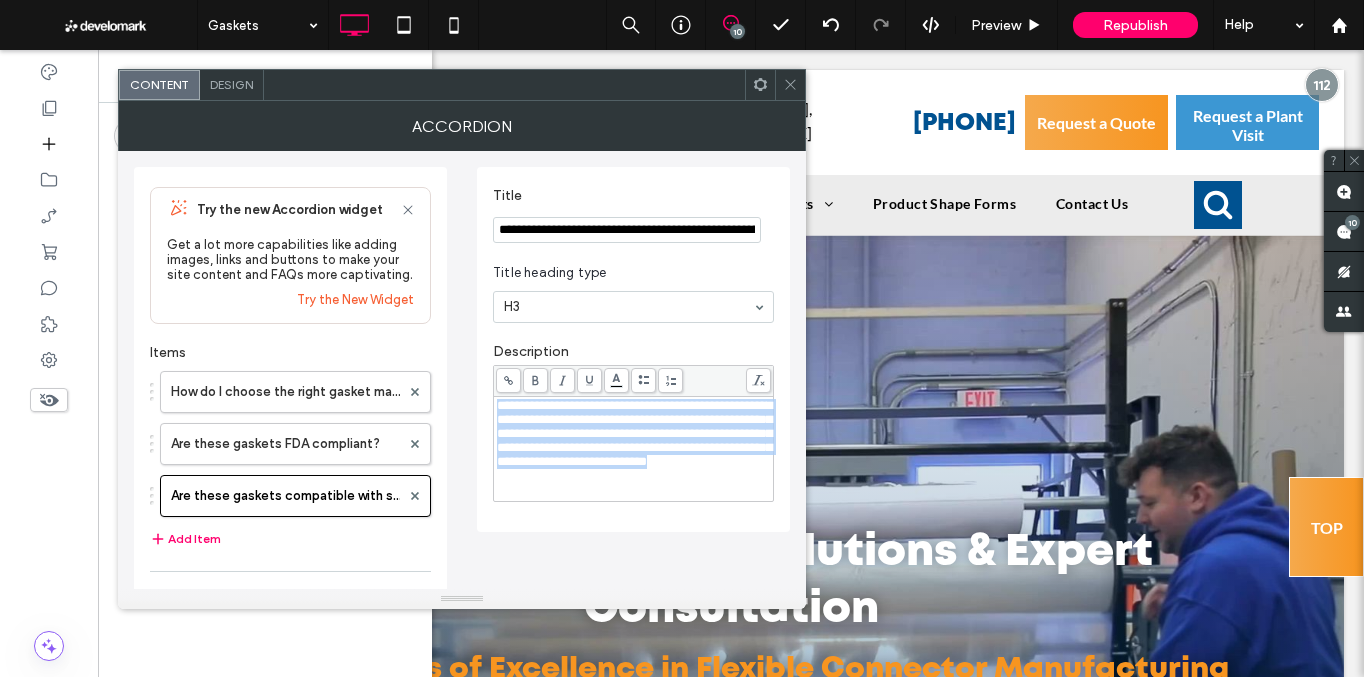 click on "**********" at bounding box center [634, 433] 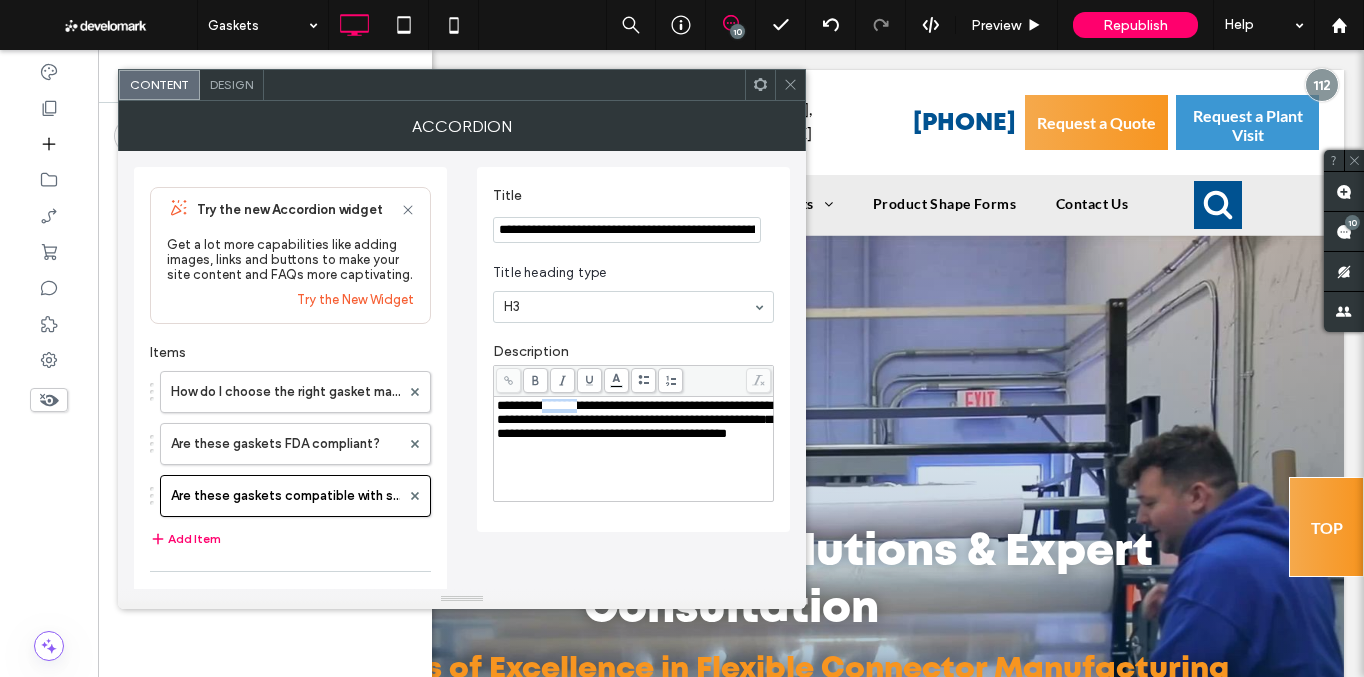 drag, startPoint x: 586, startPoint y: 408, endPoint x: 548, endPoint y: 407, distance: 38.013157 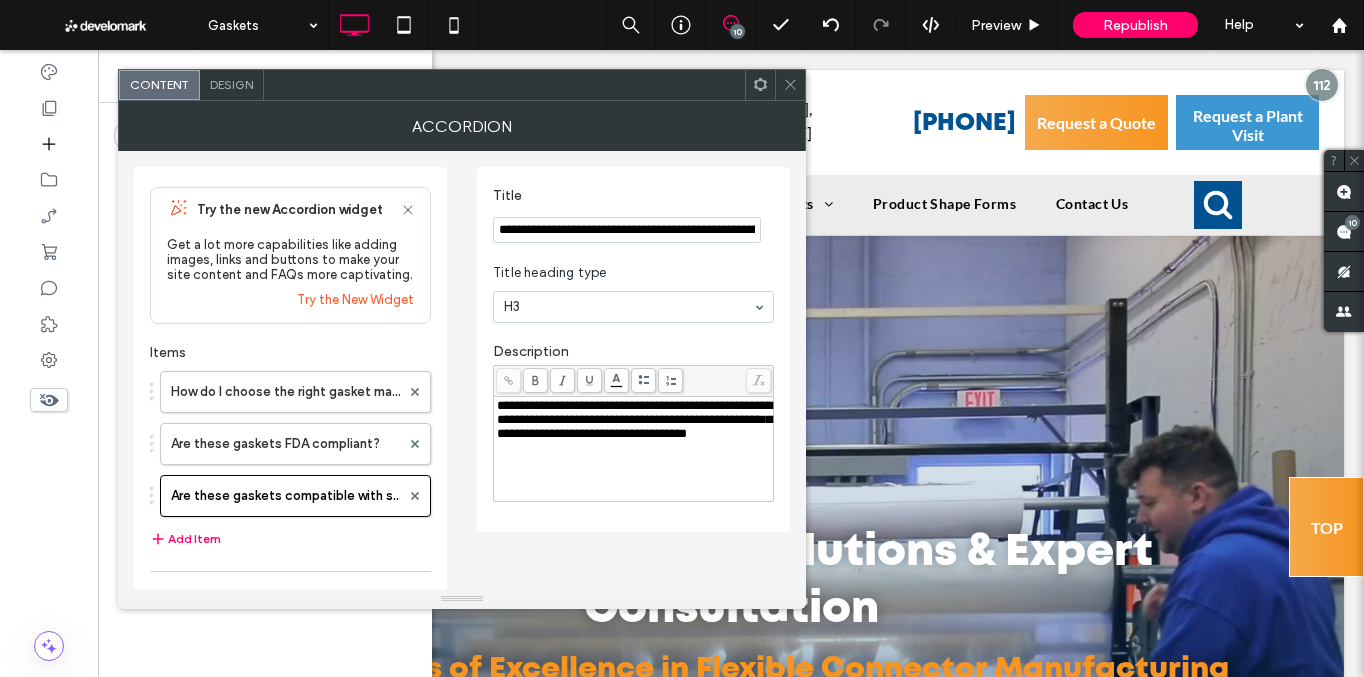 type 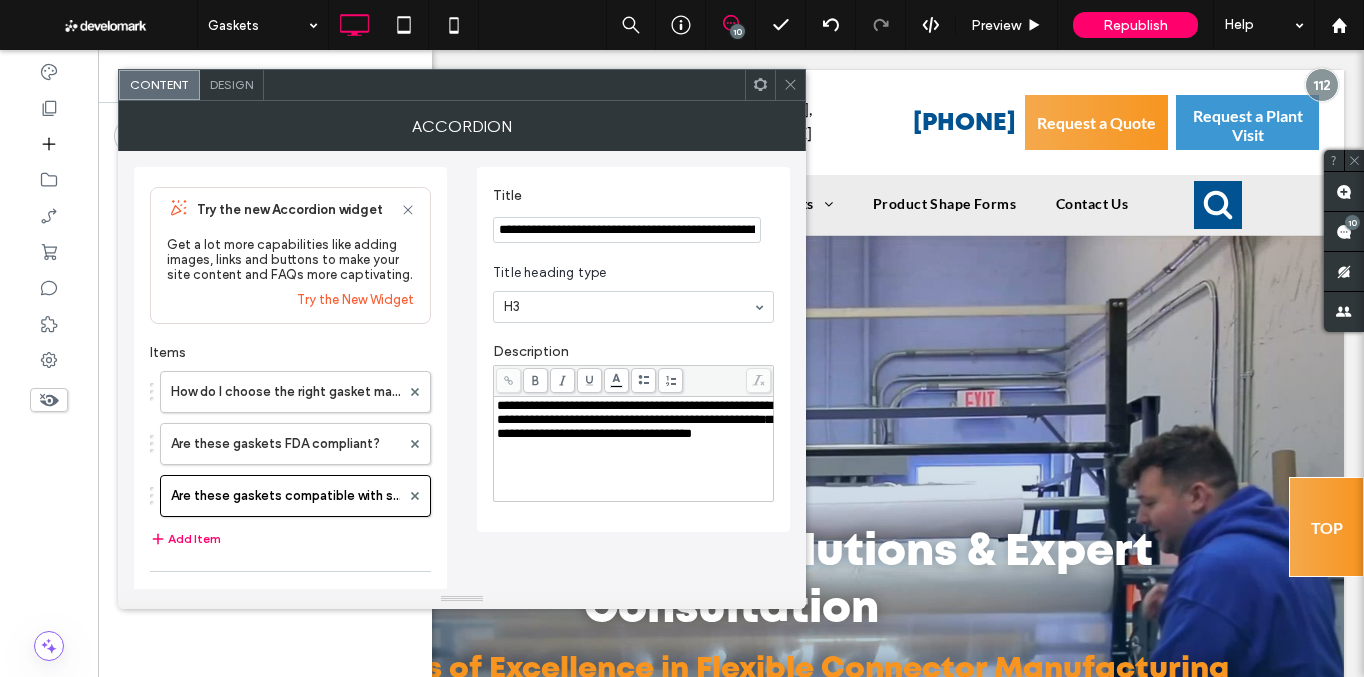 click on "**********" at bounding box center [634, 419] 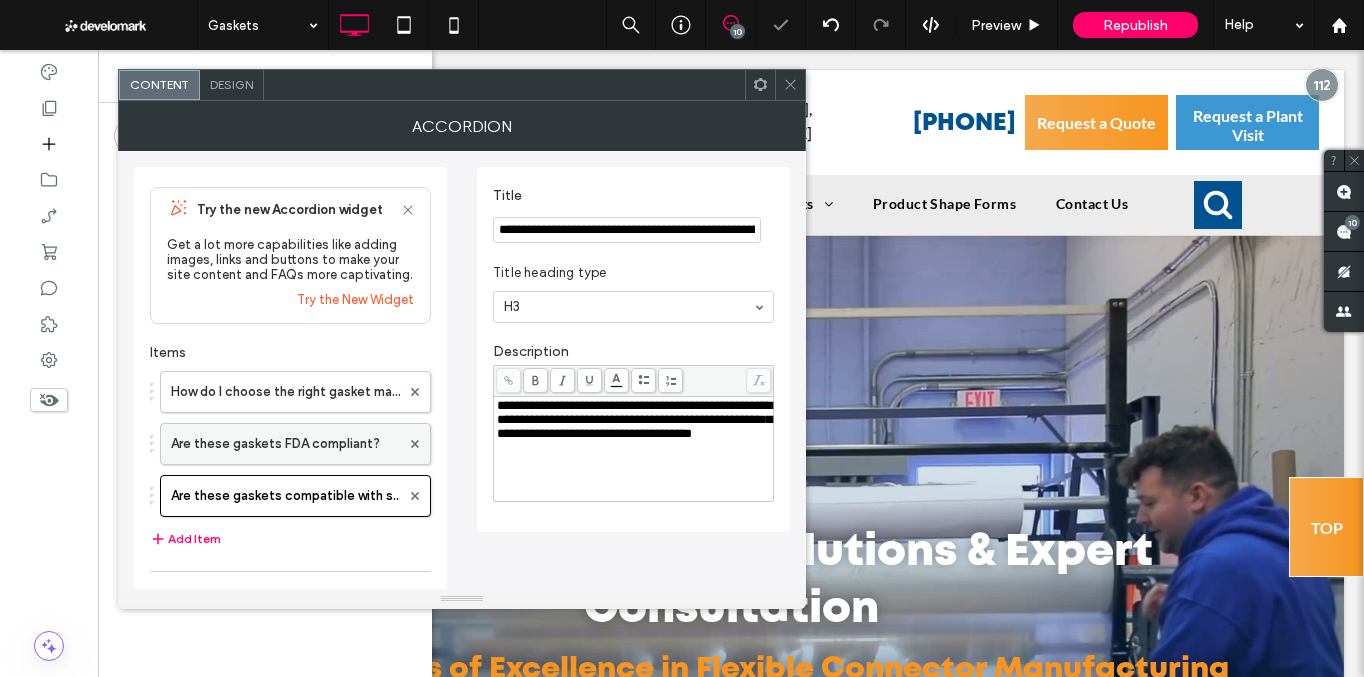 click on "Are these gaskets FDA compliant?" at bounding box center (285, 444) 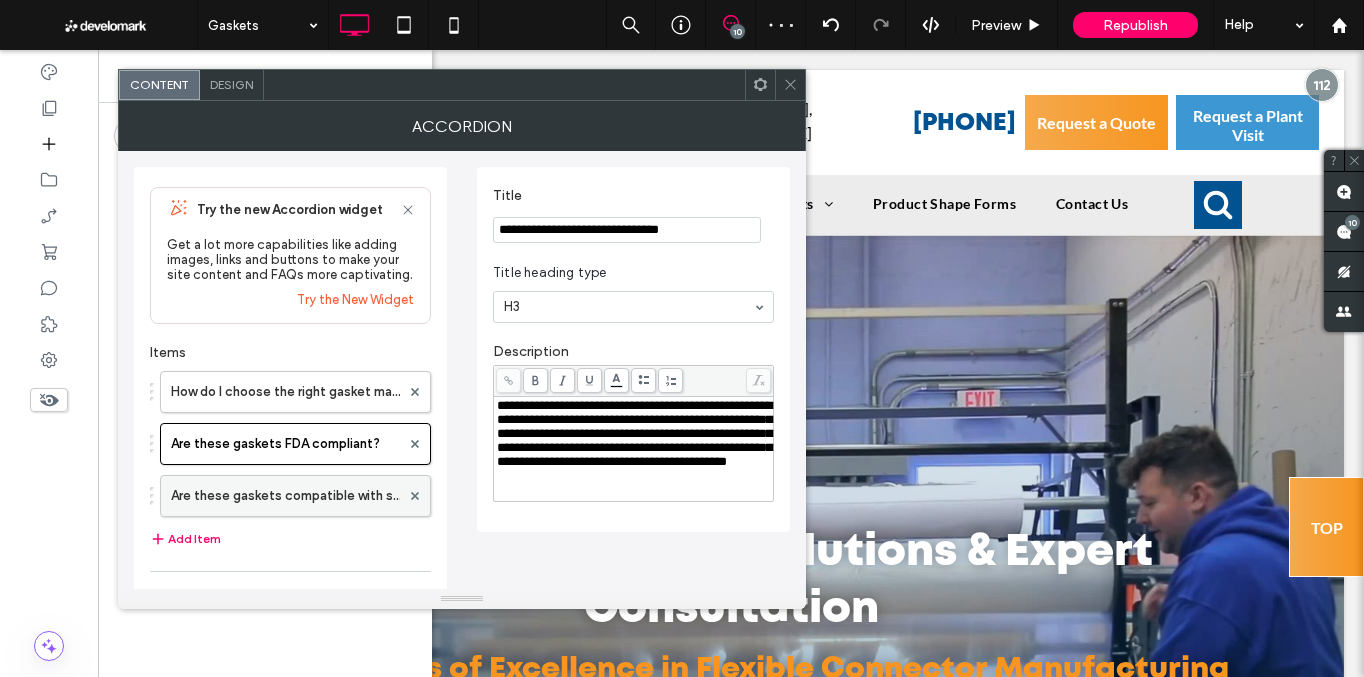 click on "Are these gaskets compatible with standard Tri-Clamp fittings?" at bounding box center [285, 496] 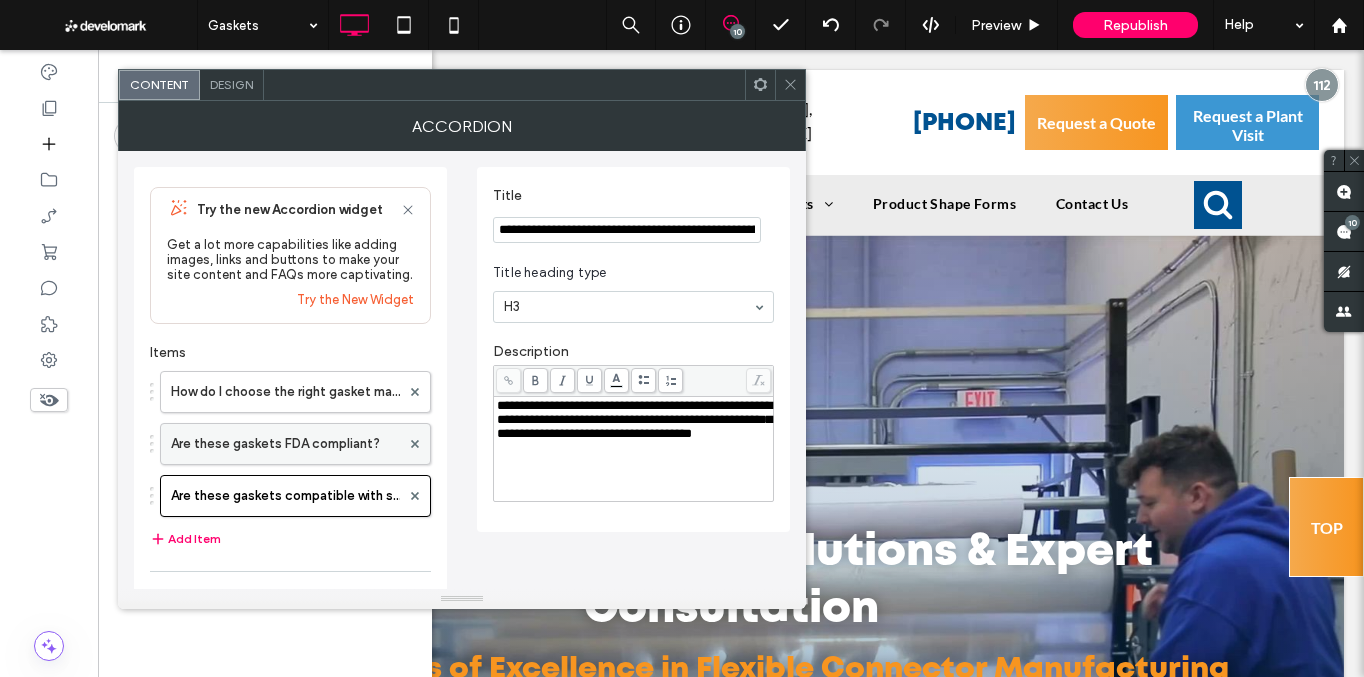 click on "Are these gaskets FDA compliant?" at bounding box center [285, 444] 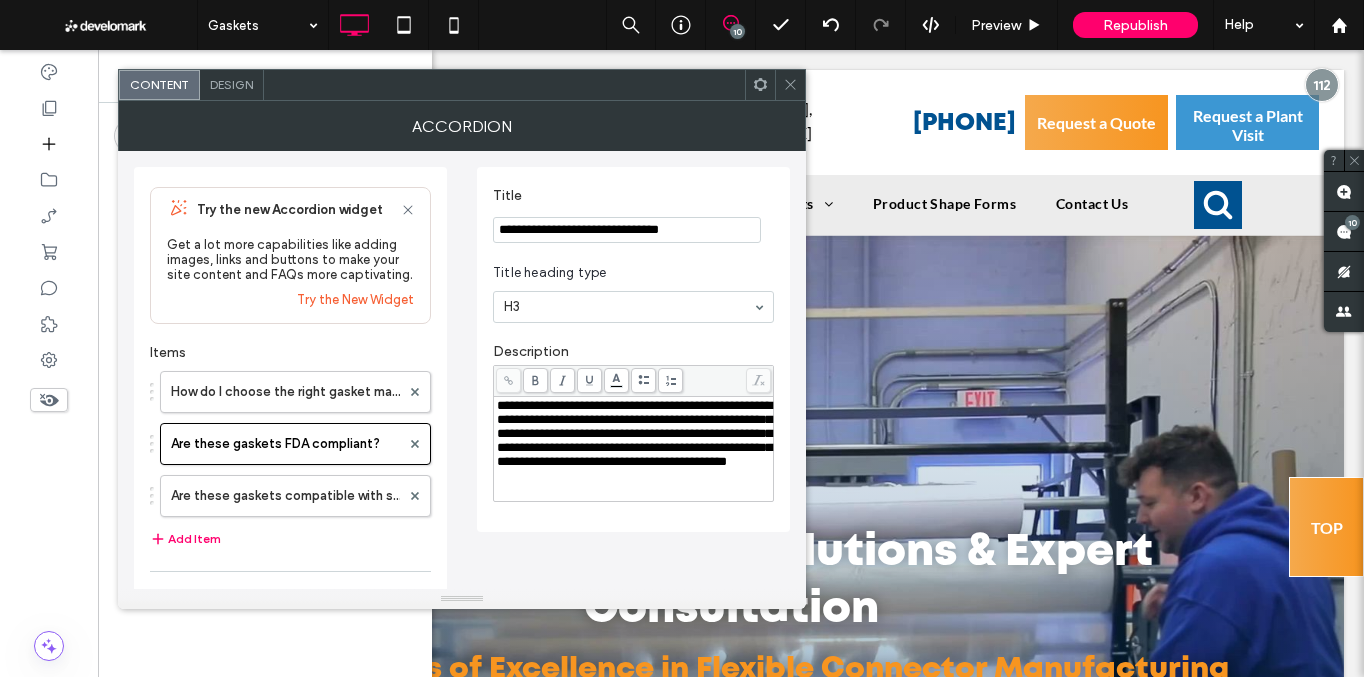 click on "**********" at bounding box center (634, 433) 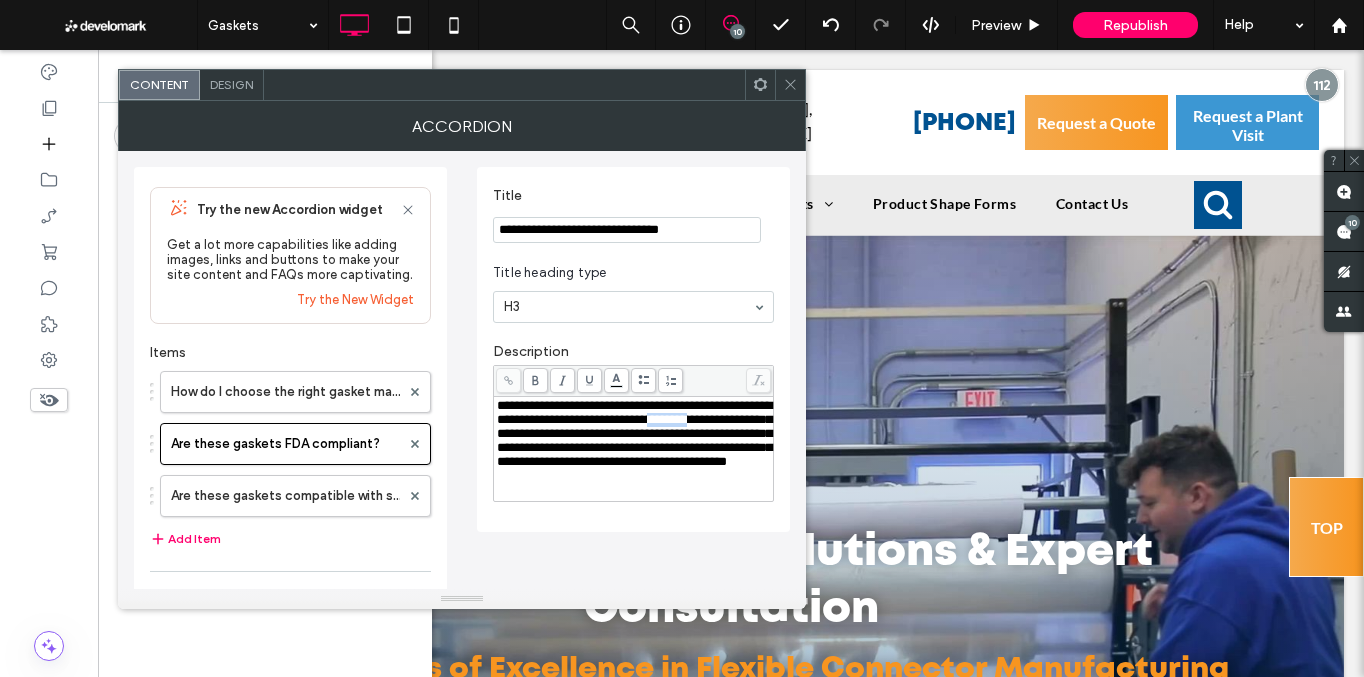 click on "**********" at bounding box center (634, 433) 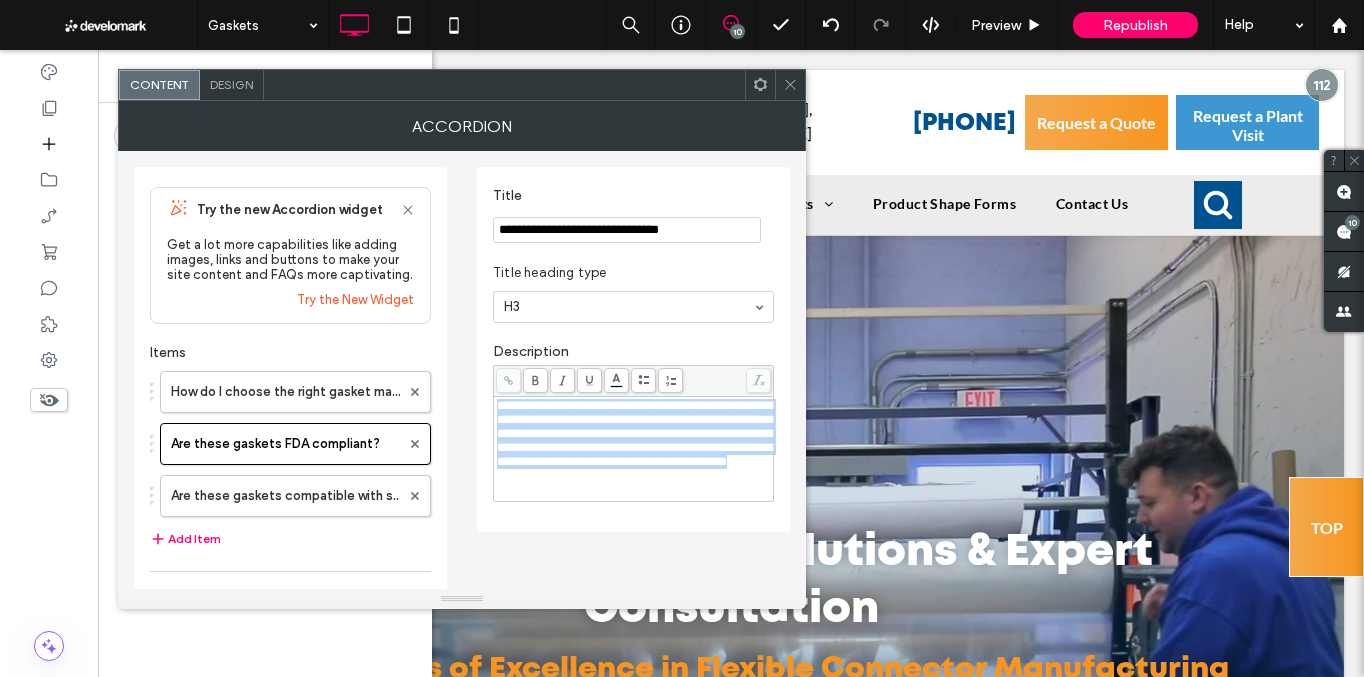 click on "**********" at bounding box center [634, 433] 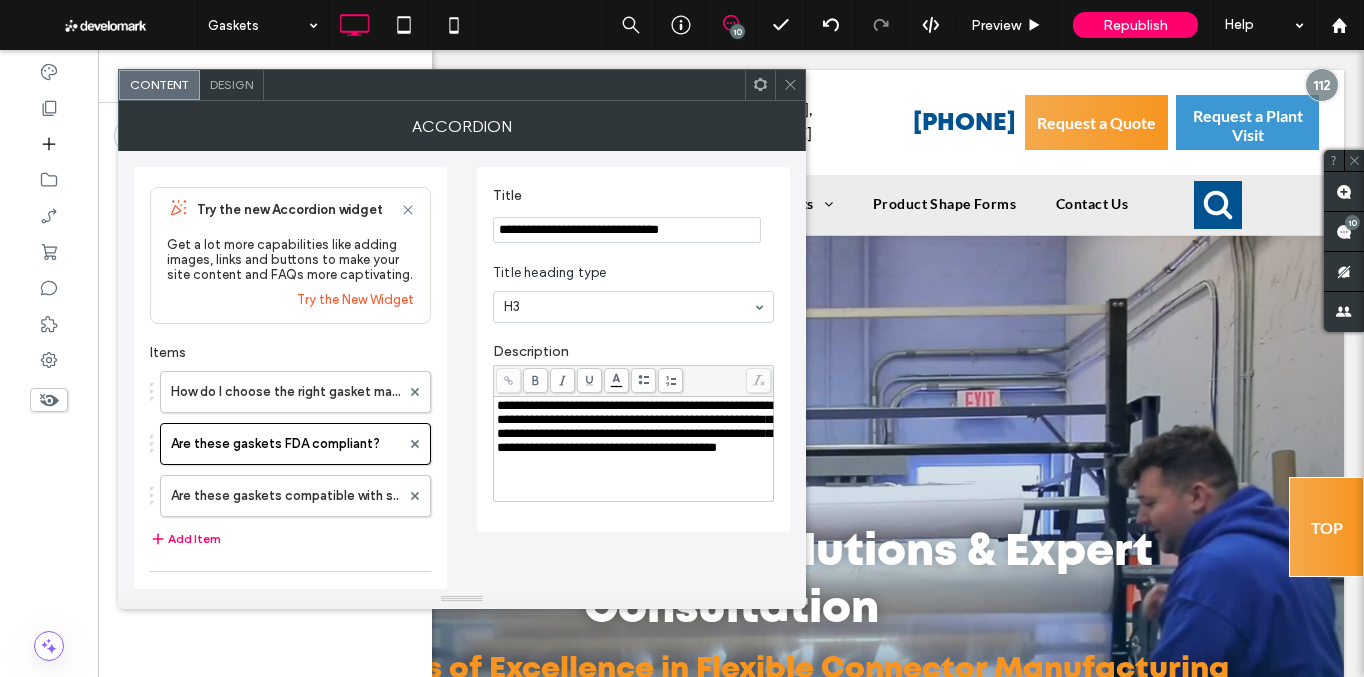 click on "**********" at bounding box center (634, 426) 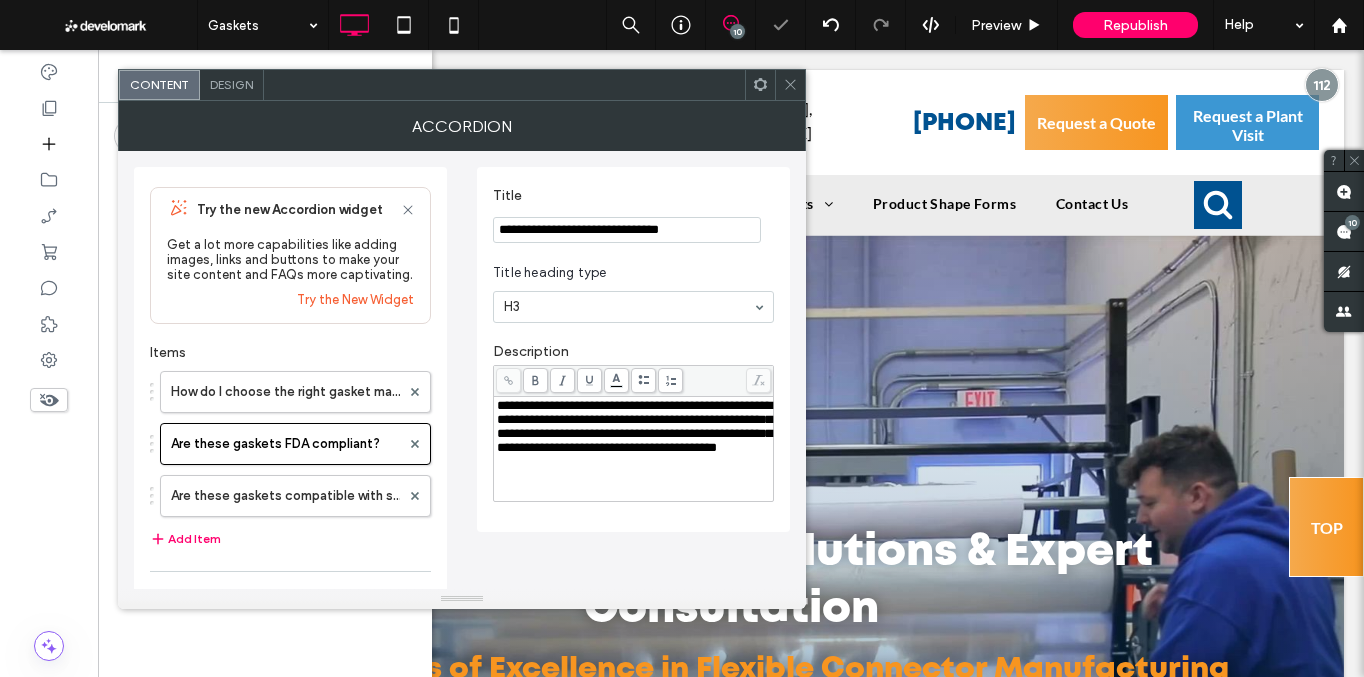 click on "**********" at bounding box center [627, 230] 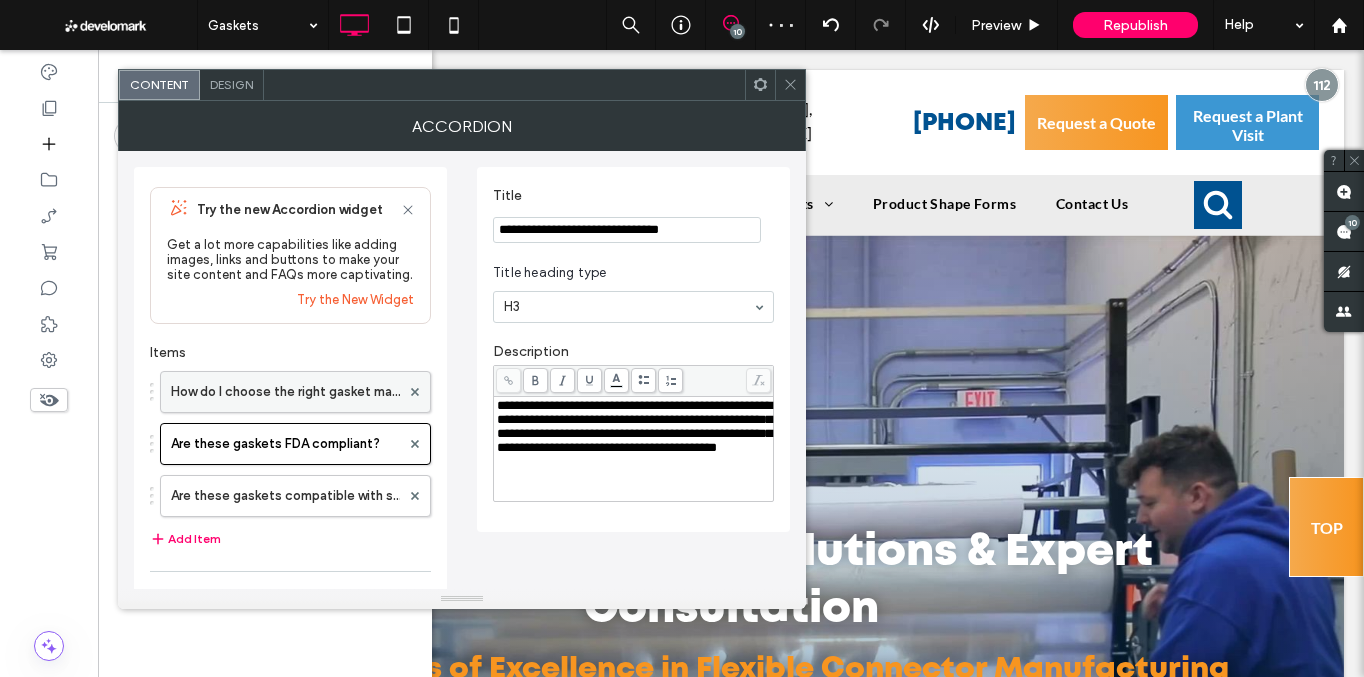 click on "How do I choose the right gasket material for my application?" at bounding box center [285, 392] 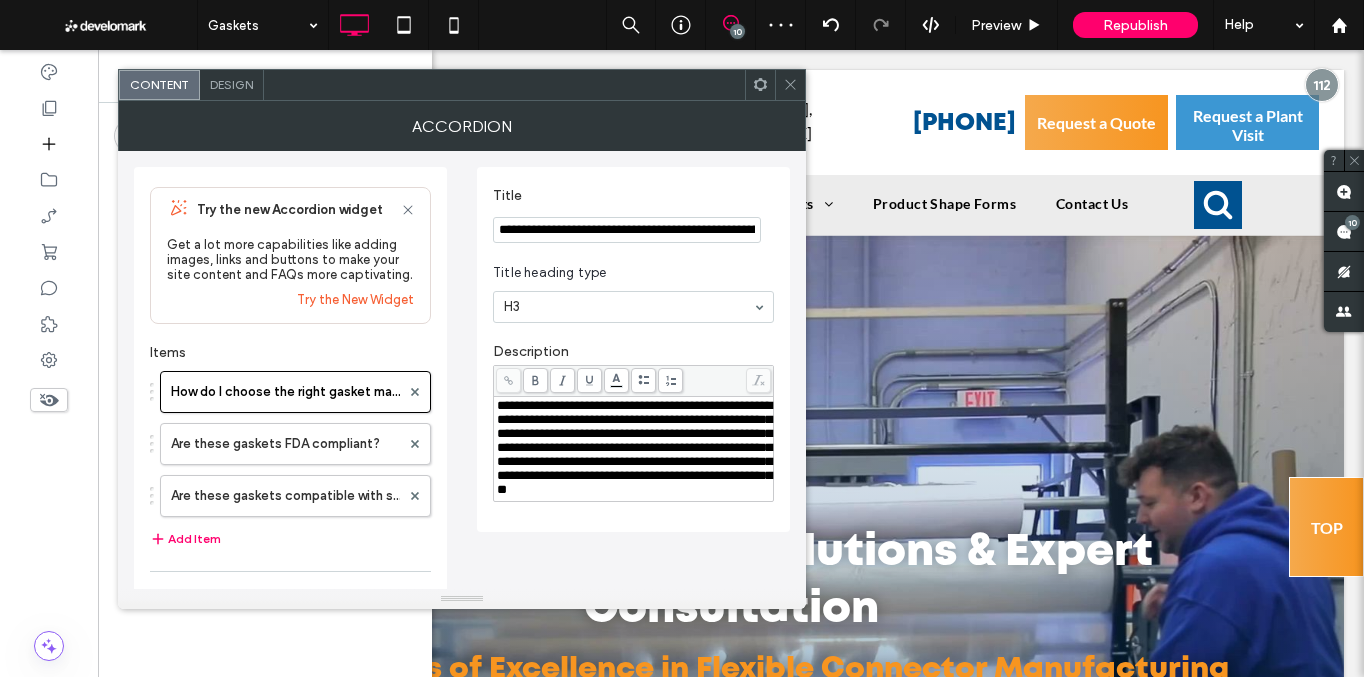 click on "Are these gaskets FDA compliant?" at bounding box center [285, 444] 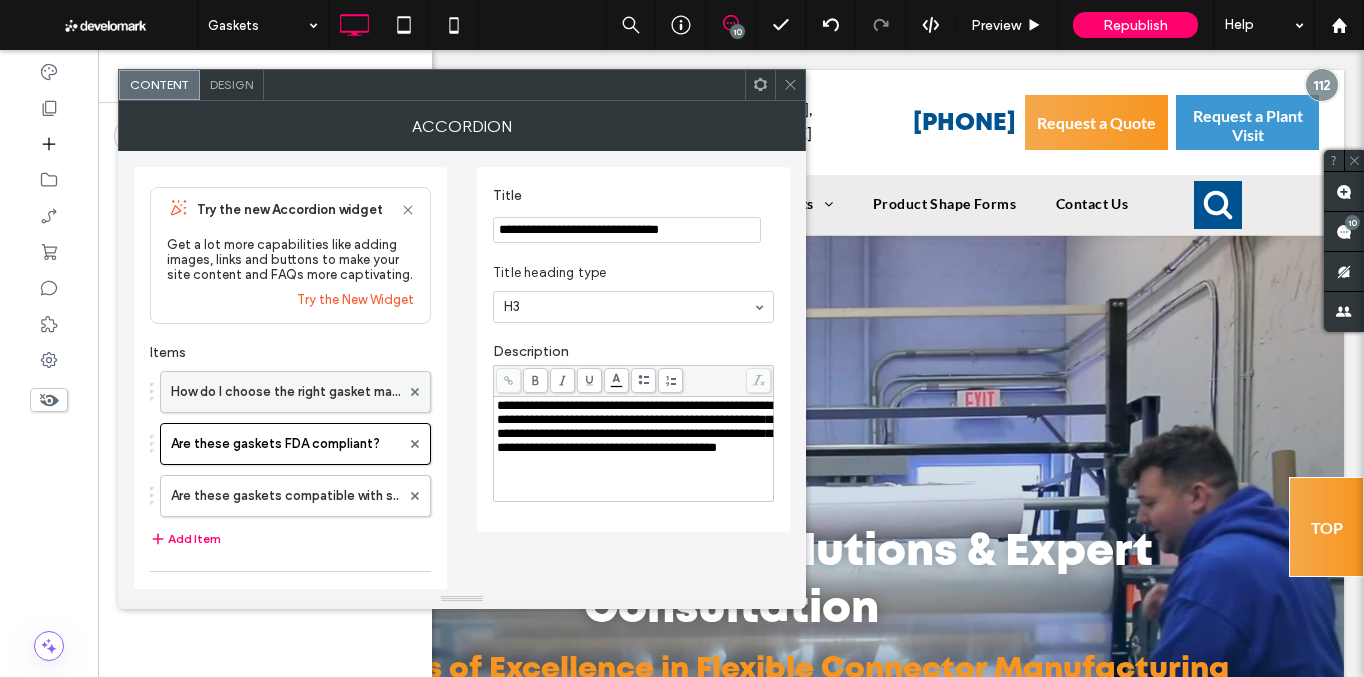 click on "How do I choose the right gasket material for my application?" at bounding box center (285, 392) 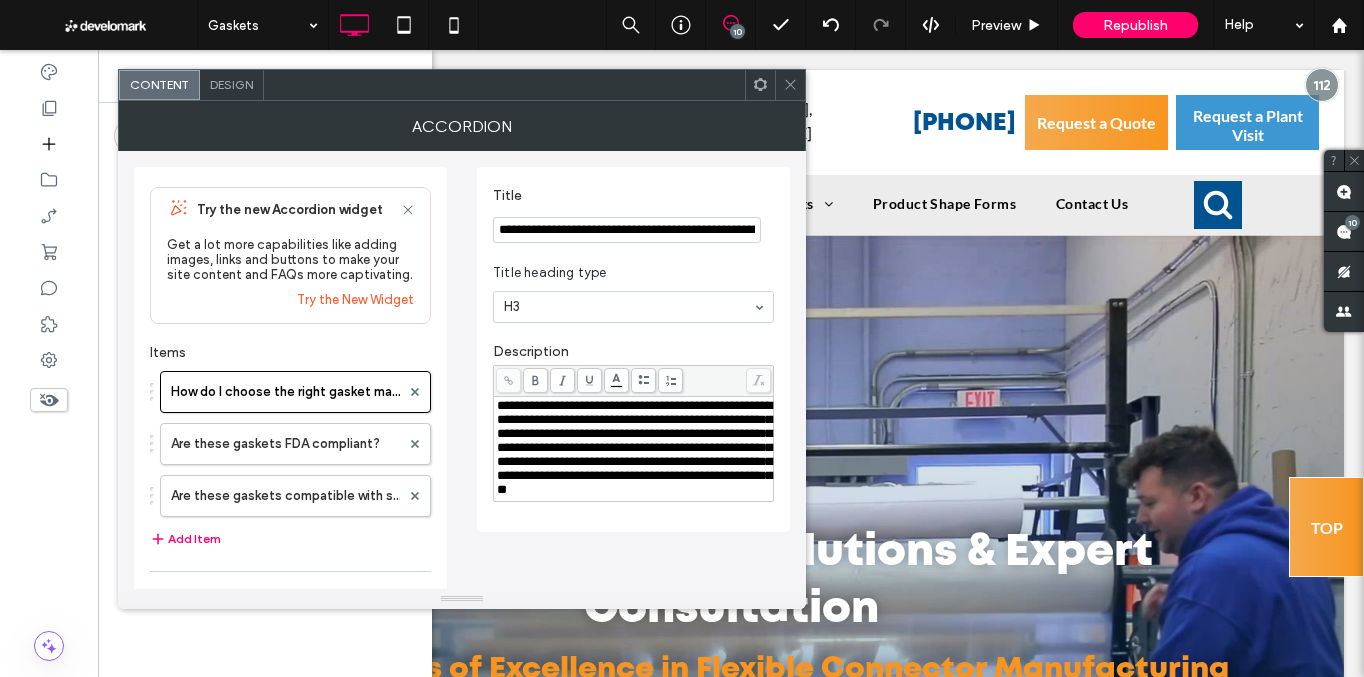 click on "**********" at bounding box center [634, 447] 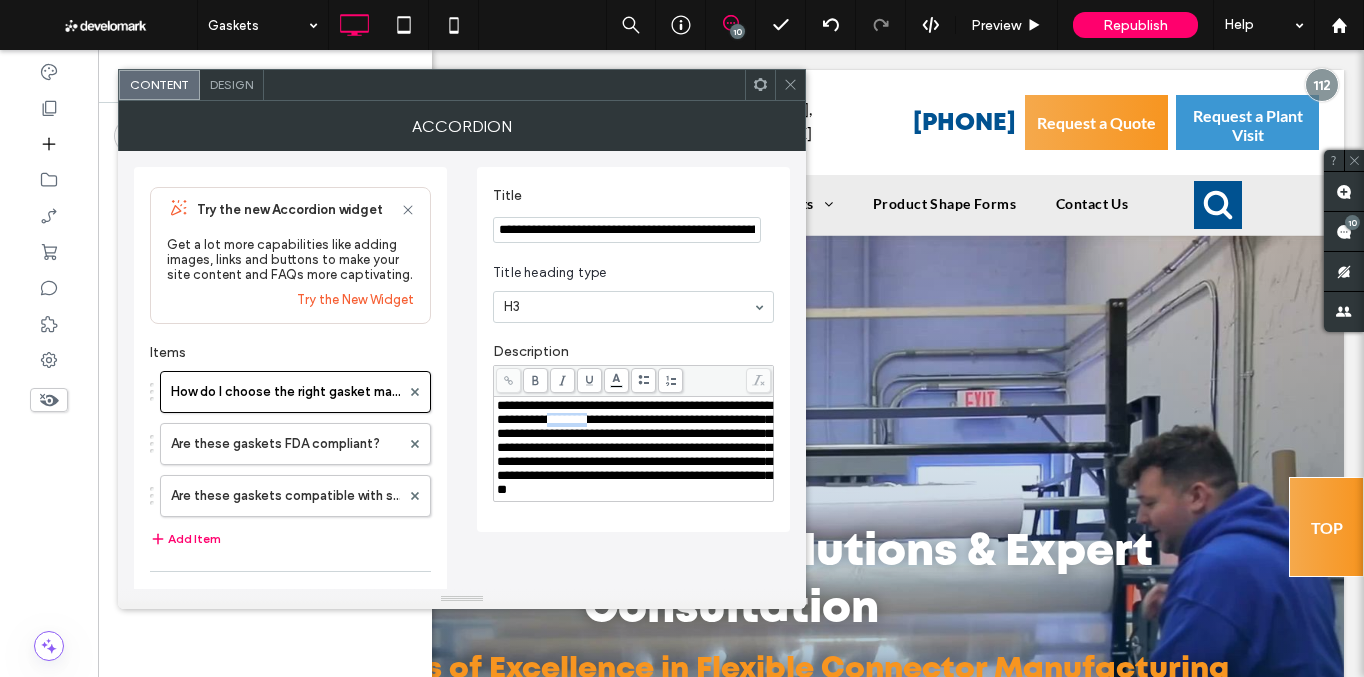 click on "**********" at bounding box center (634, 447) 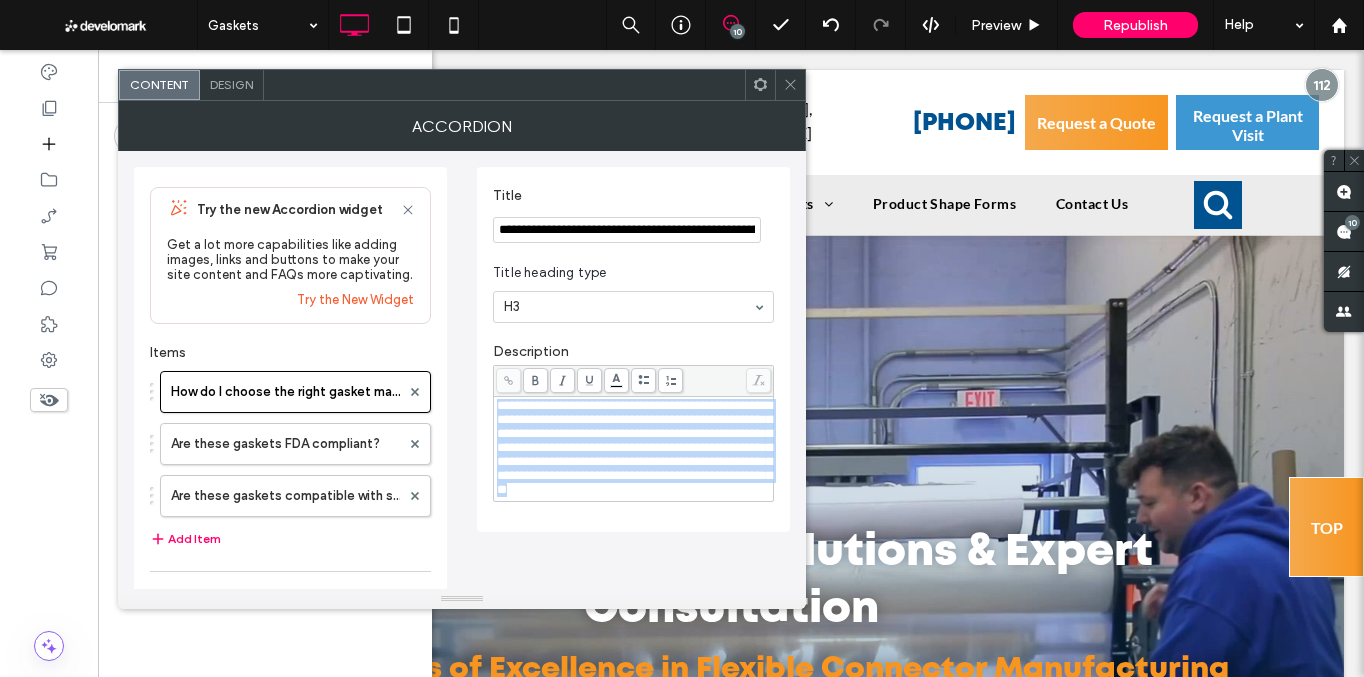 click on "**********" at bounding box center [634, 447] 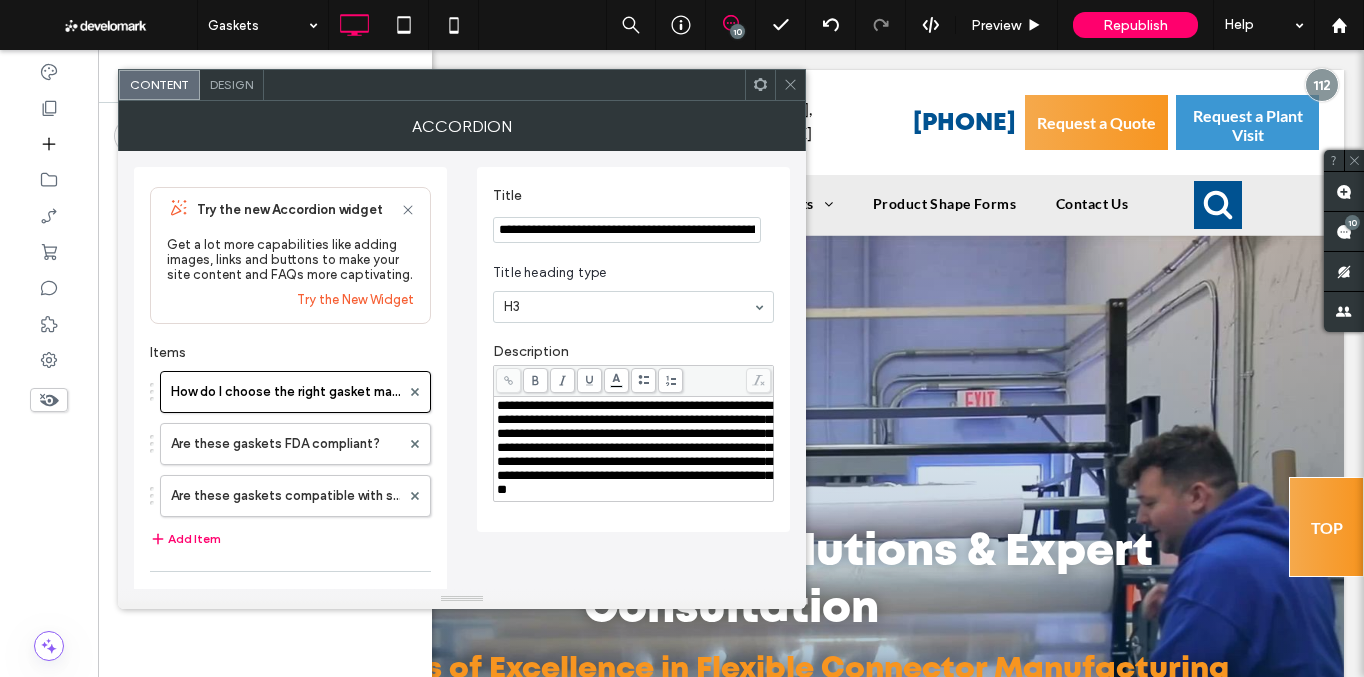 click on "**********" at bounding box center (634, 448) 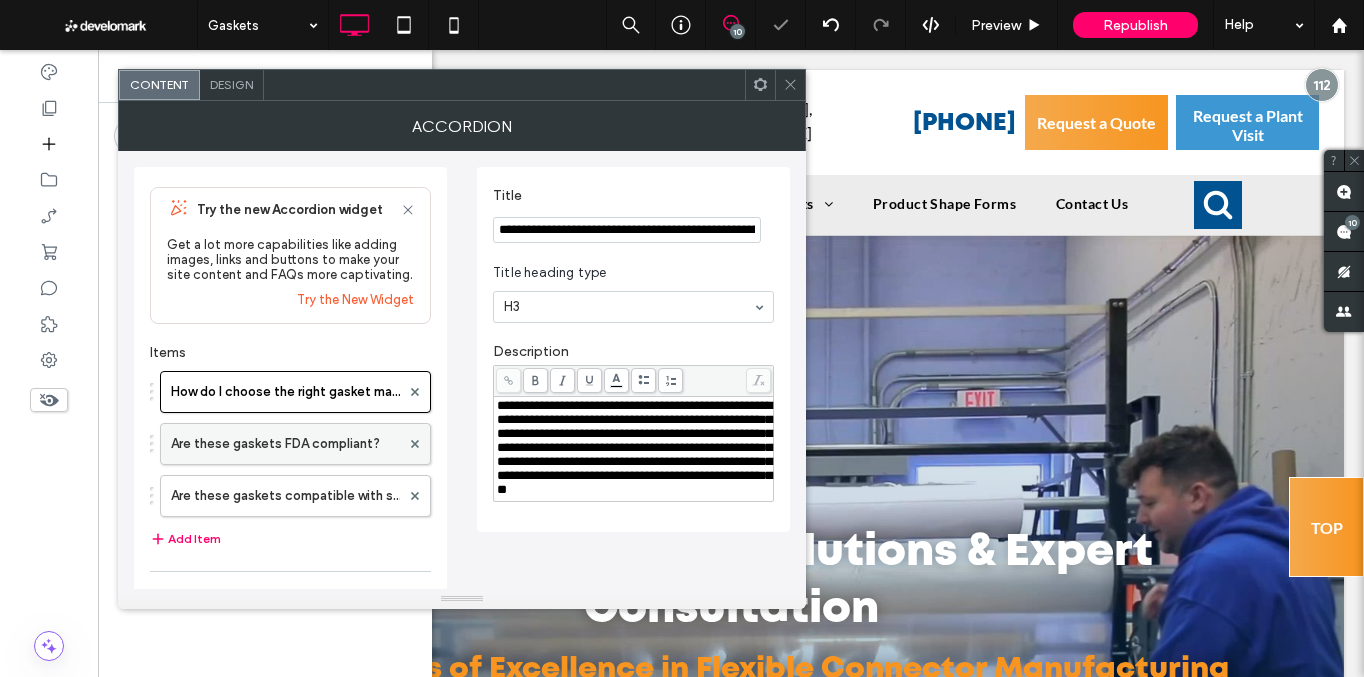 click on "Are these gaskets FDA compliant?" at bounding box center [285, 444] 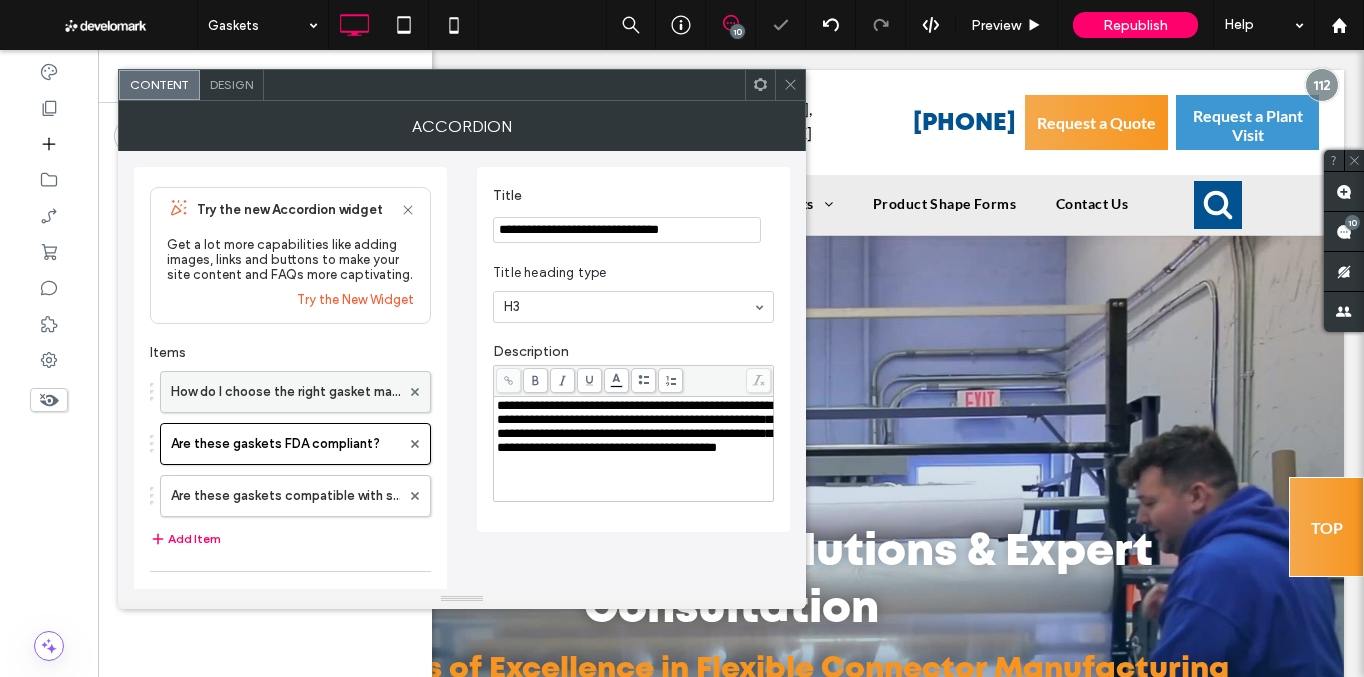 click on "How do I choose the right gasket material for my application?" at bounding box center [285, 392] 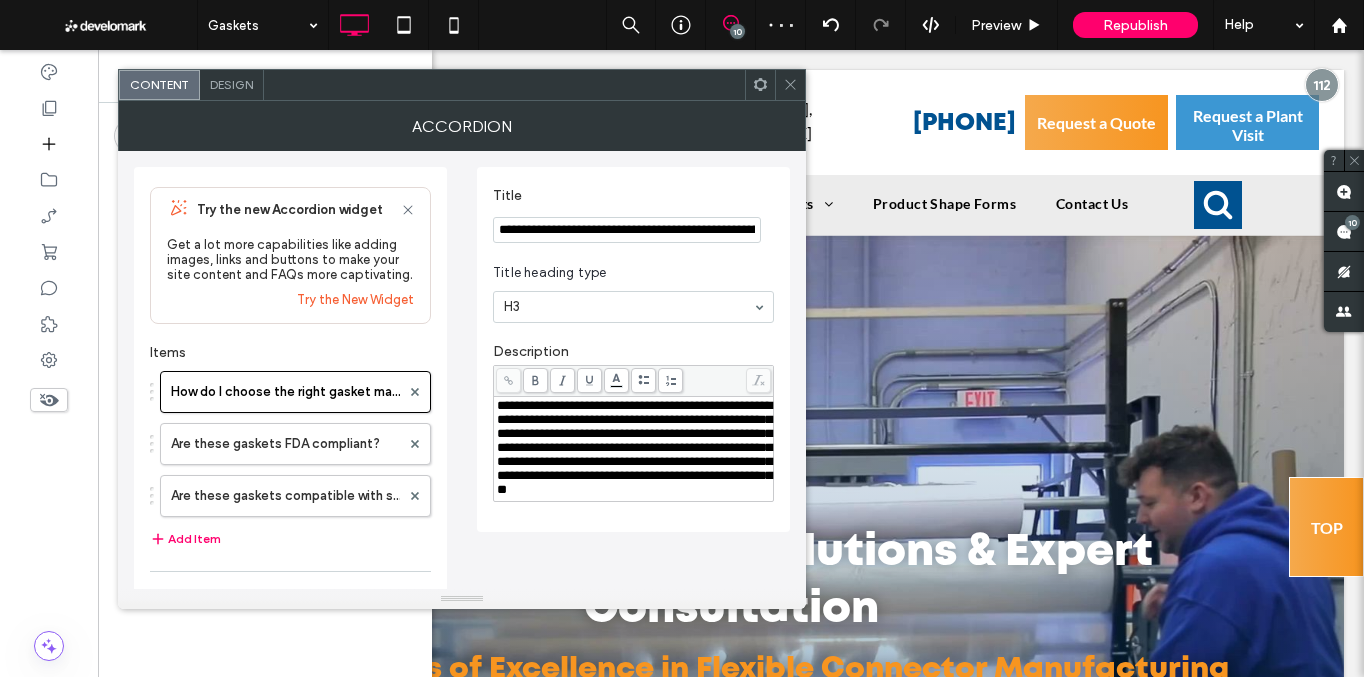 click 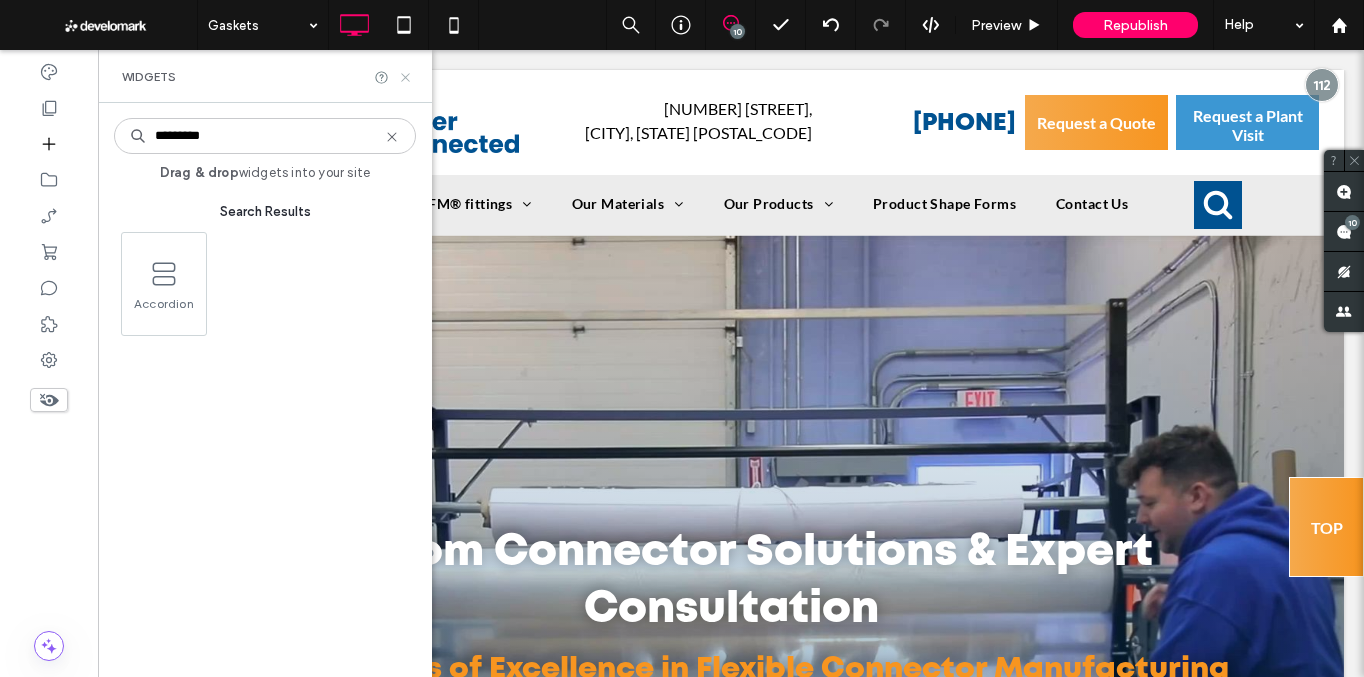 click 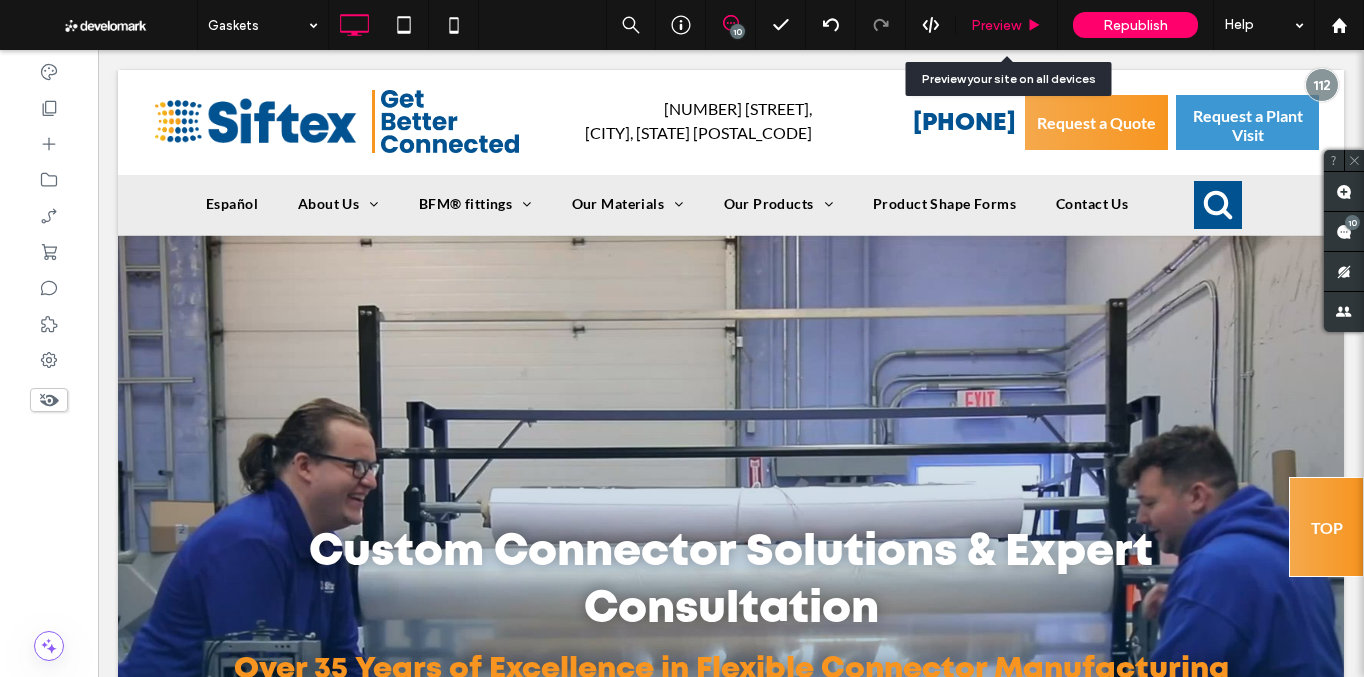 click on "Preview" at bounding box center (1007, 25) 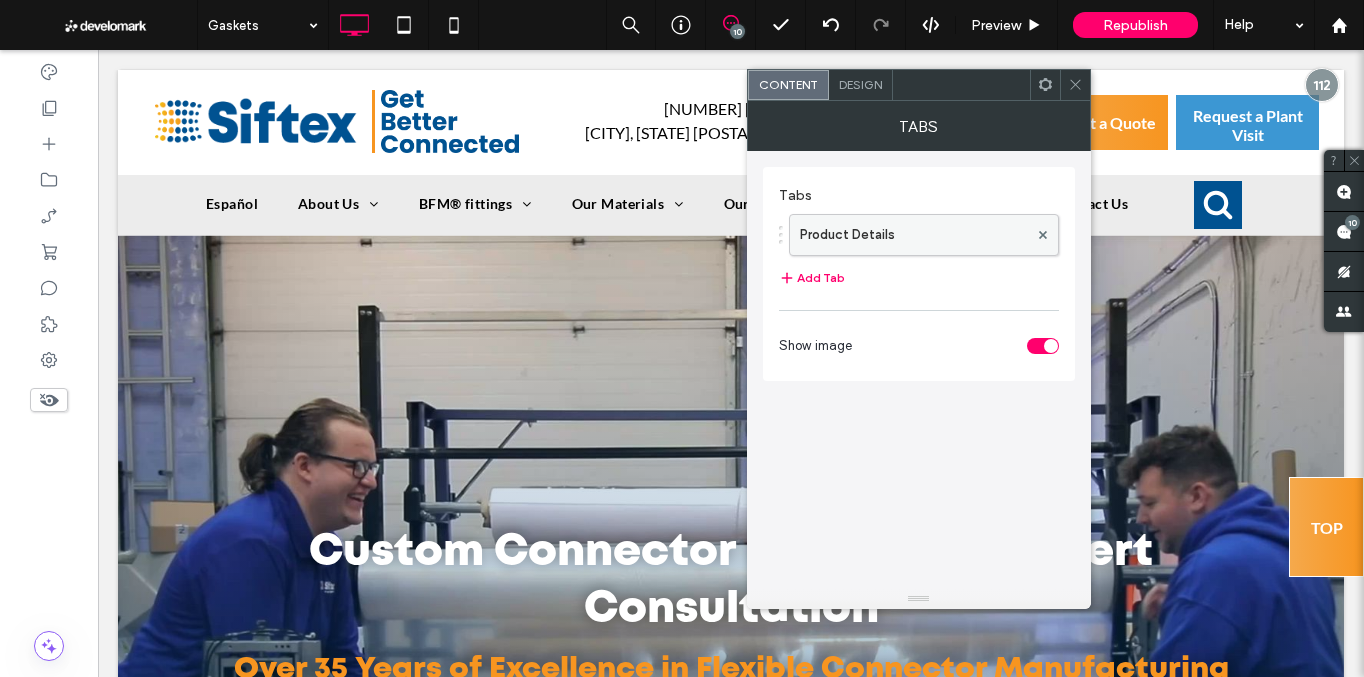 click on "Product Details" at bounding box center (914, 235) 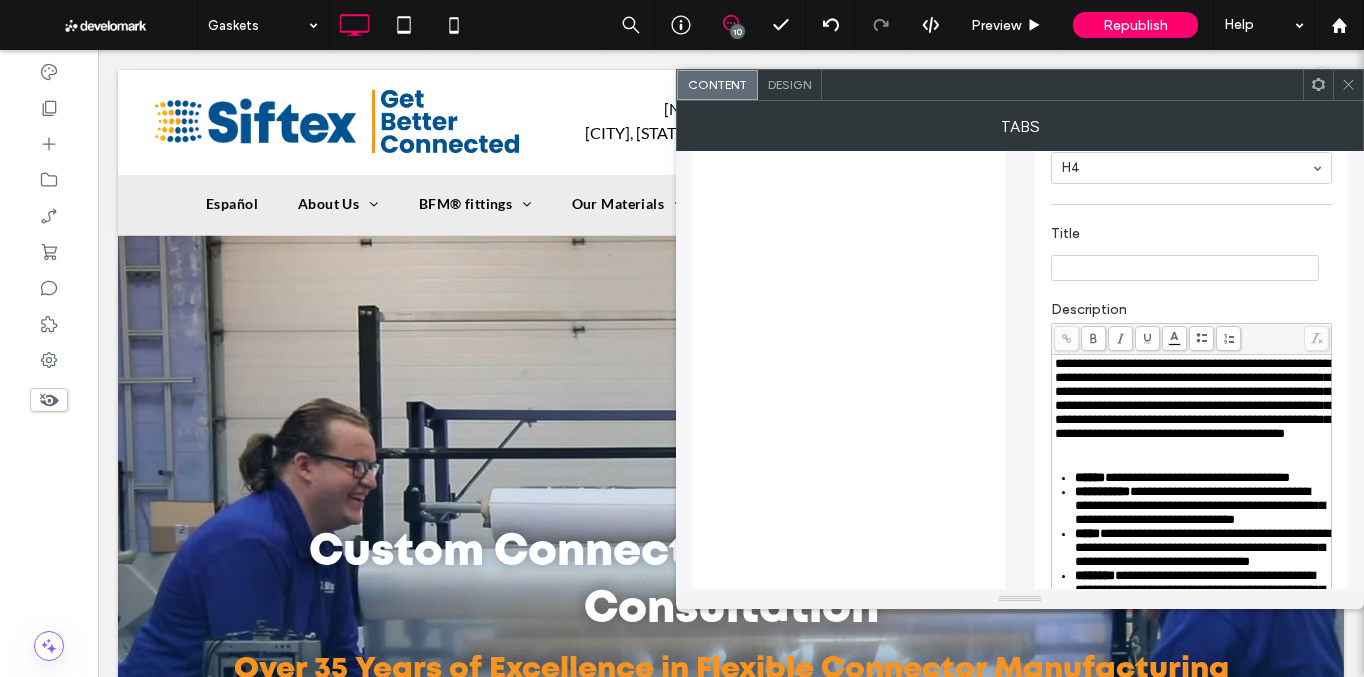 scroll, scrollTop: 333, scrollLeft: 0, axis: vertical 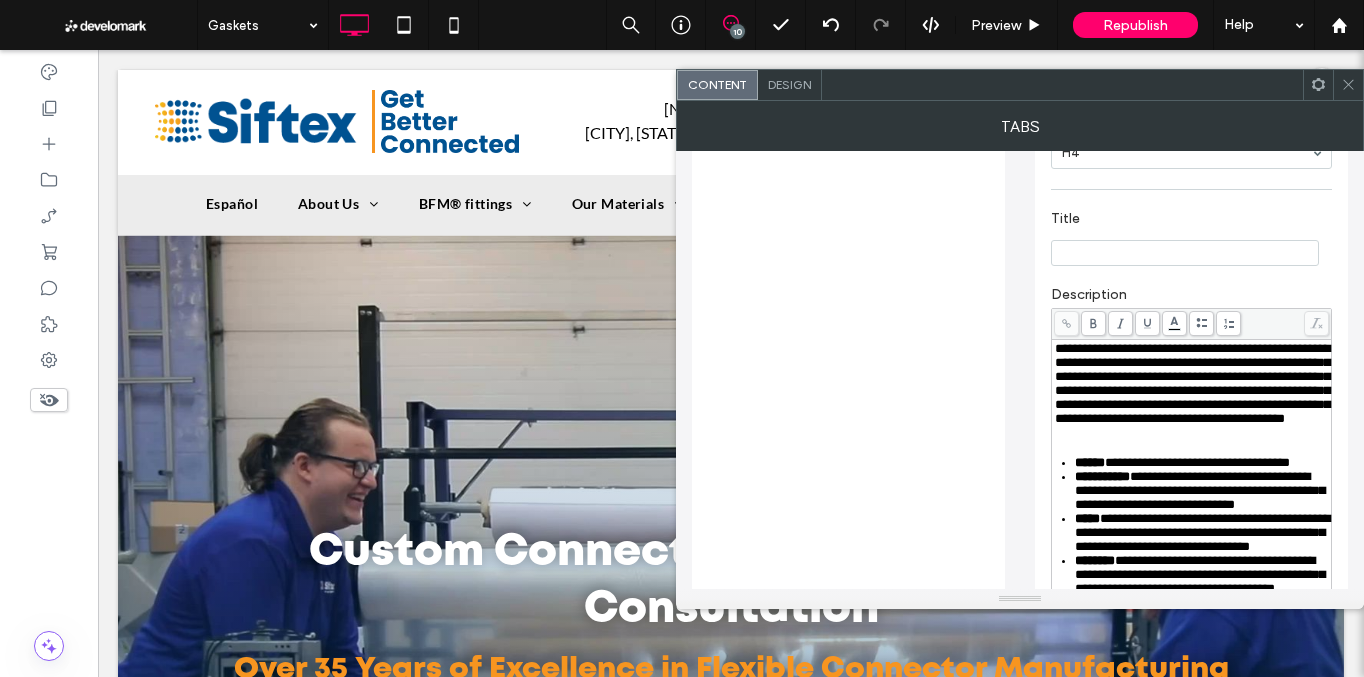 click on "**********" at bounding box center [1202, 463] 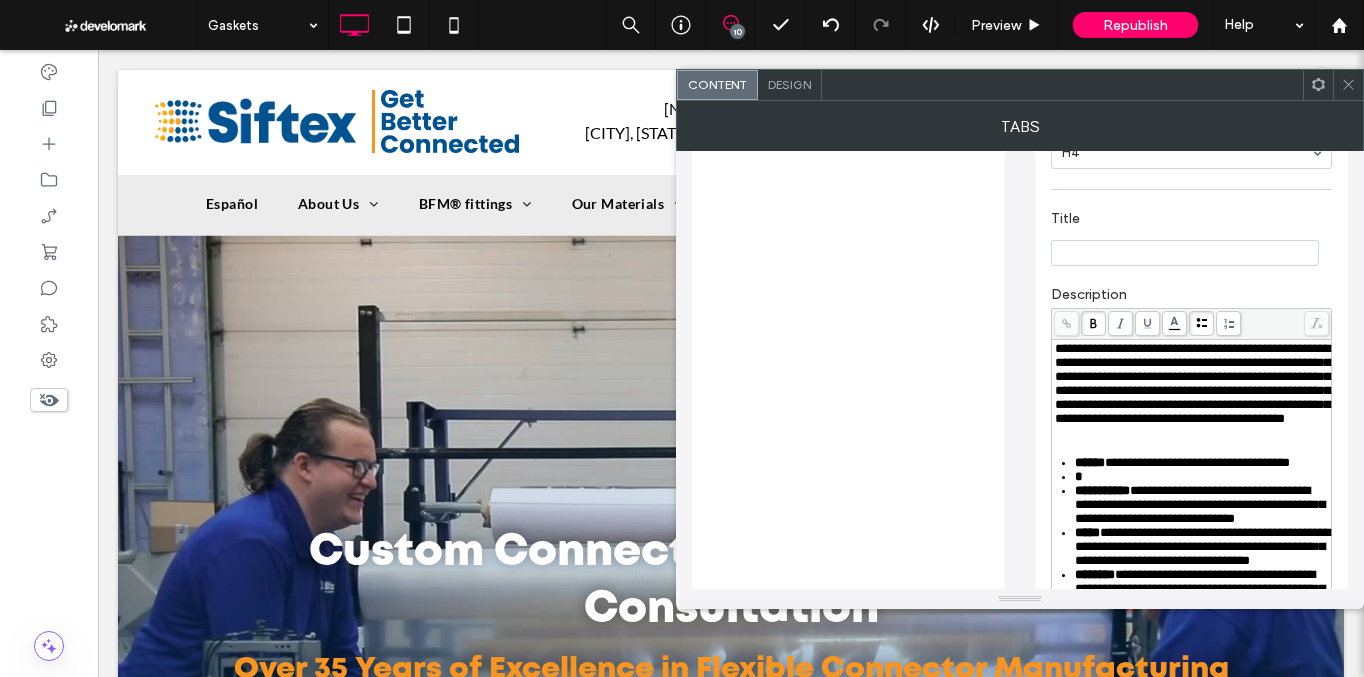 type 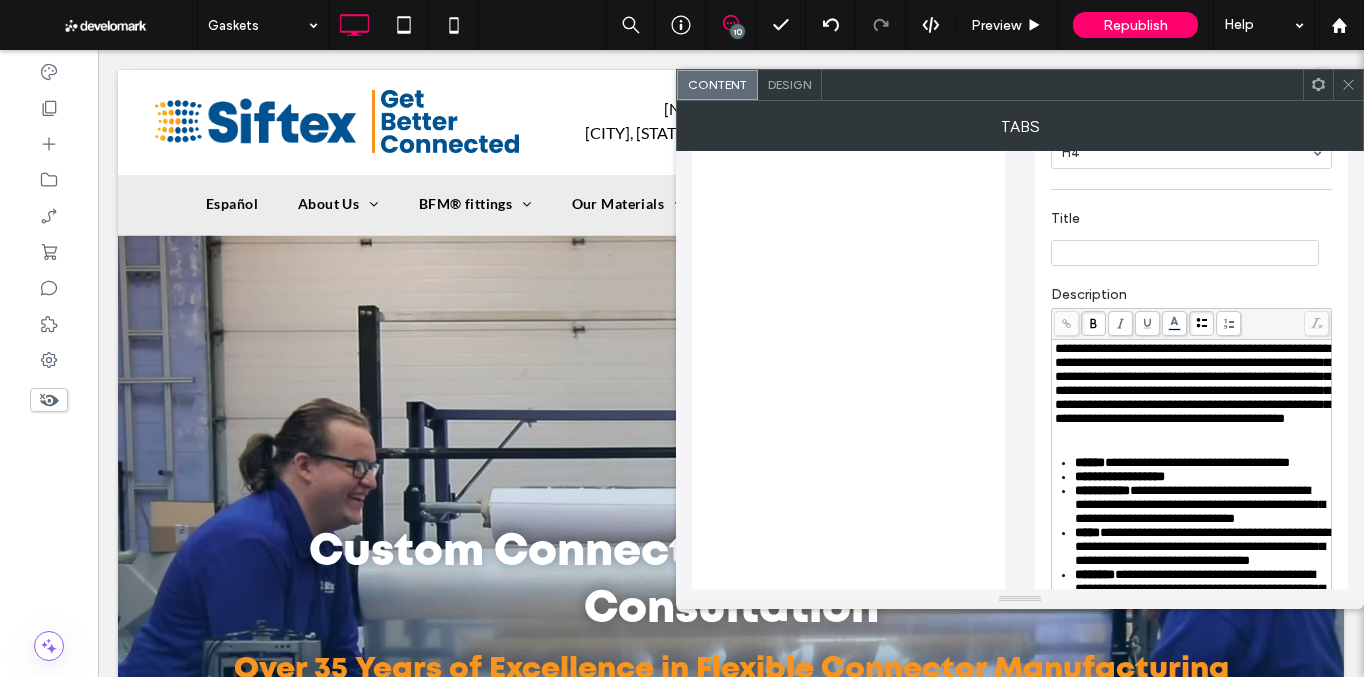 click on "**********" at bounding box center [1202, 477] 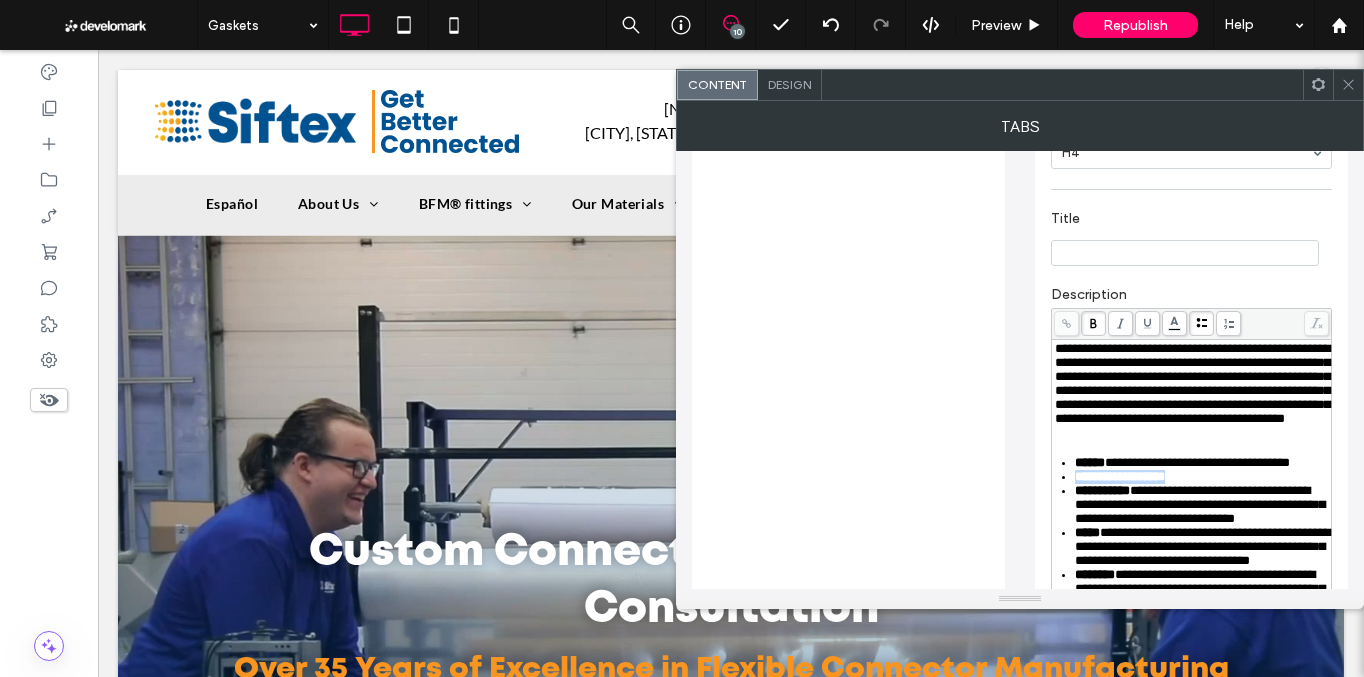 drag, startPoint x: 1191, startPoint y: 525, endPoint x: 1075, endPoint y: 525, distance: 116 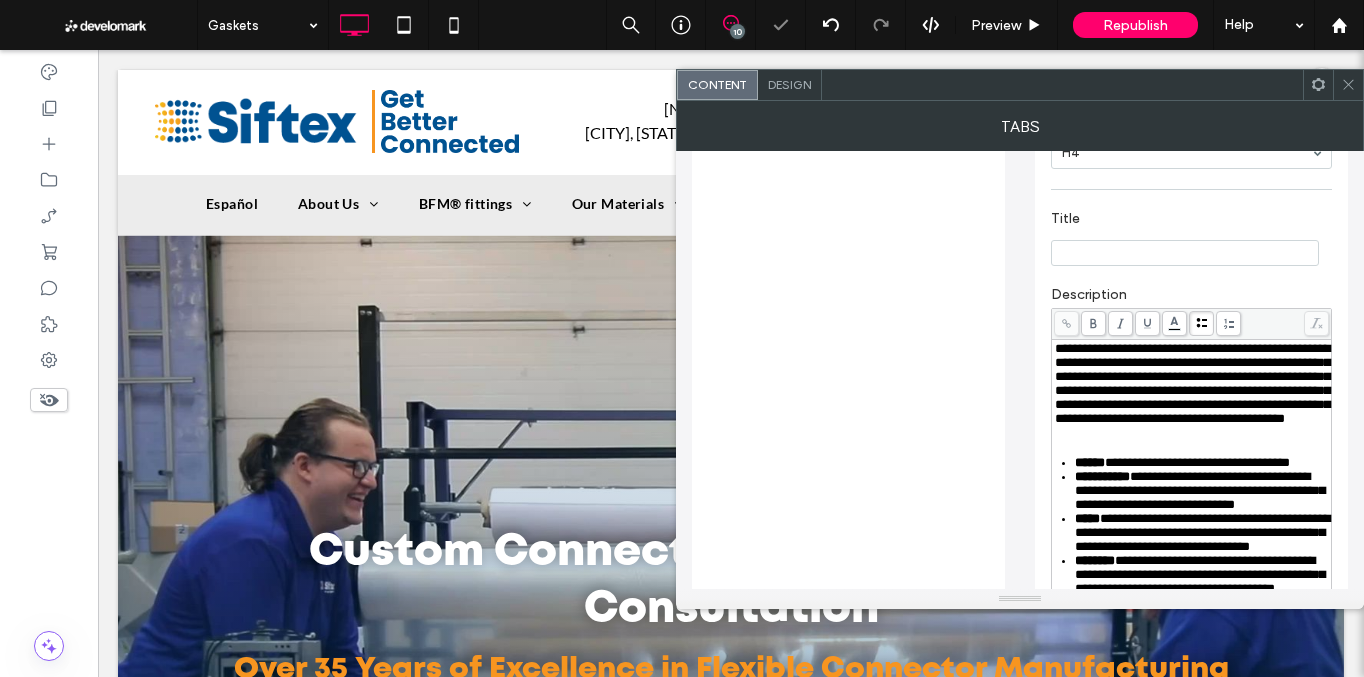 scroll, scrollTop: 370, scrollLeft: 0, axis: vertical 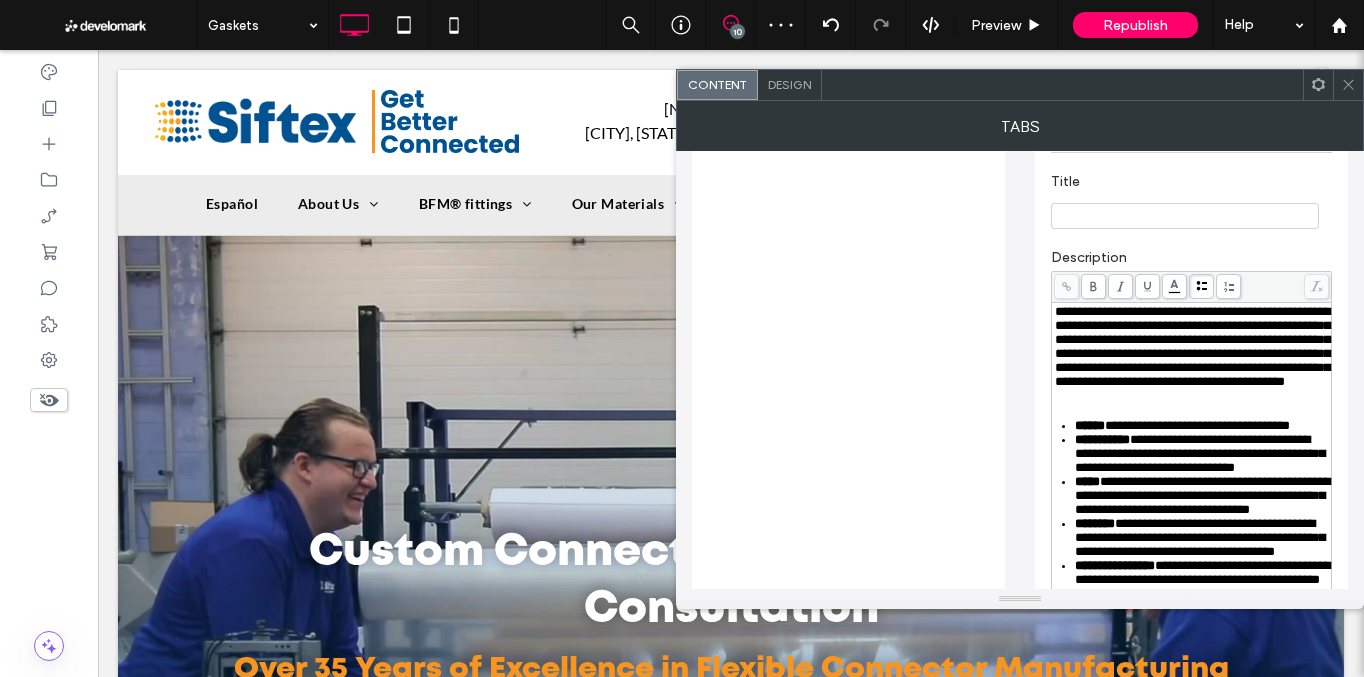 click on "**********" at bounding box center (1202, 454) 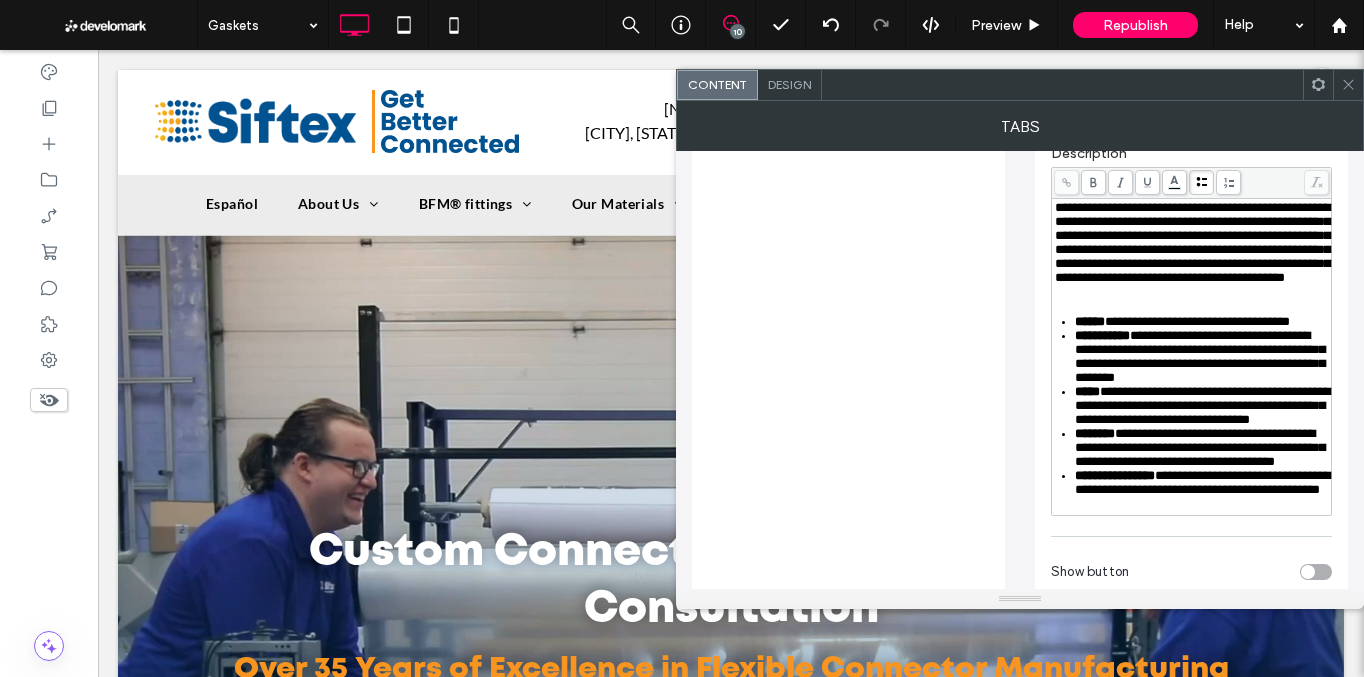 scroll, scrollTop: 486, scrollLeft: 0, axis: vertical 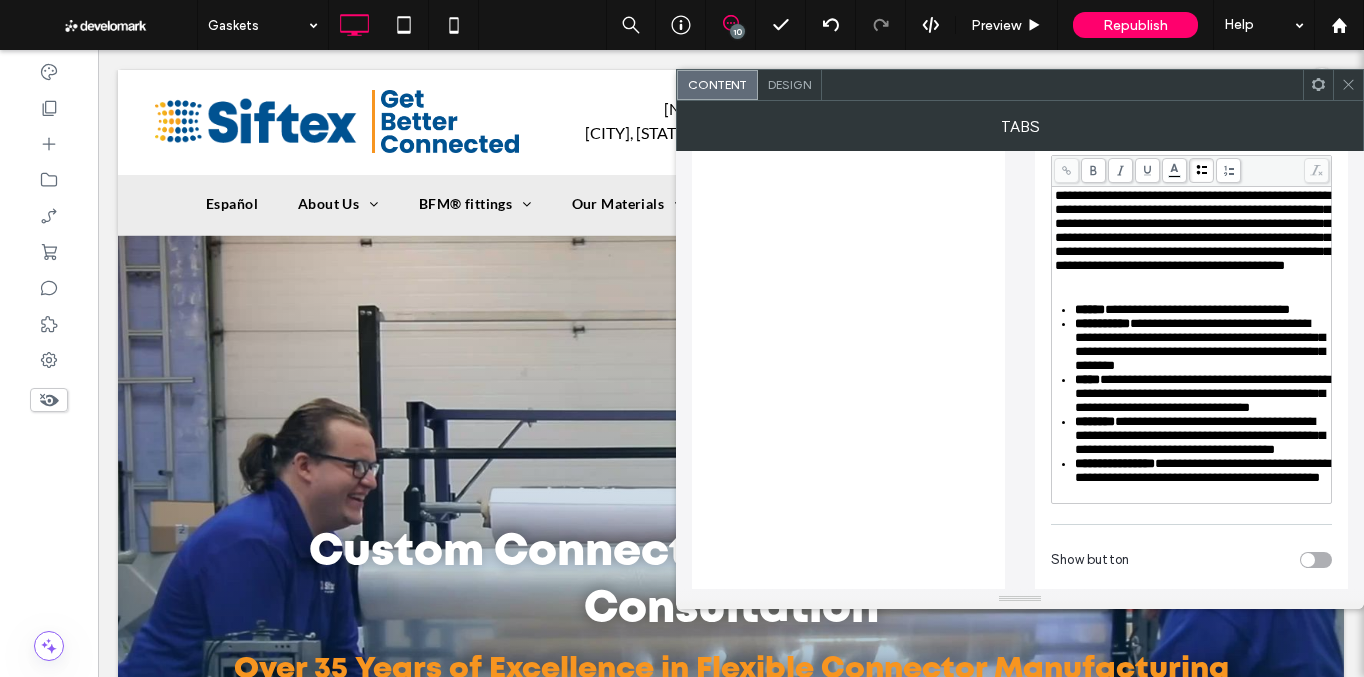 click on "**********" at bounding box center (1202, 394) 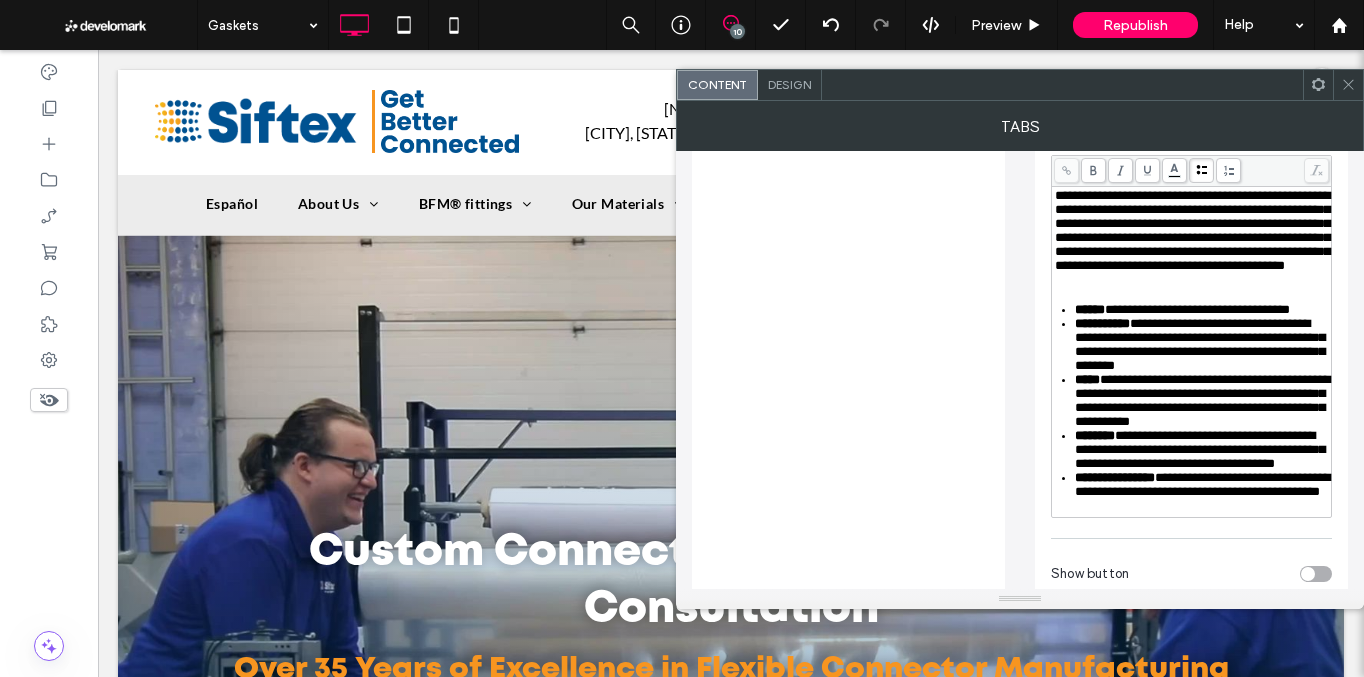 click on "**********" at bounding box center [1202, 450] 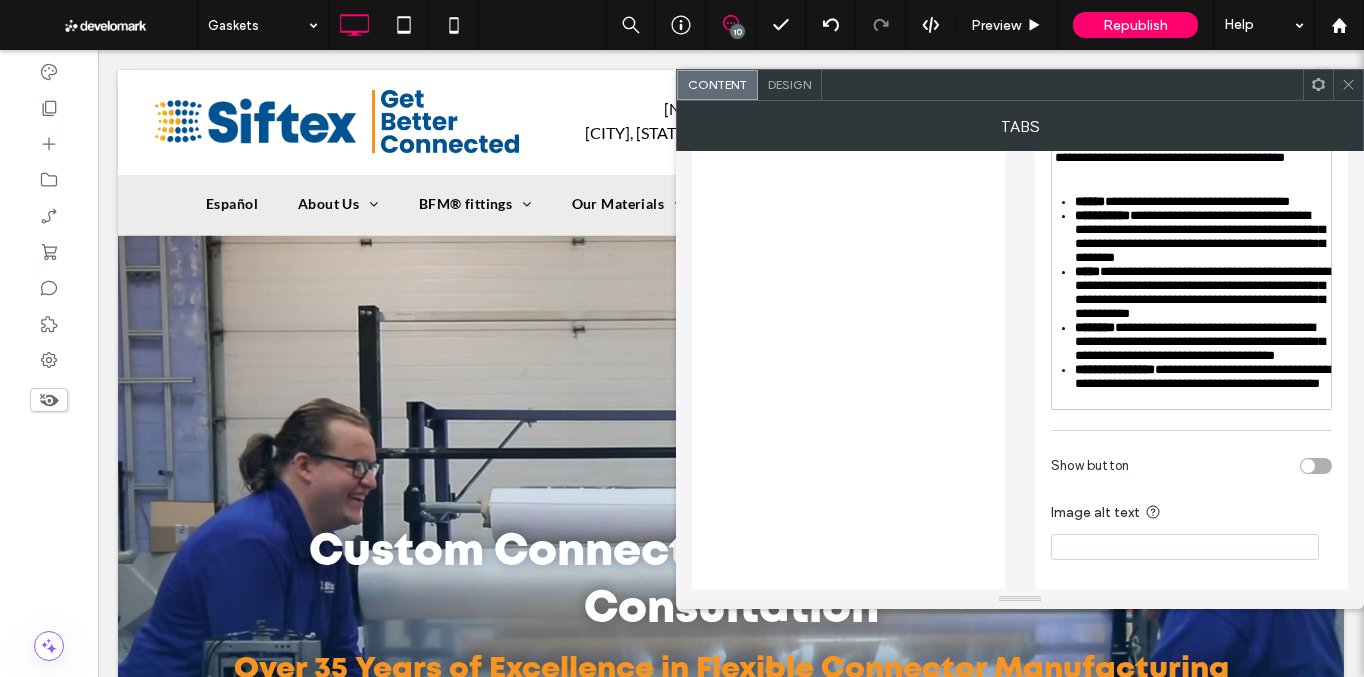 scroll, scrollTop: 652, scrollLeft: 0, axis: vertical 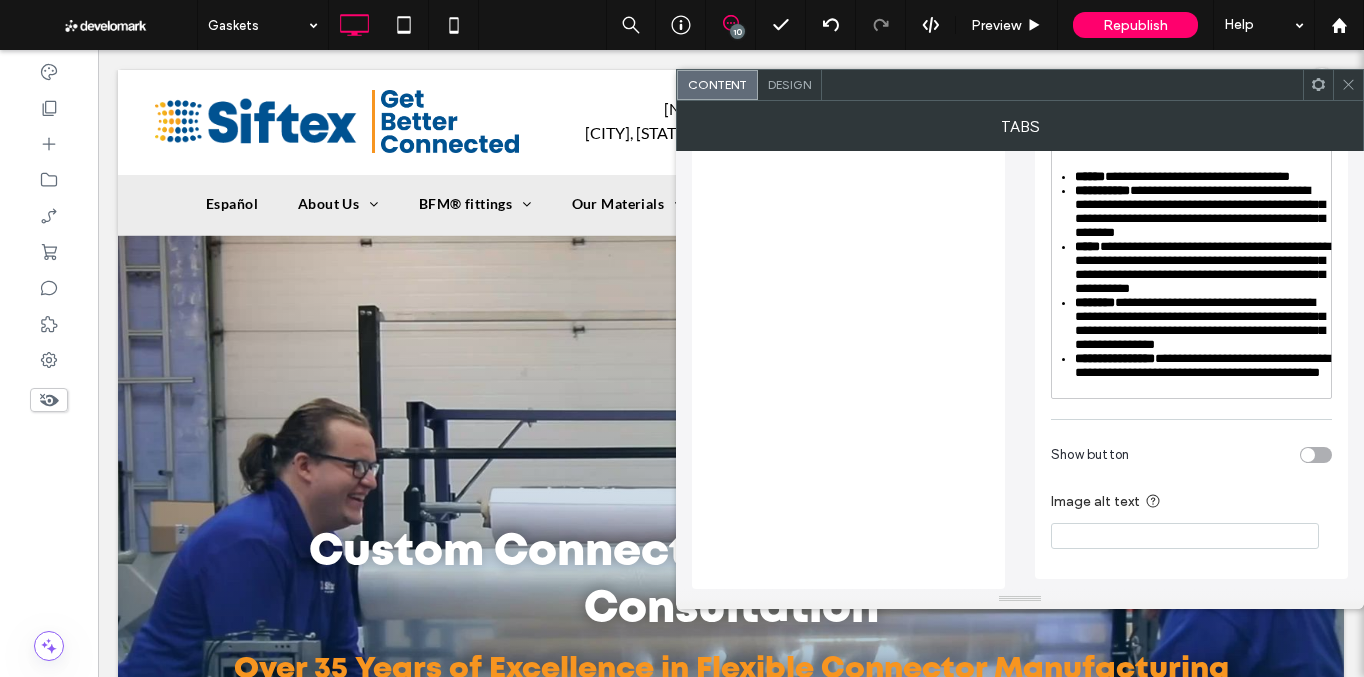 click on "**********" at bounding box center (1202, 366) 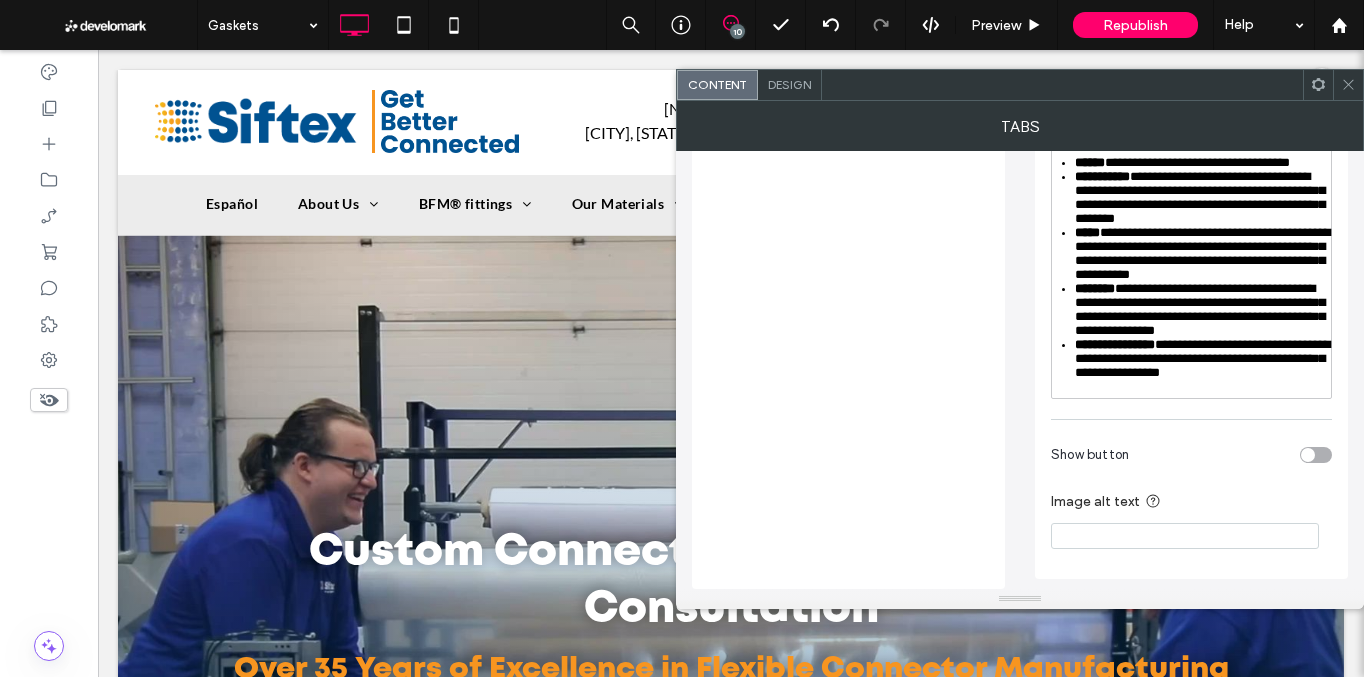 click 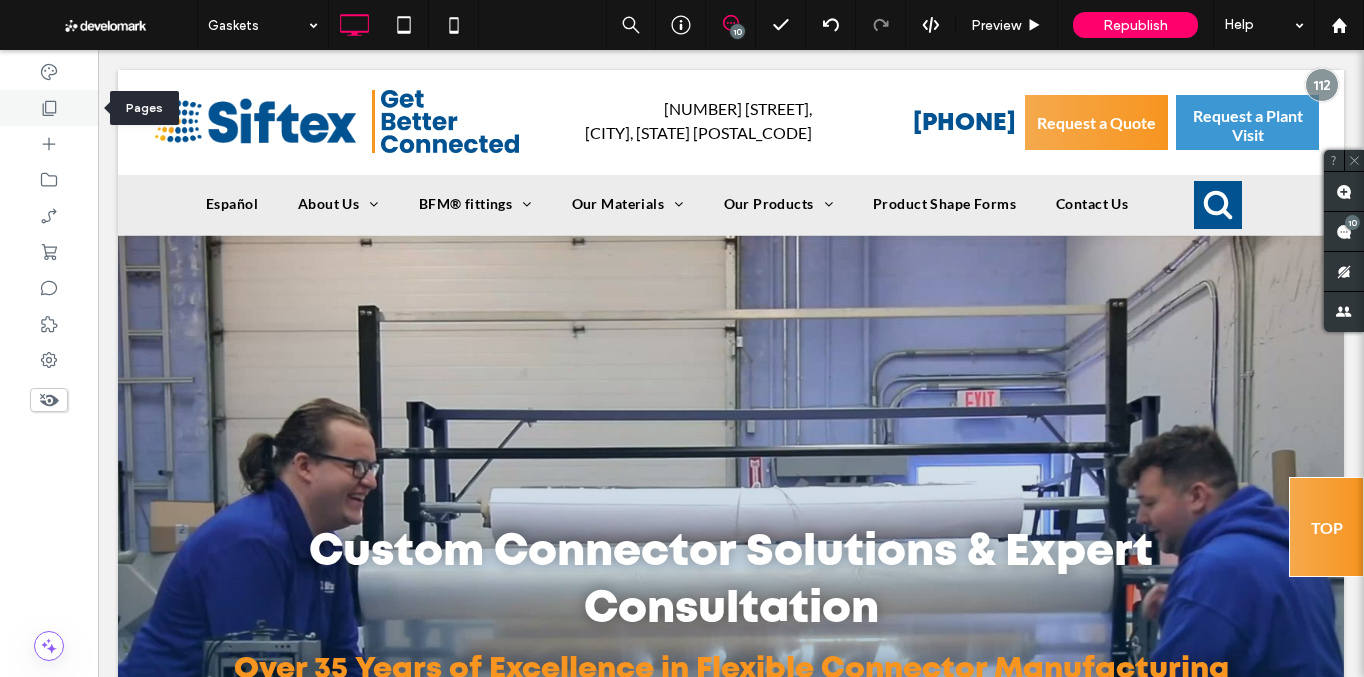 click 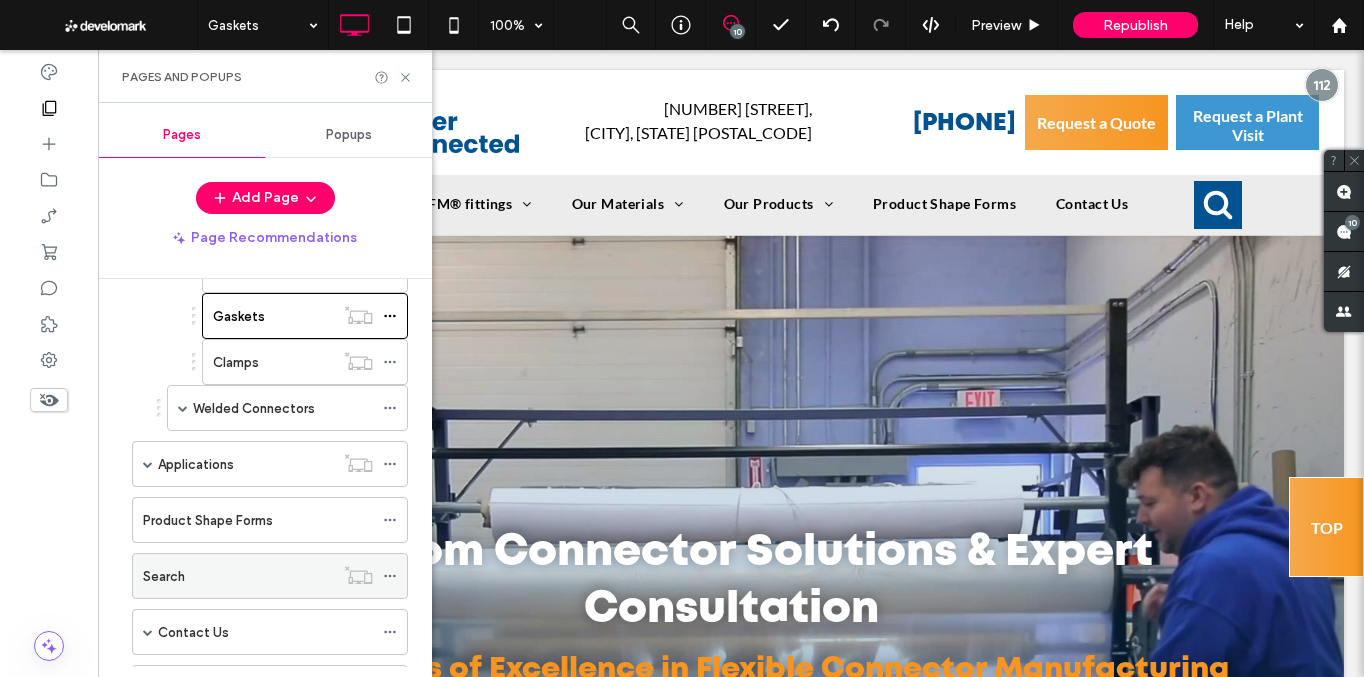 scroll, scrollTop: 816, scrollLeft: 0, axis: vertical 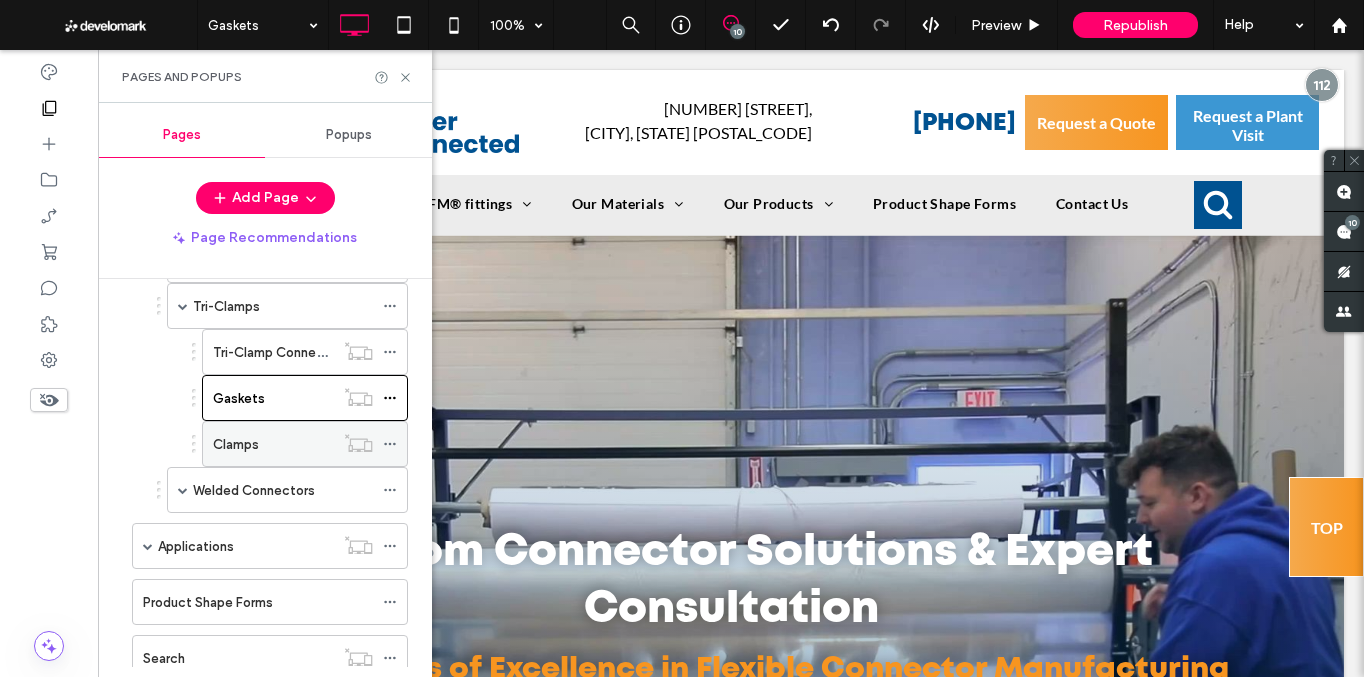 click on "Clamps" at bounding box center (236, 444) 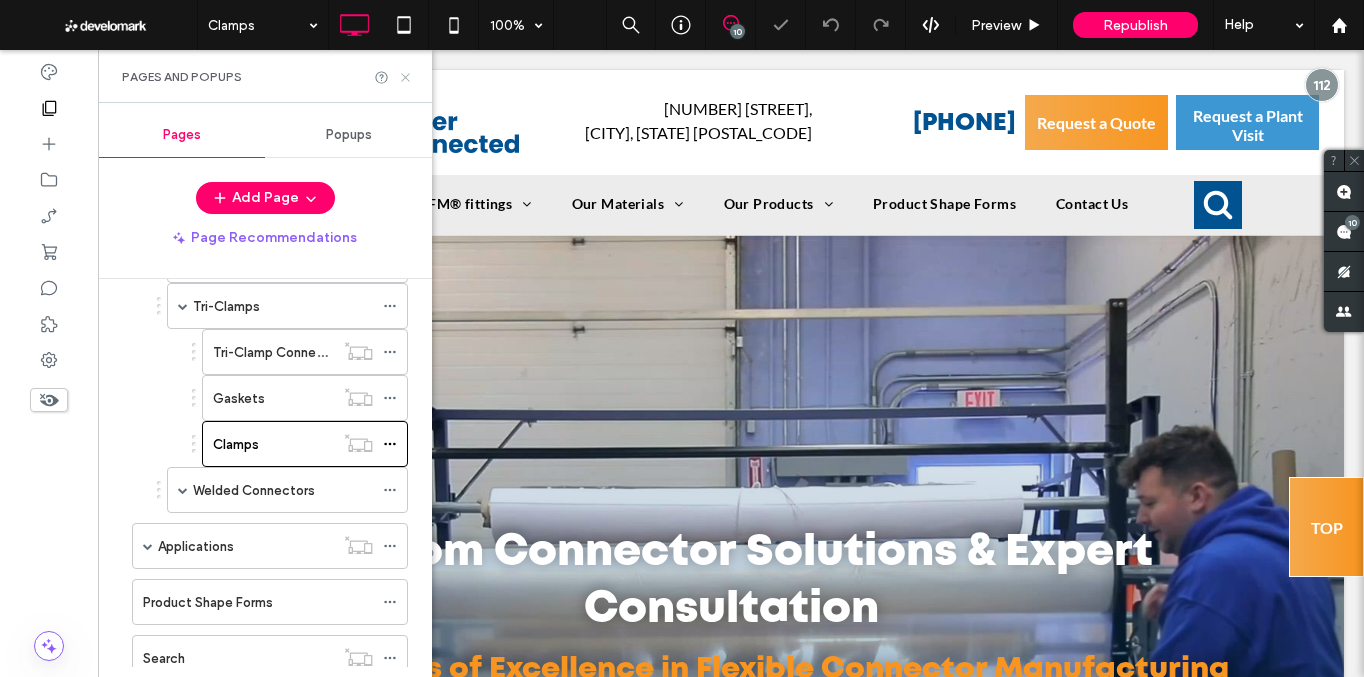 click 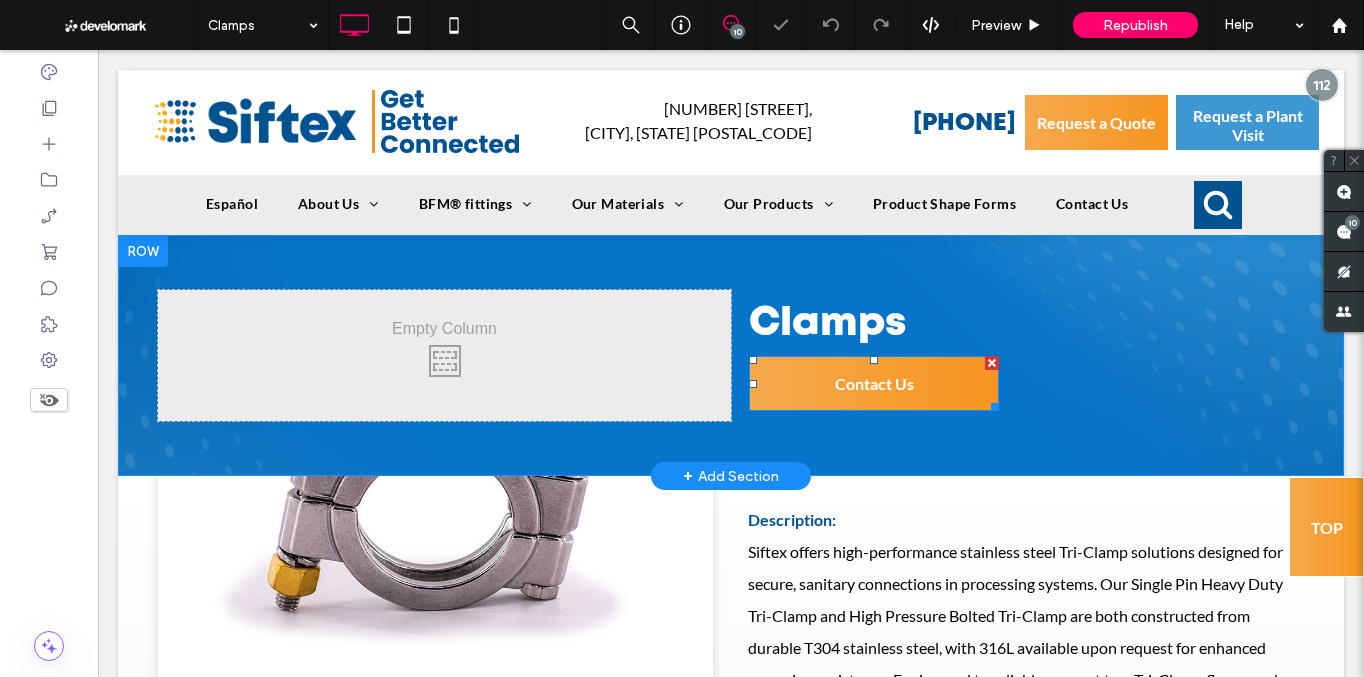 scroll, scrollTop: 0, scrollLeft: 0, axis: both 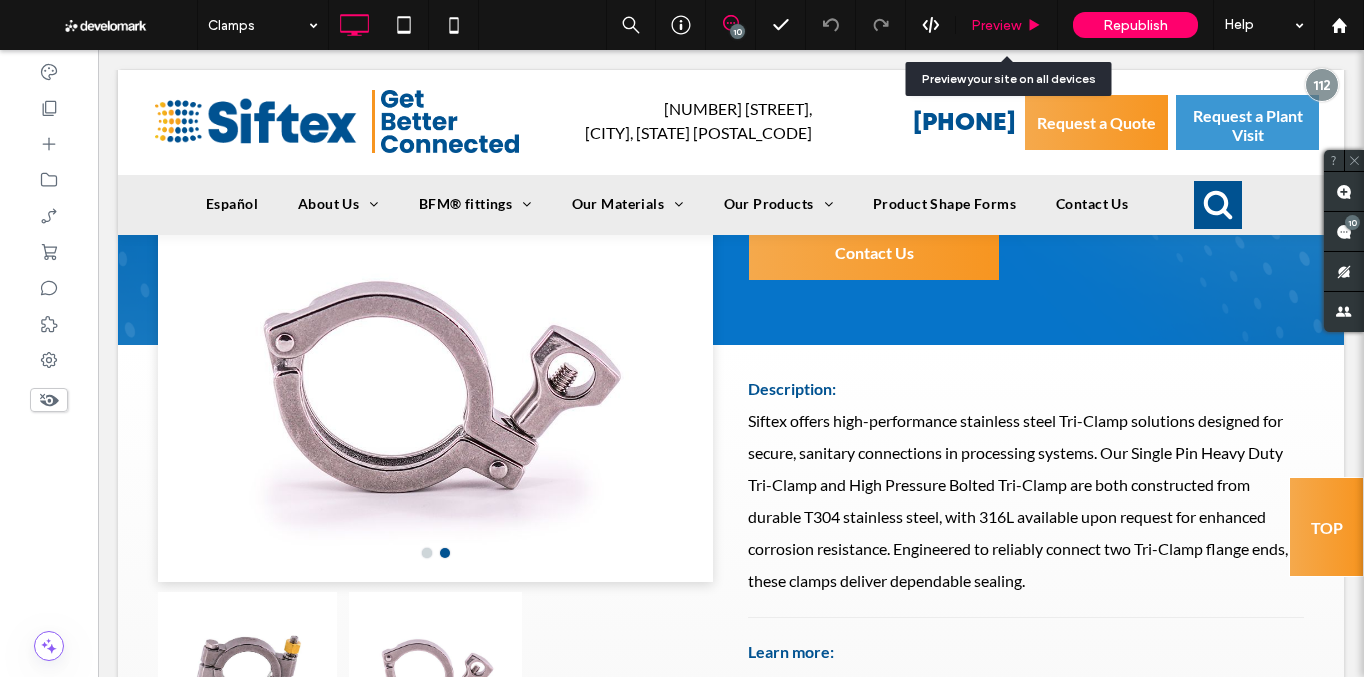 click on "Preview" at bounding box center [1007, 25] 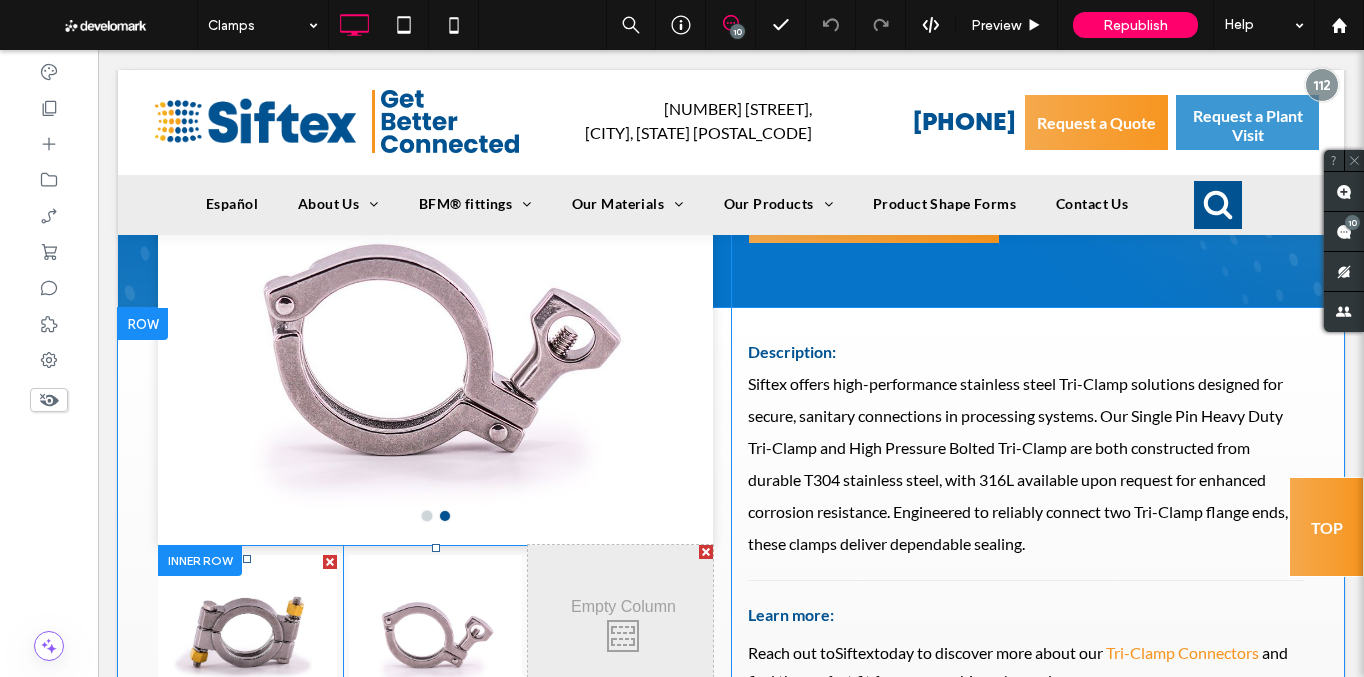 scroll, scrollTop: 169, scrollLeft: 0, axis: vertical 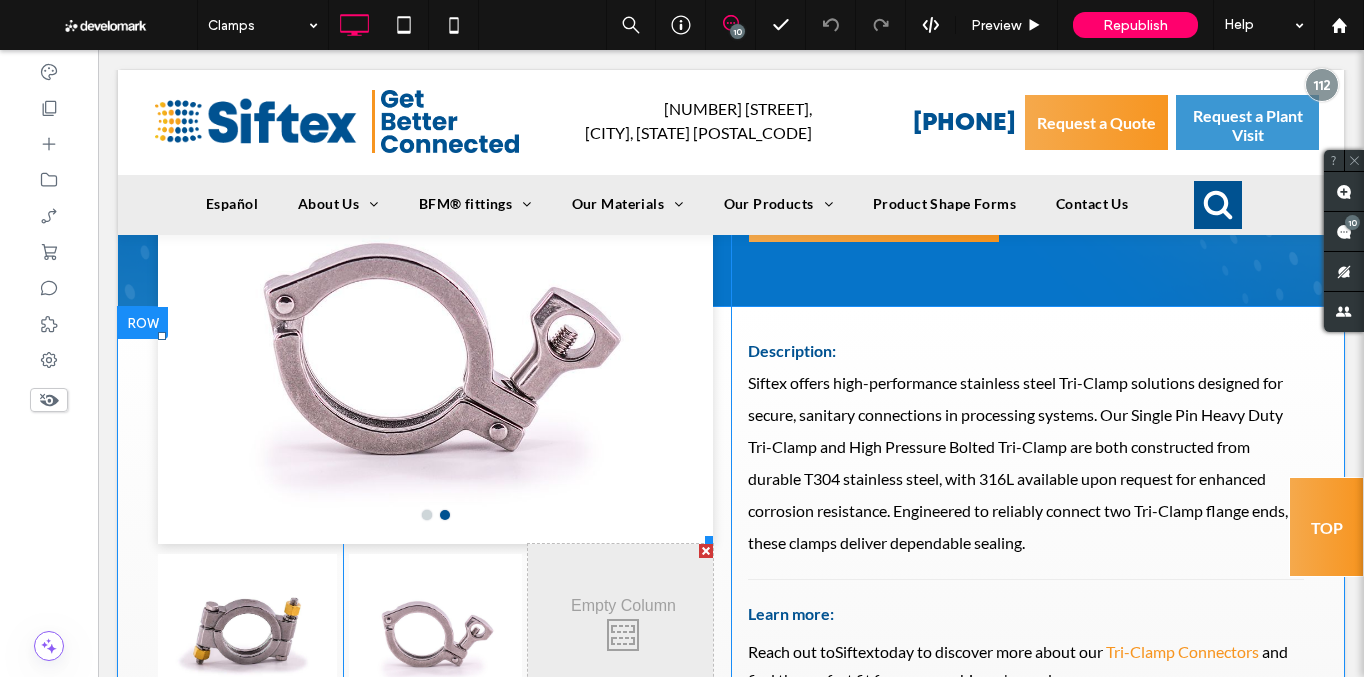 click at bounding box center [435, 348] 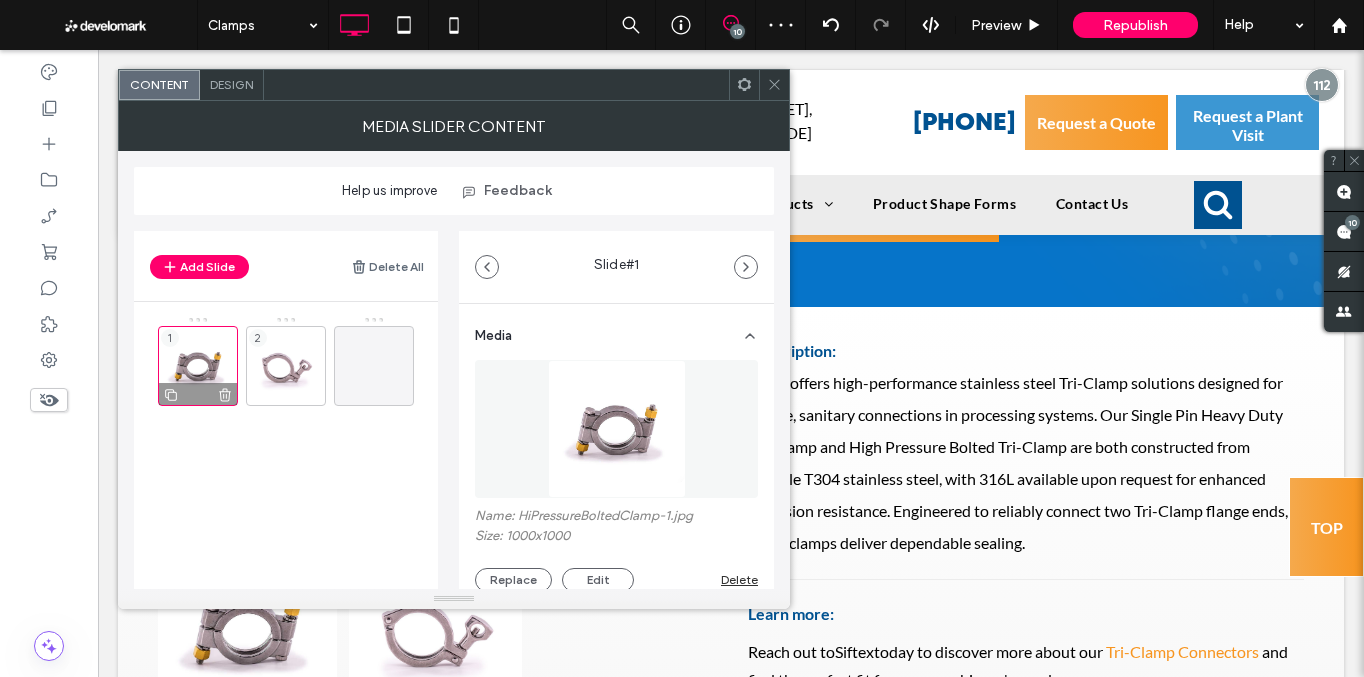 click 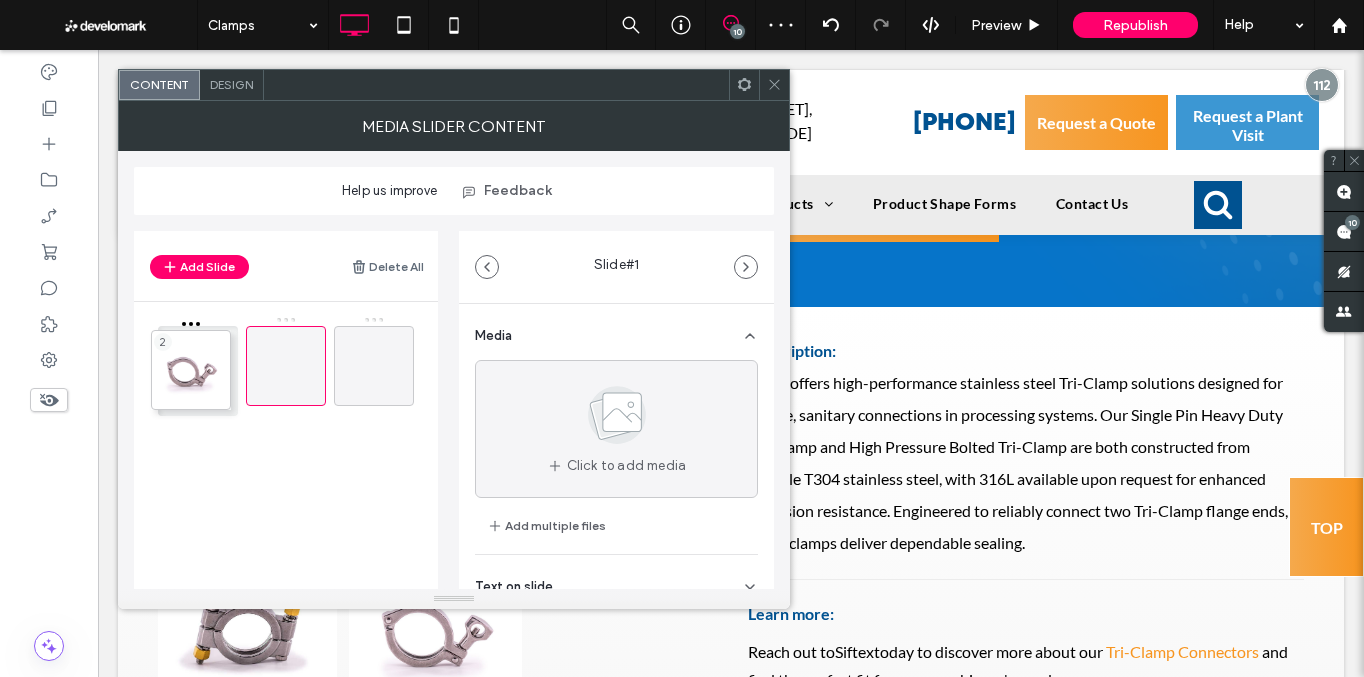 drag, startPoint x: 262, startPoint y: 380, endPoint x: 166, endPoint y: 383, distance: 96.04687 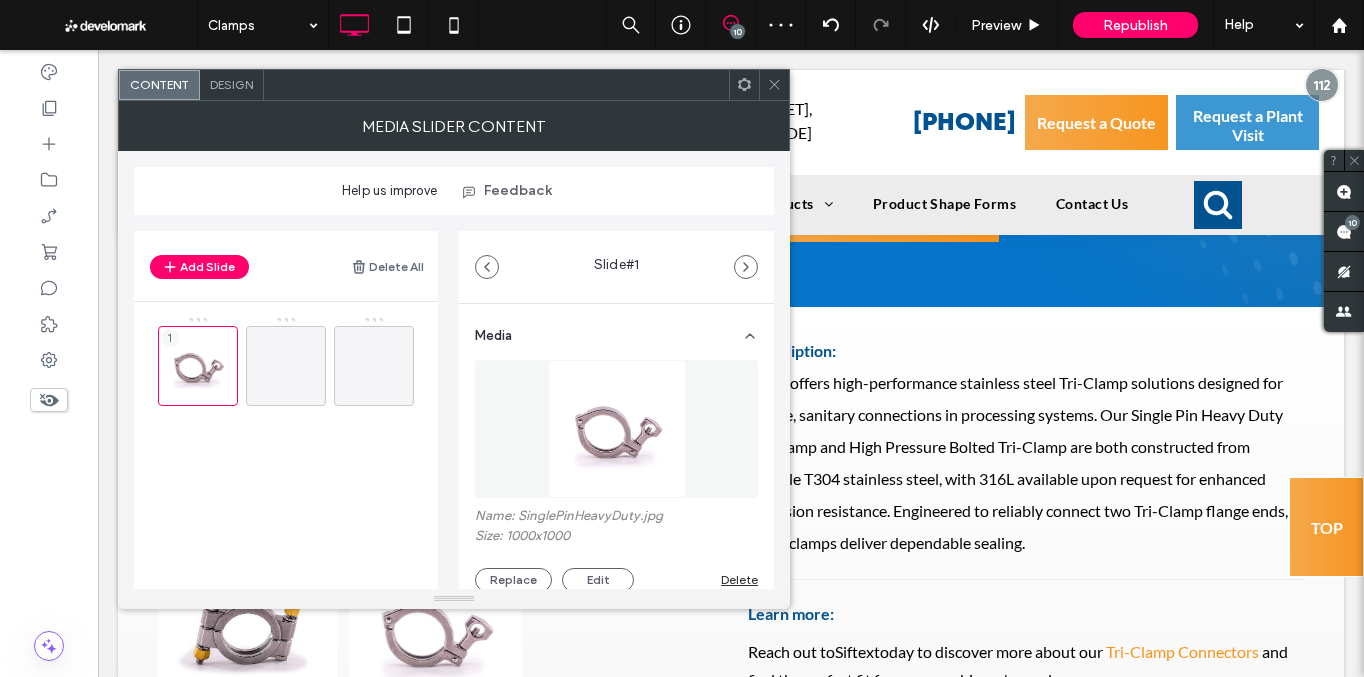 click 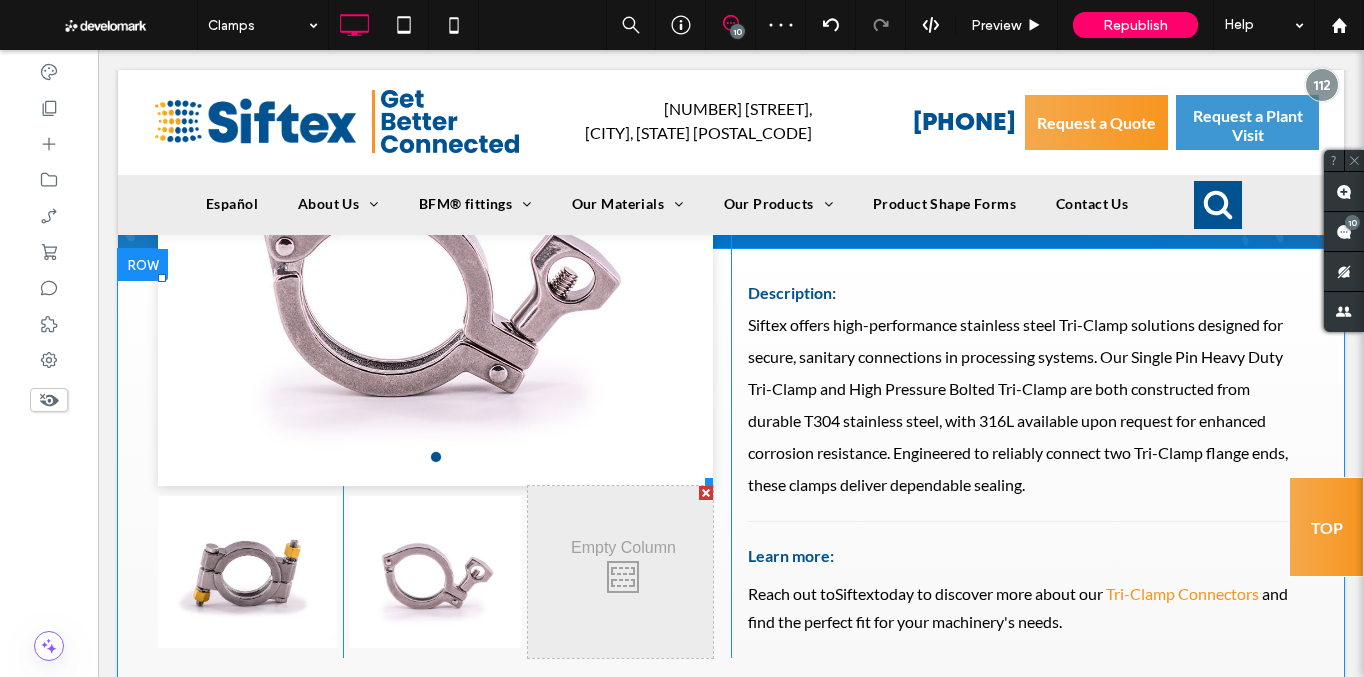 scroll, scrollTop: 231, scrollLeft: 0, axis: vertical 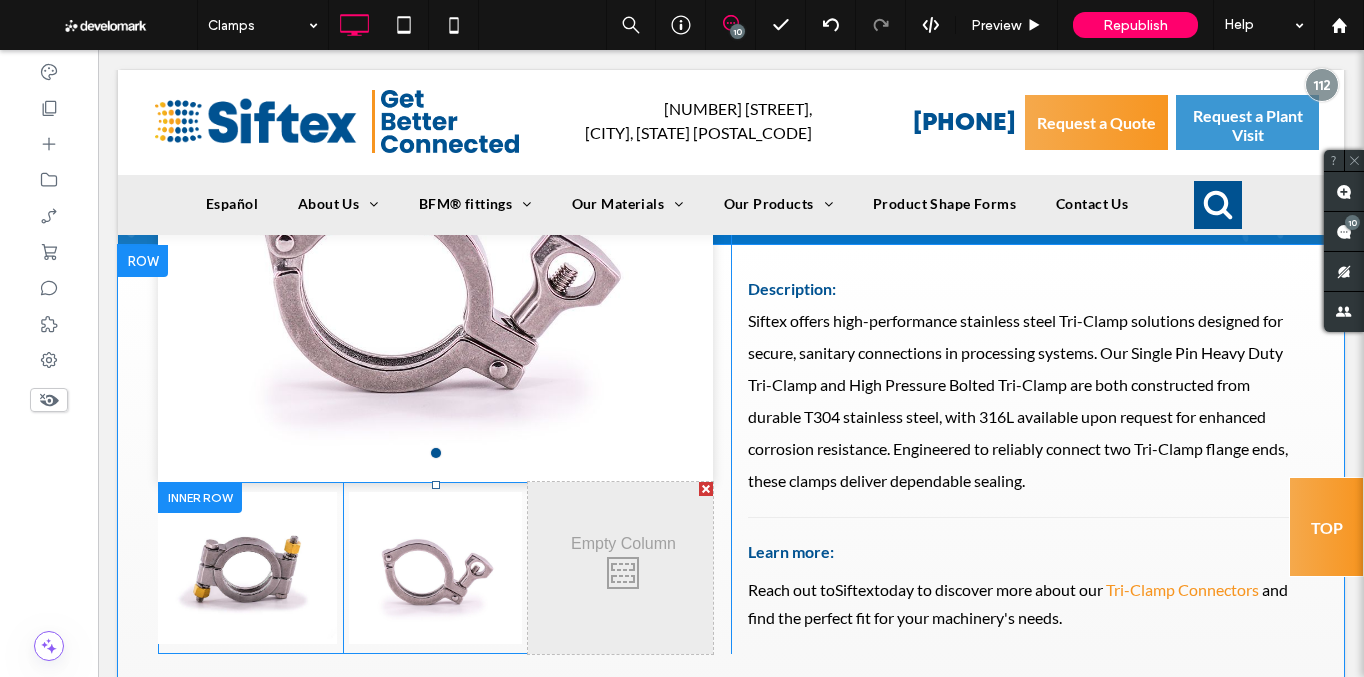 click at bounding box center [200, 497] 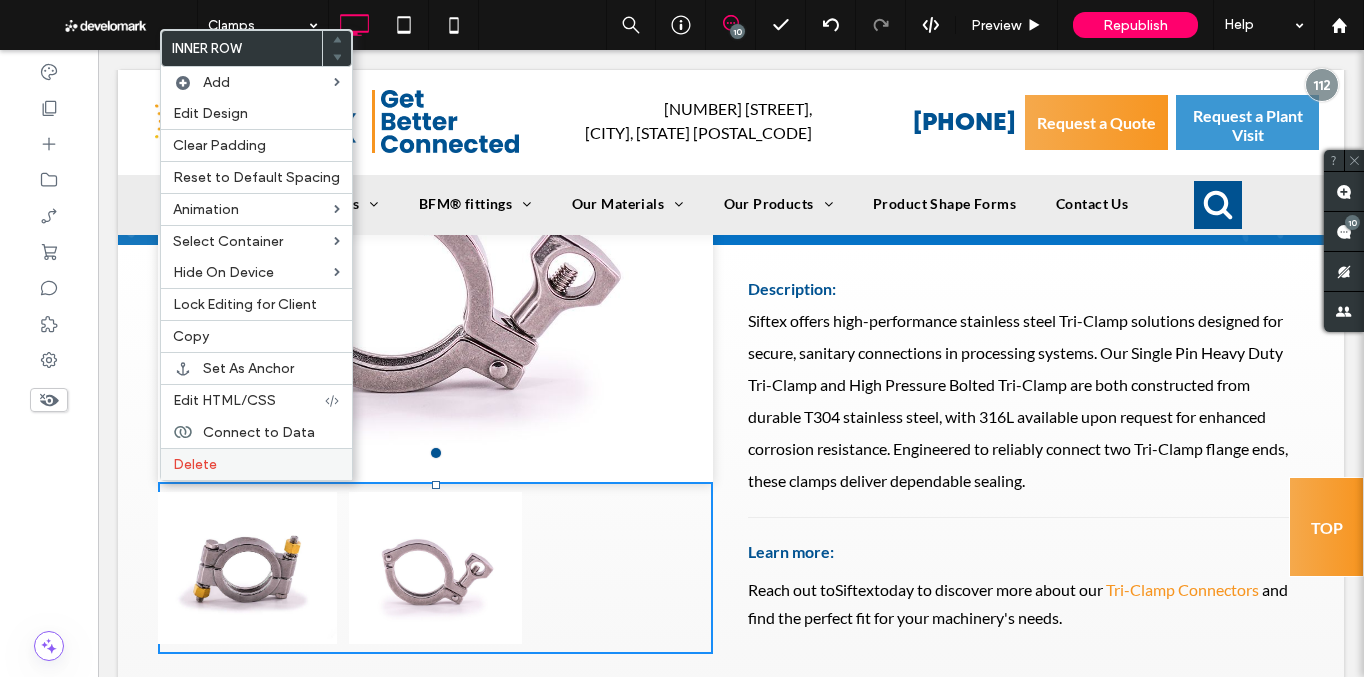 drag, startPoint x: 202, startPoint y: 463, endPoint x: 221, endPoint y: 461, distance: 19.104973 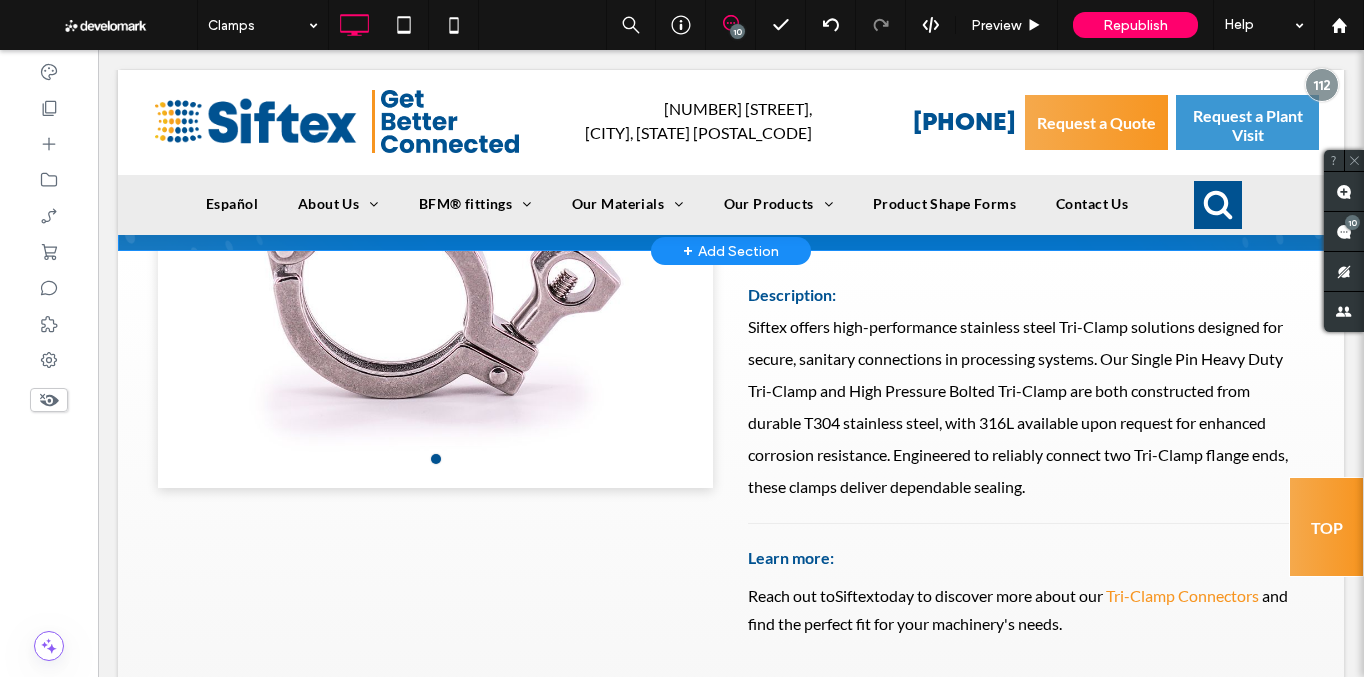 scroll, scrollTop: 247, scrollLeft: 0, axis: vertical 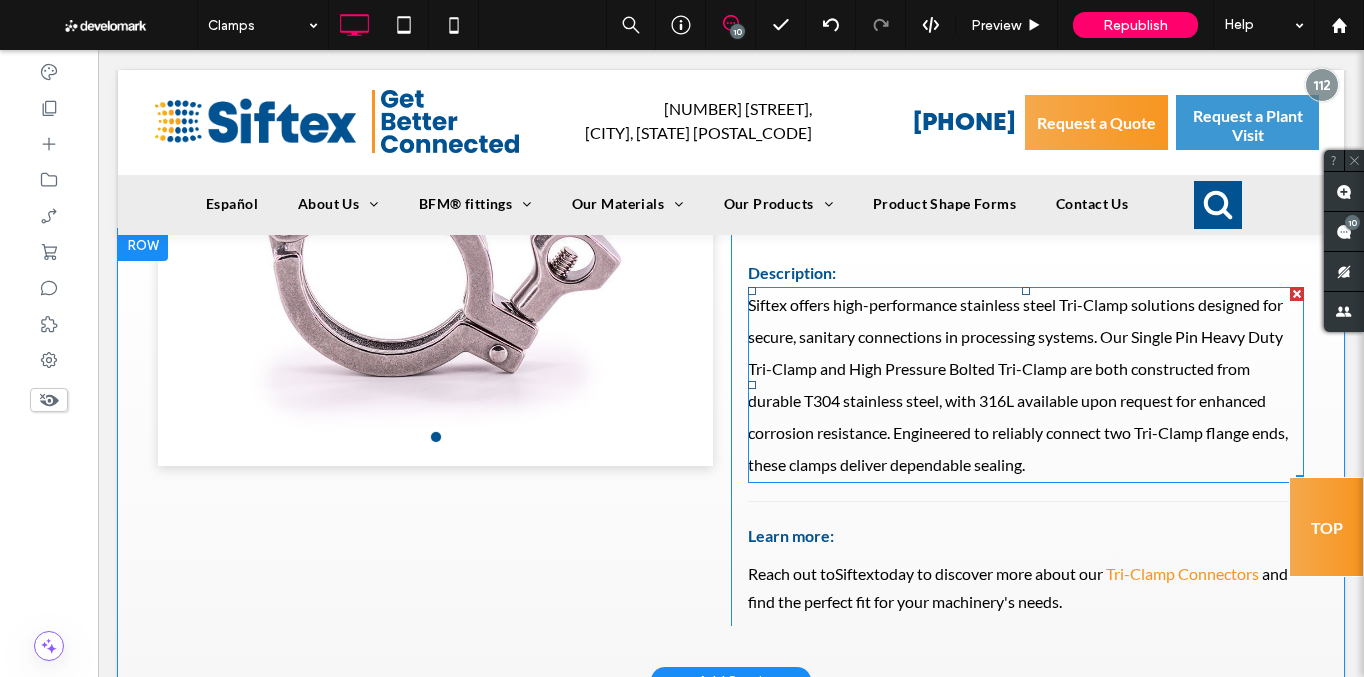 click on "Siftex offers high-performance stainless steel Tri-Clamp solutions designed for secure, sanitary connections in processing systems. Our Single Pin Heavy Duty Tri-Clamp and High Pressure Bolted Tri-Clamp are both constructed from durable T304 stainless steel, with 316L available upon request for enhanced corrosion resistance. Engineered to reliably connect two Tri-Clamp flange ends, these clamps deliver dependable sealing." at bounding box center [1026, 385] 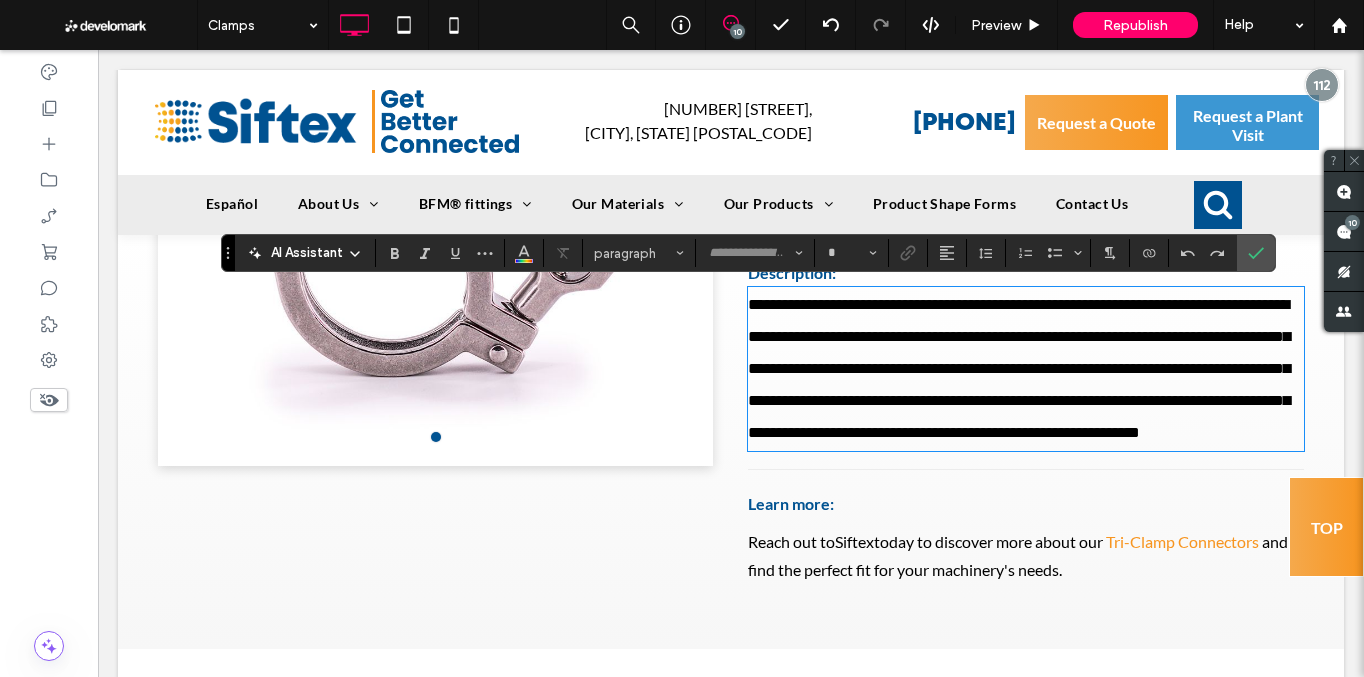 type on "****" 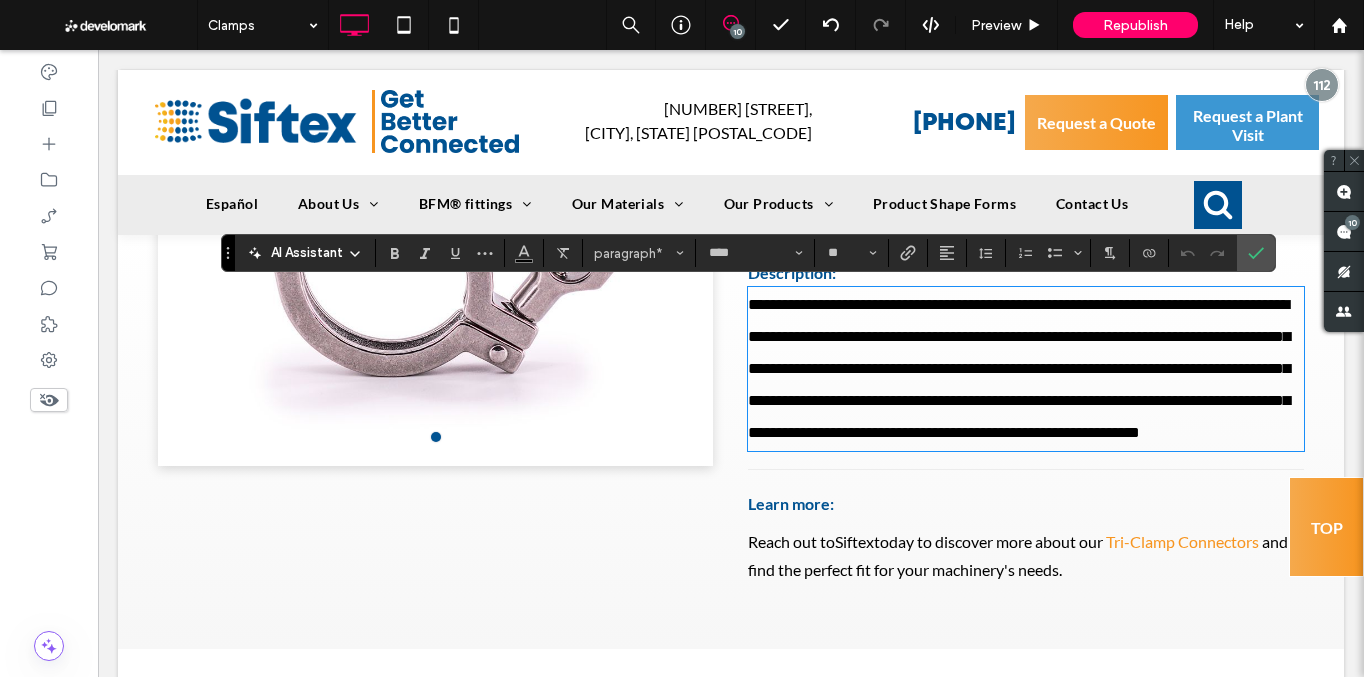 click on "**********" at bounding box center (1026, 369) 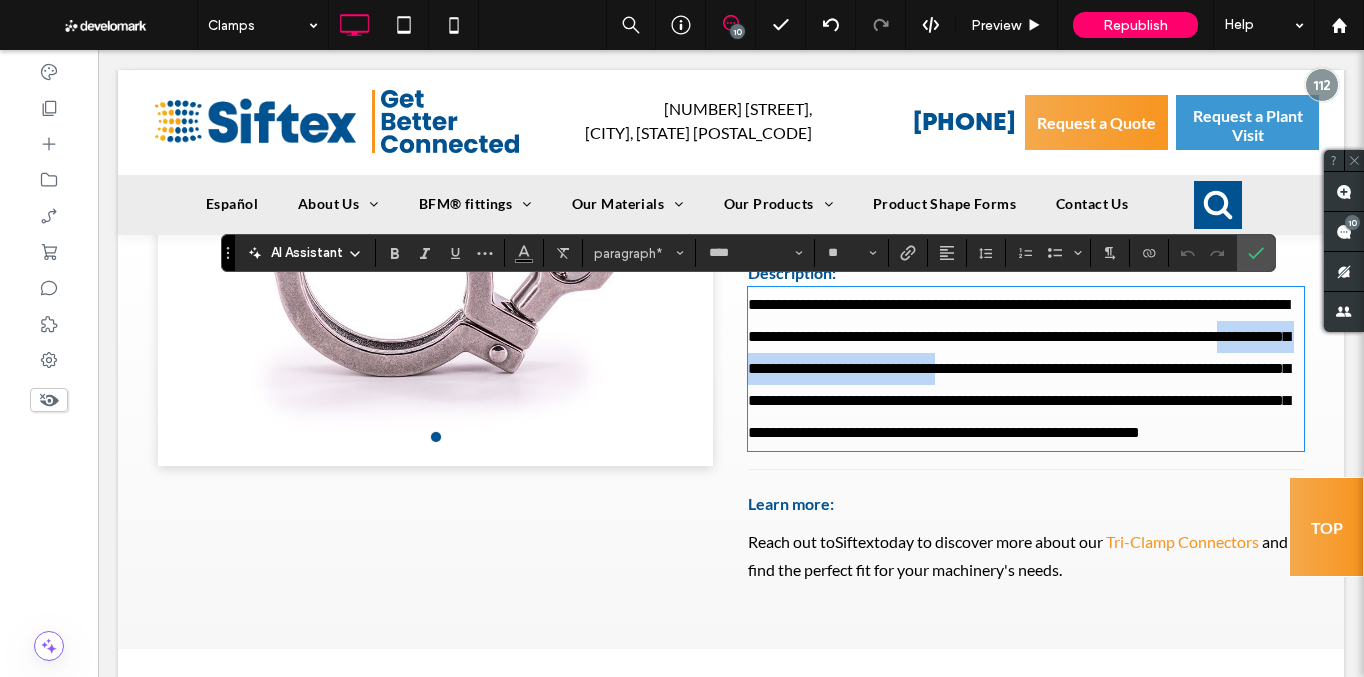 drag, startPoint x: 813, startPoint y: 372, endPoint x: 1124, endPoint y: 370, distance: 311.00644 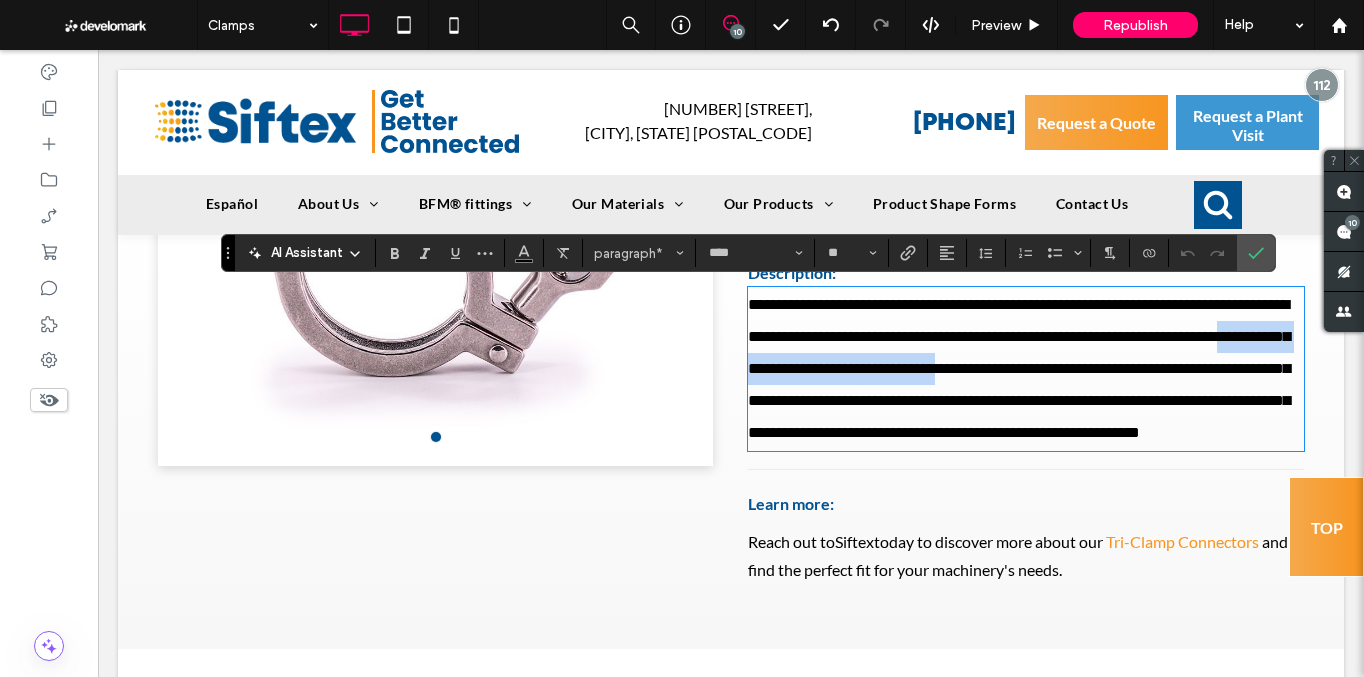 type 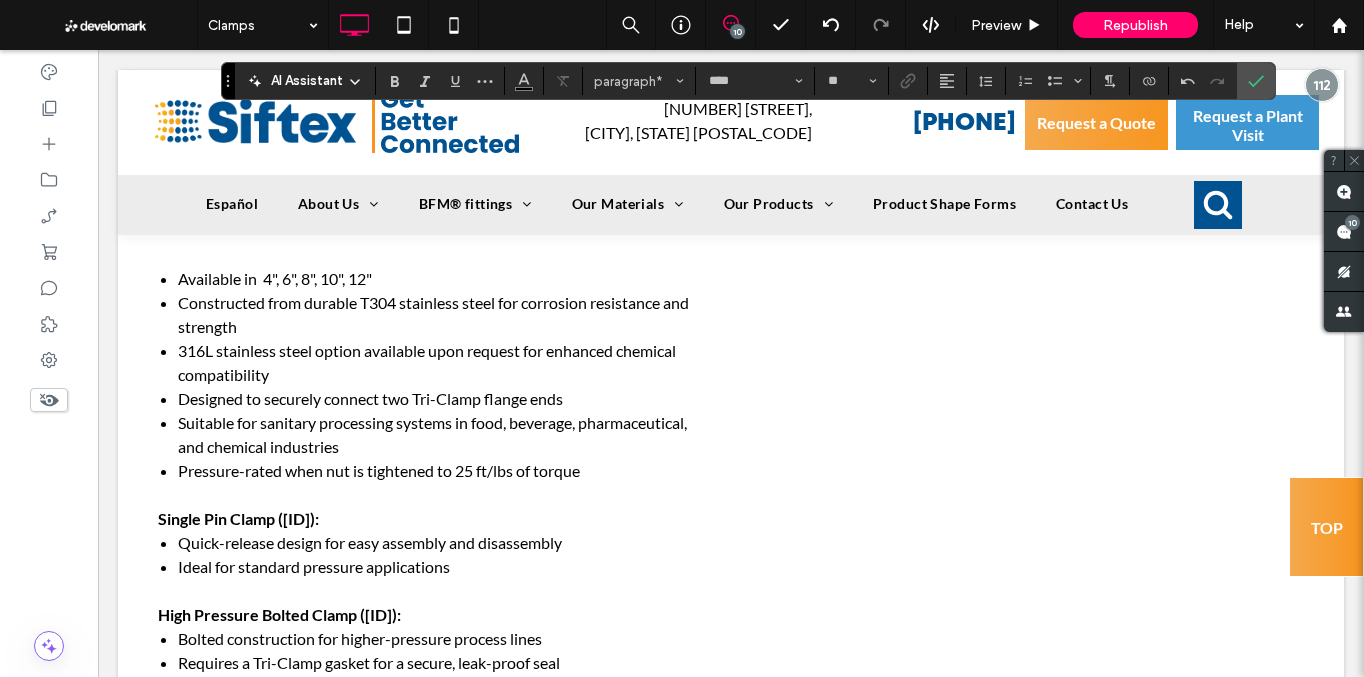 scroll, scrollTop: 791, scrollLeft: 0, axis: vertical 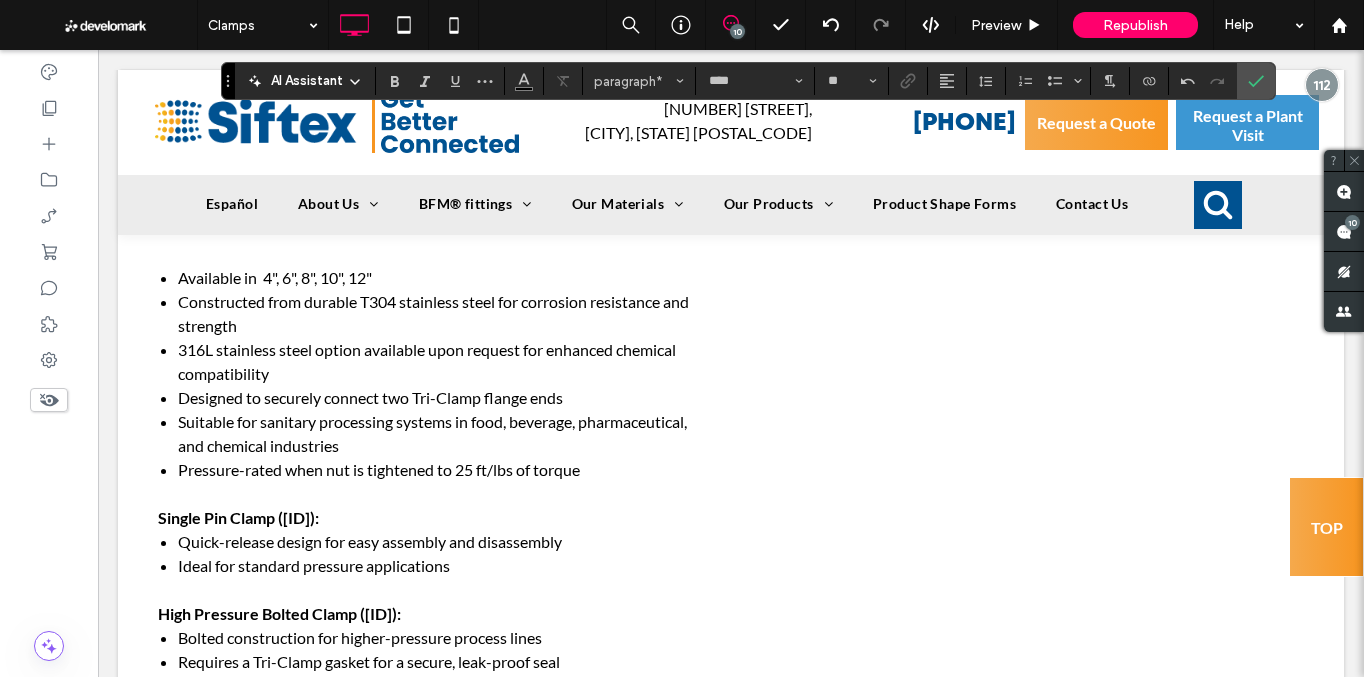 click on "Pressure-rated when nut is tightened to 25 ft/lbs of torque" at bounding box center [446, 470] 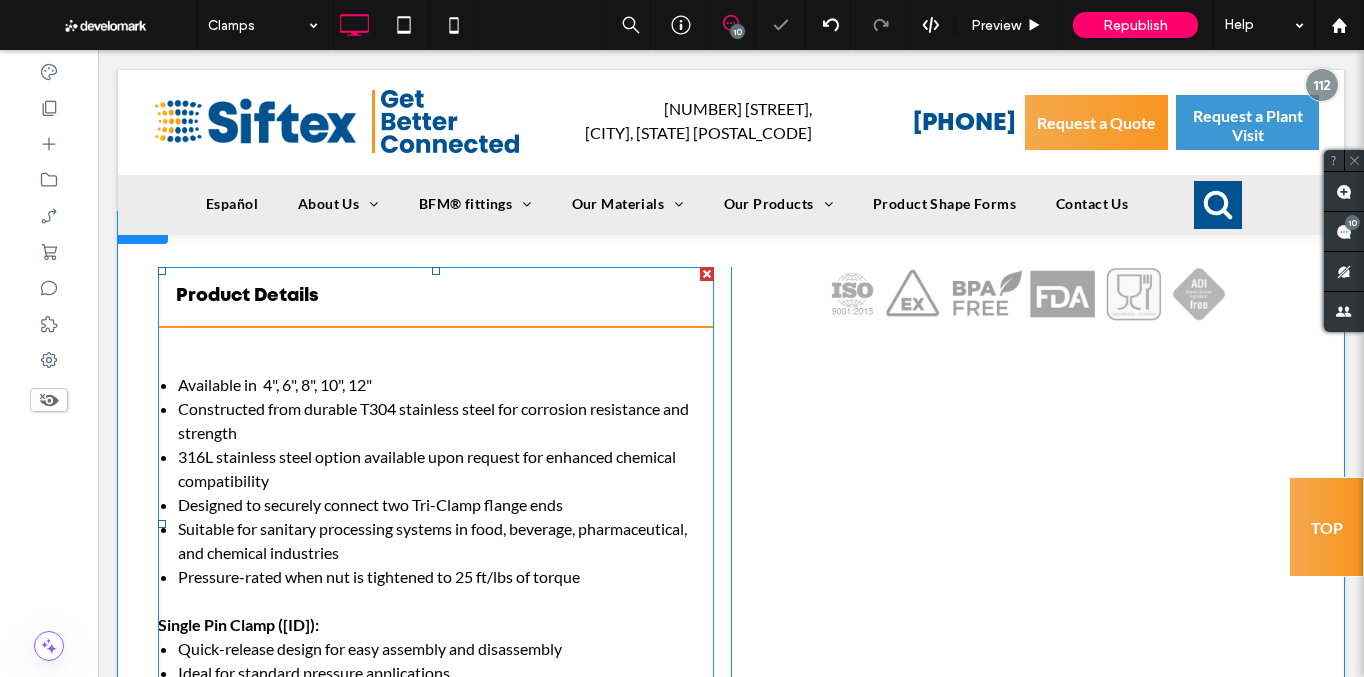 scroll, scrollTop: 683, scrollLeft: 0, axis: vertical 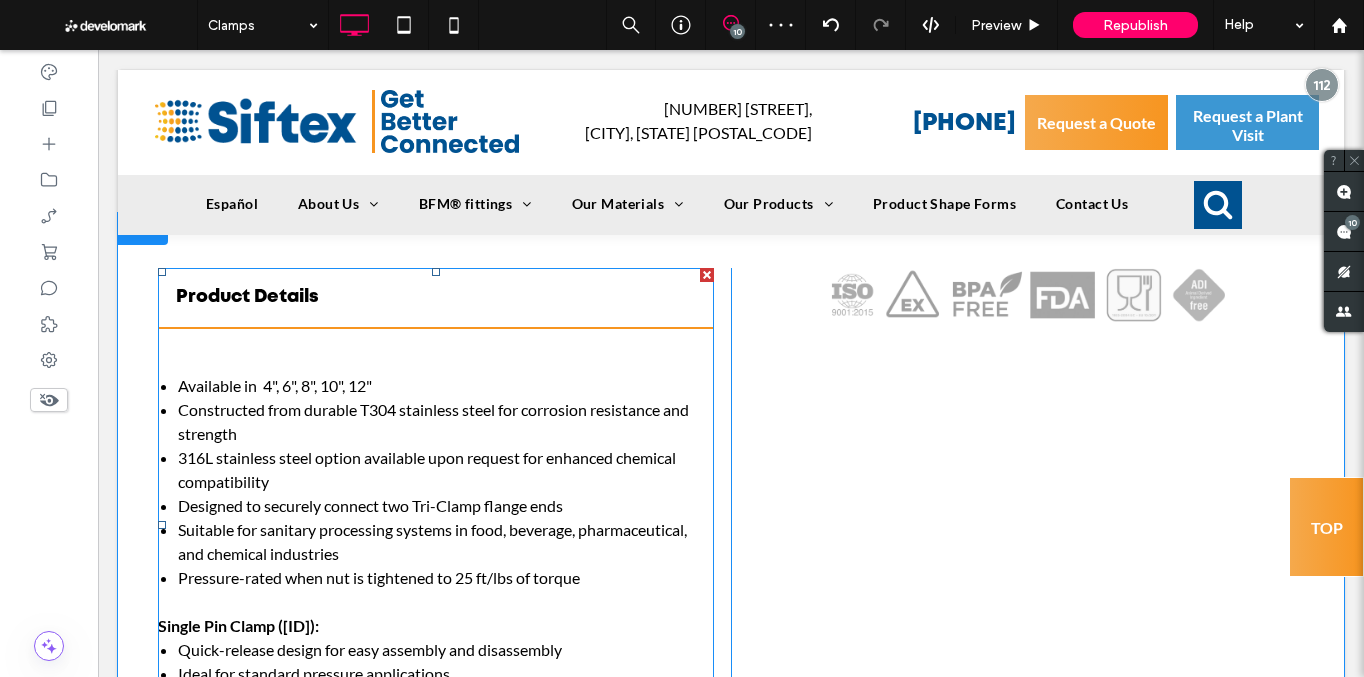 click at bounding box center (436, 525) 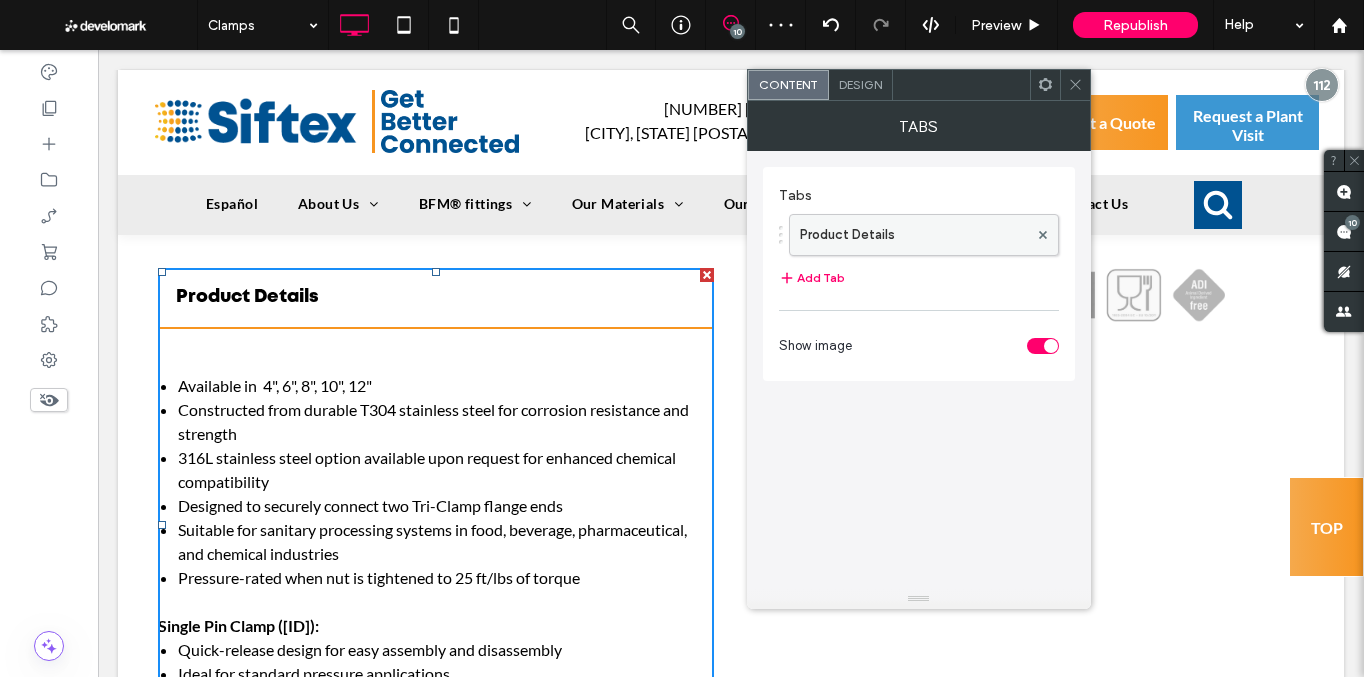 click on "Product Details" at bounding box center (914, 235) 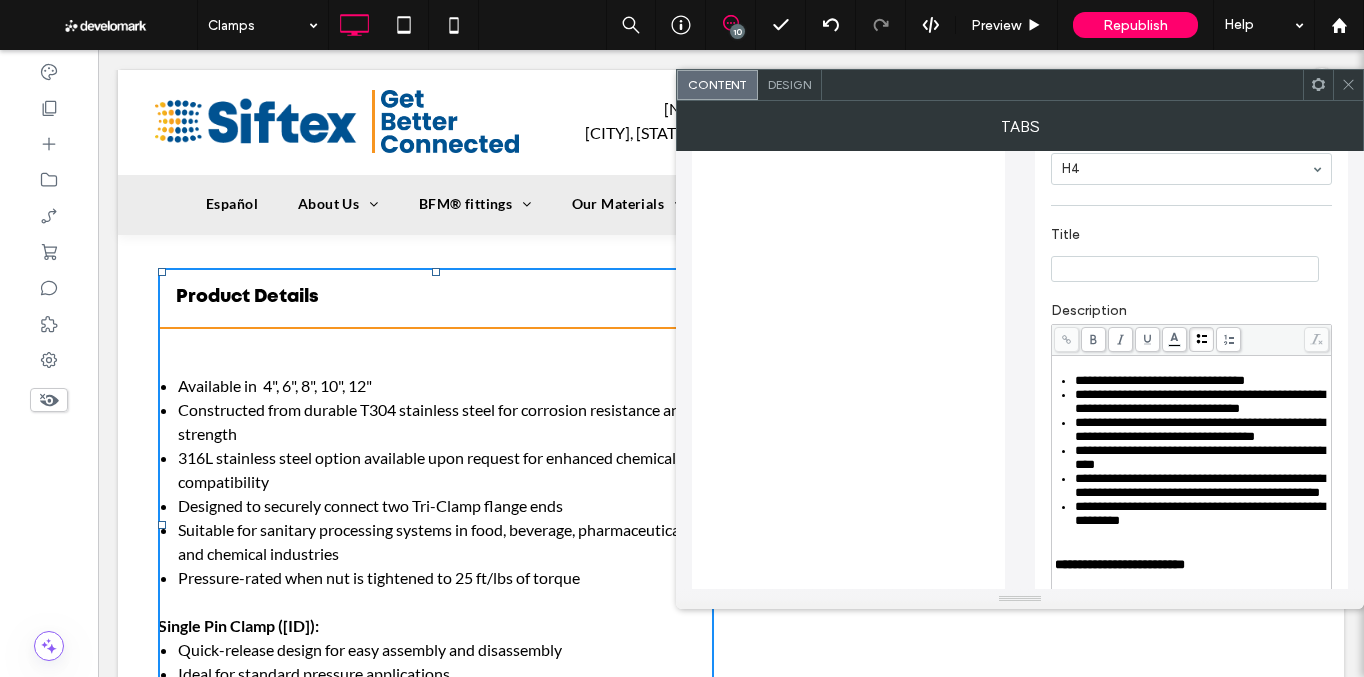 scroll, scrollTop: 433, scrollLeft: 0, axis: vertical 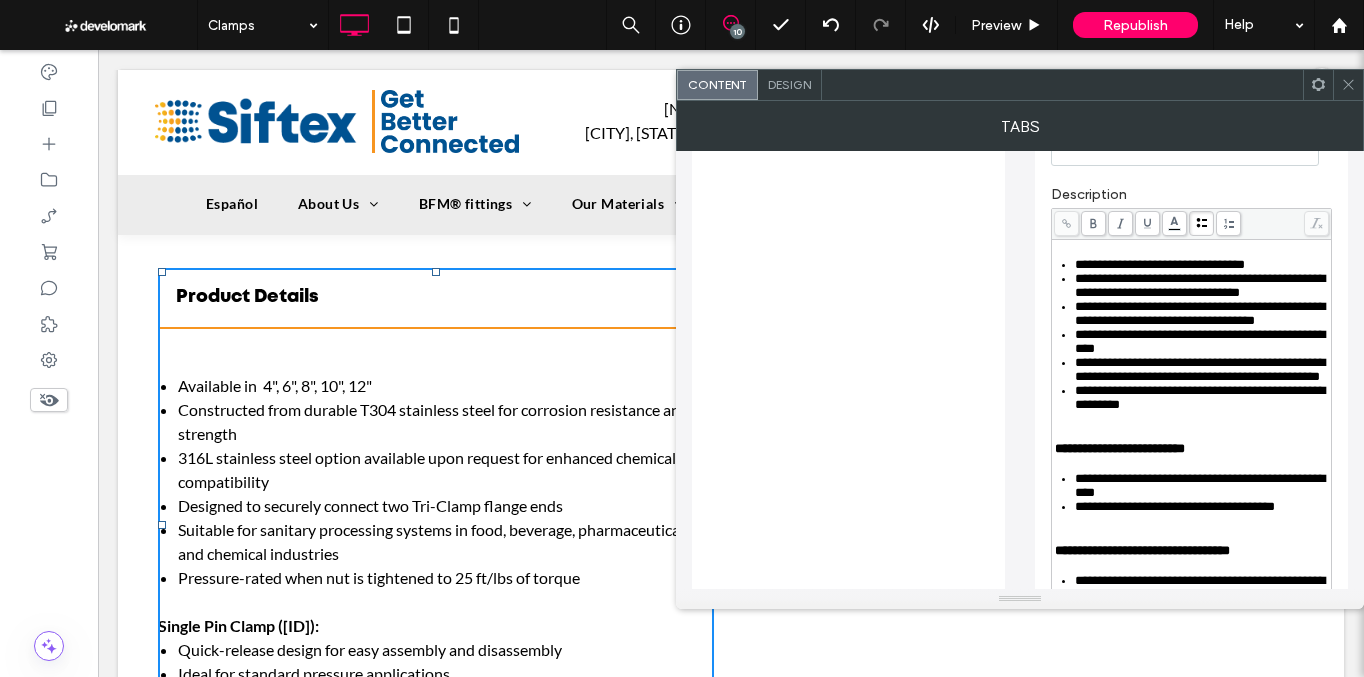 click on "**********" at bounding box center [1160, 264] 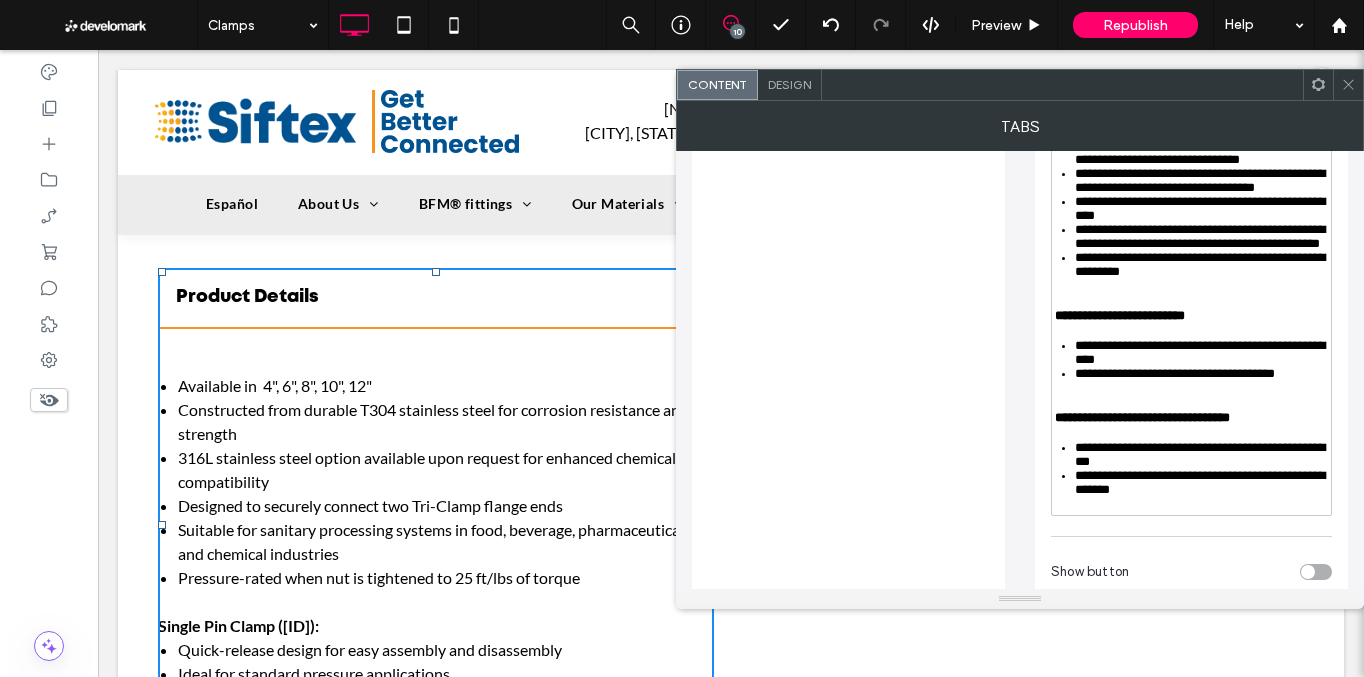 scroll, scrollTop: 612, scrollLeft: 0, axis: vertical 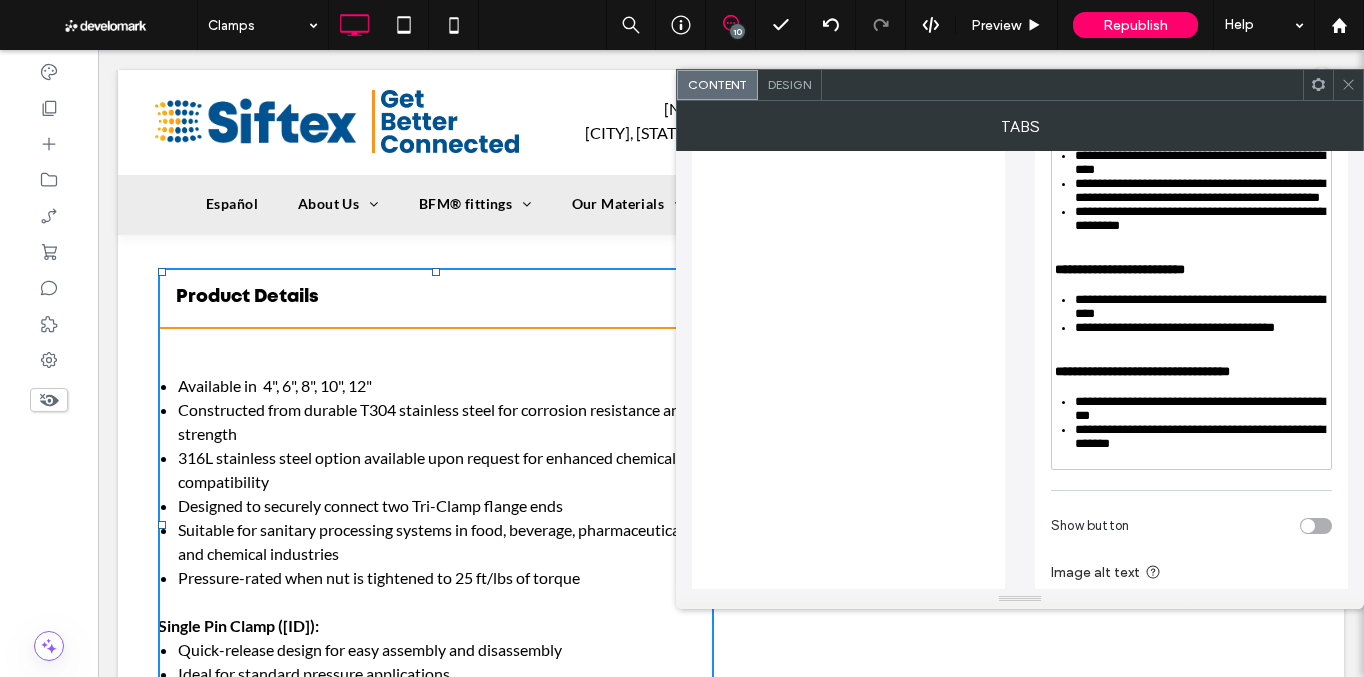click on "**********" at bounding box center [1120, 269] 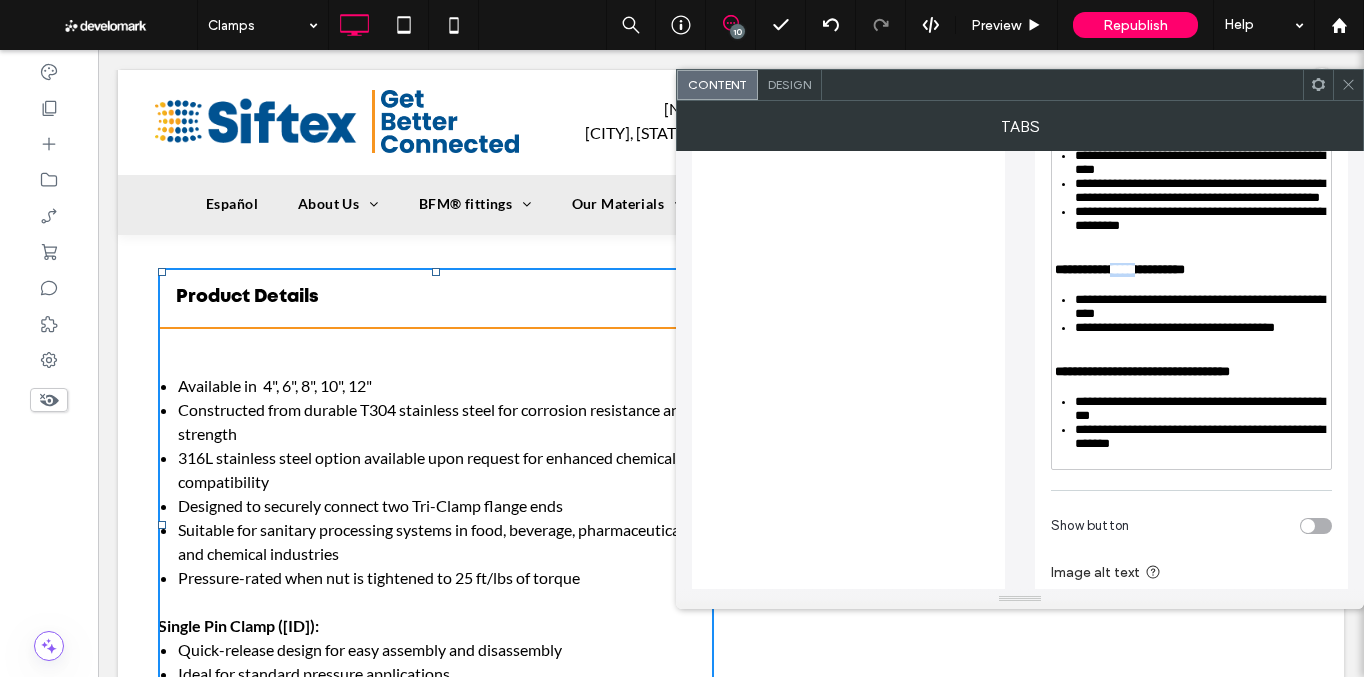 click on "**********" at bounding box center [1120, 269] 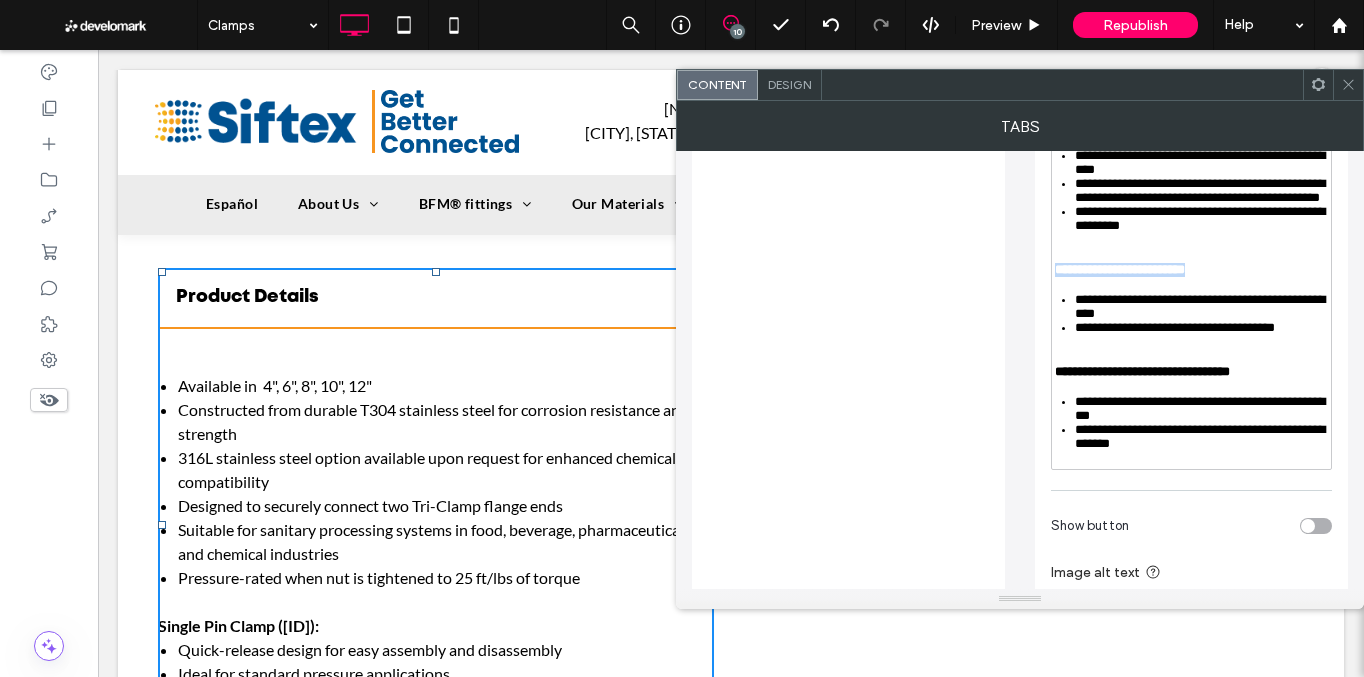 click on "**********" at bounding box center (1120, 269) 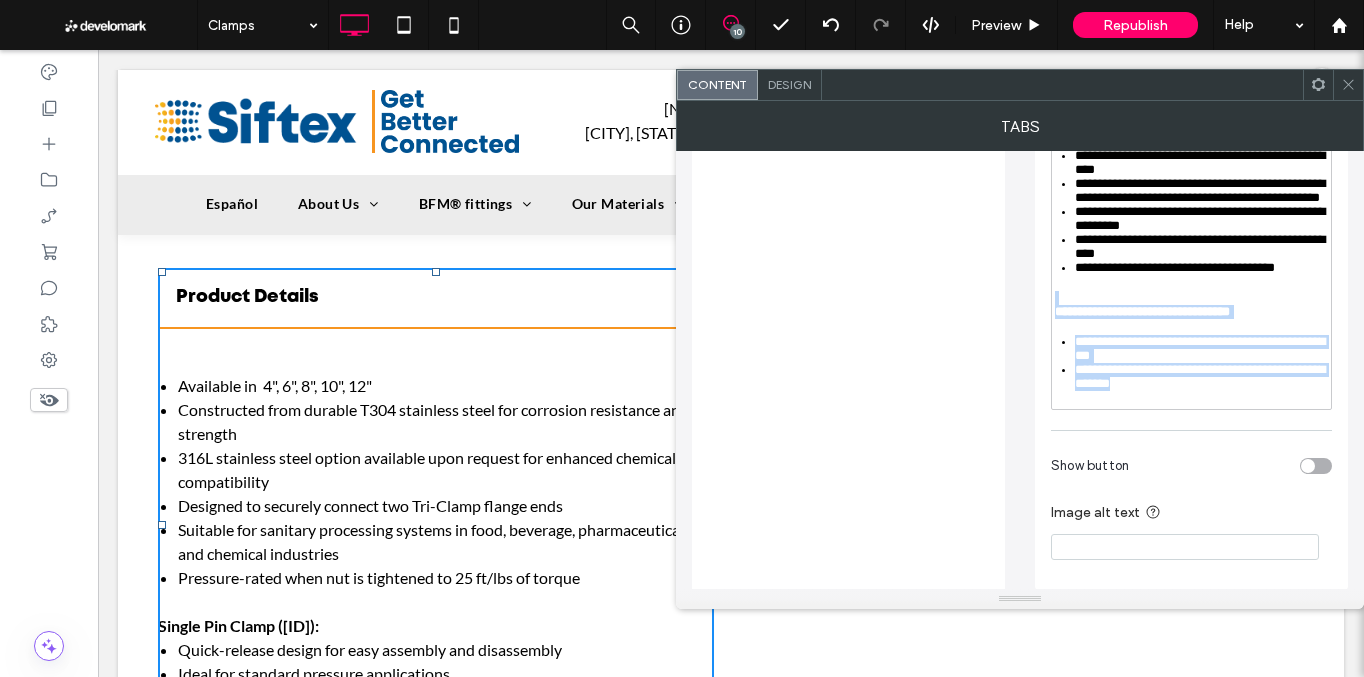 drag, startPoint x: 1068, startPoint y: 349, endPoint x: 1222, endPoint y: 470, distance: 195.84943 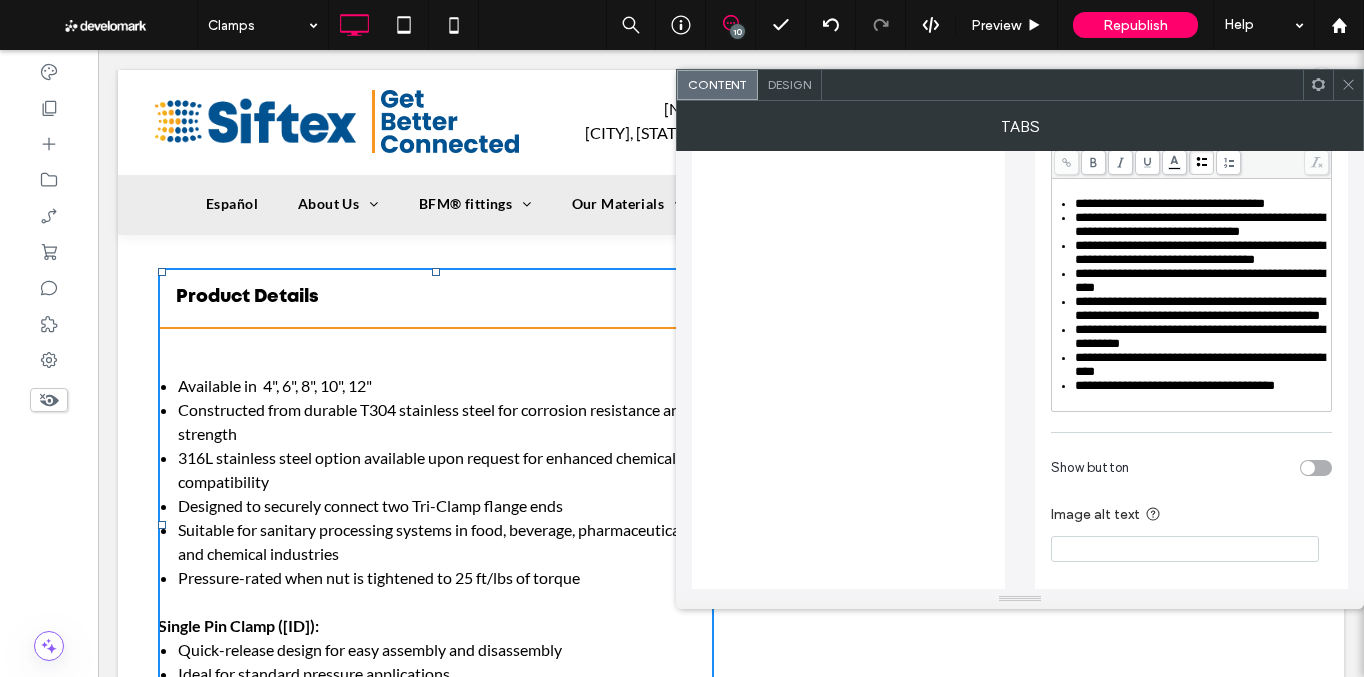 scroll, scrollTop: 492, scrollLeft: 0, axis: vertical 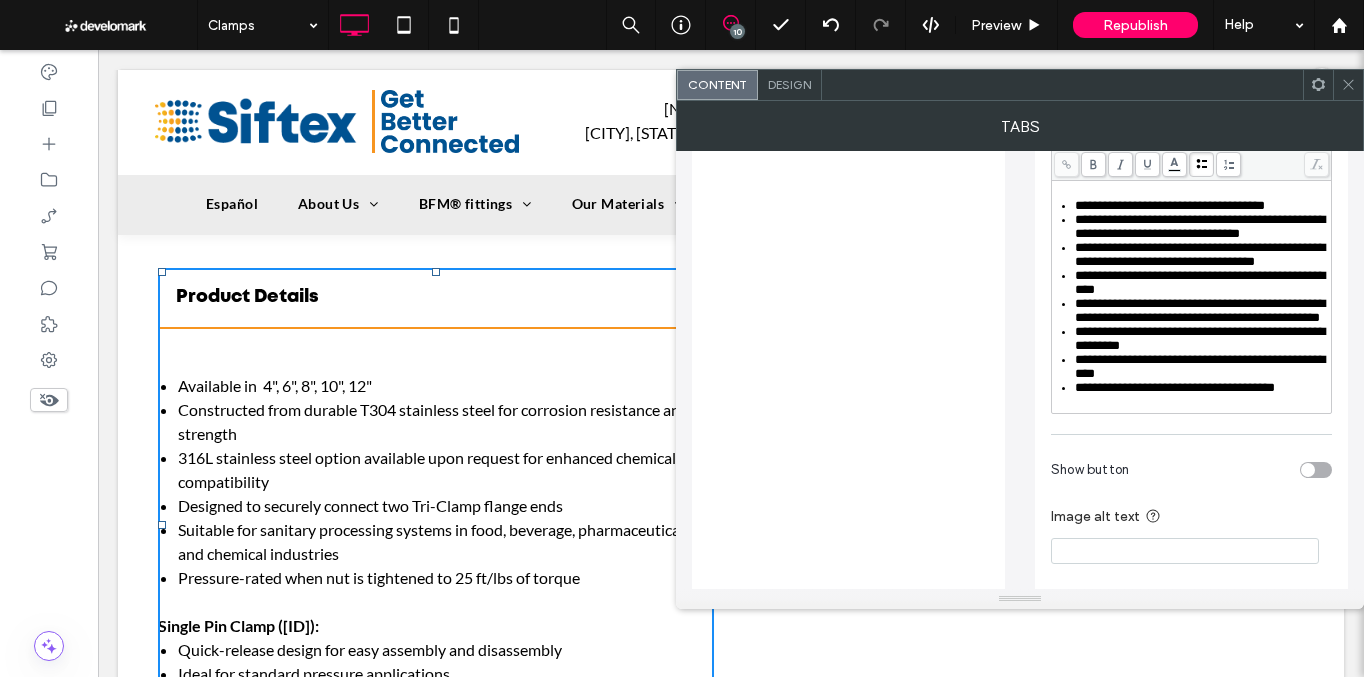 click 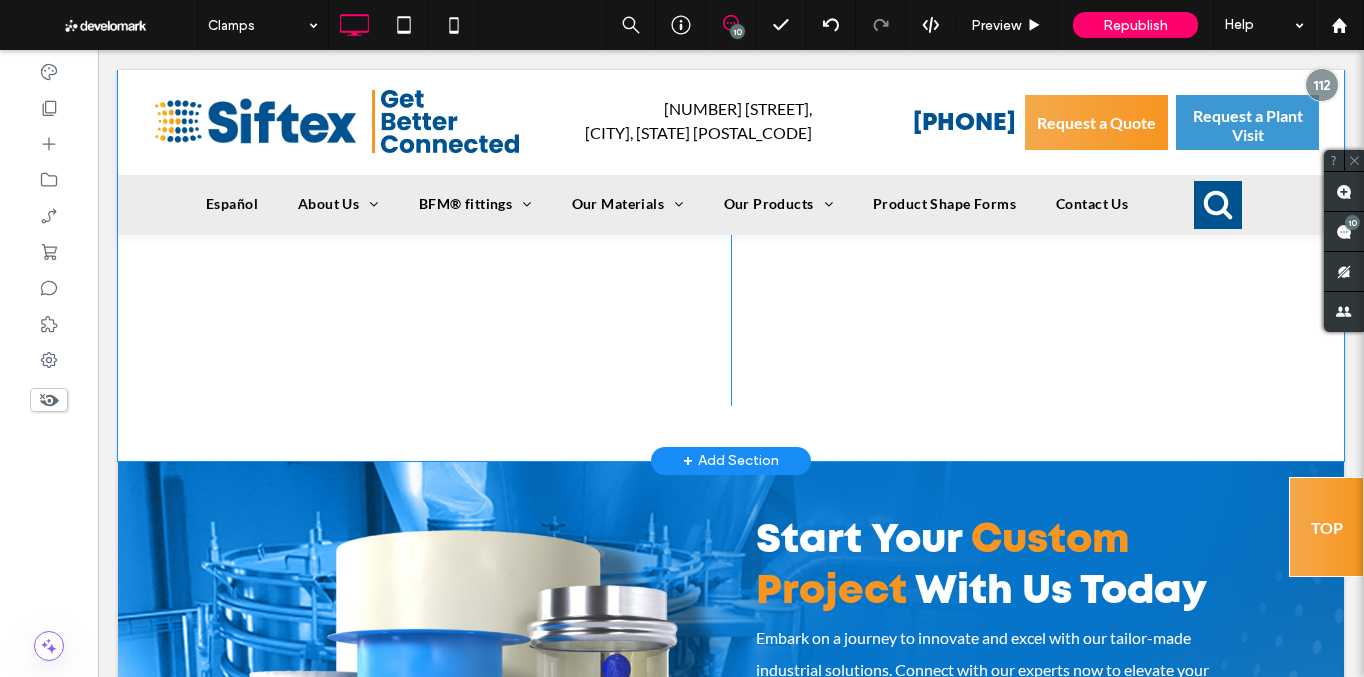 scroll, scrollTop: 1216, scrollLeft: 0, axis: vertical 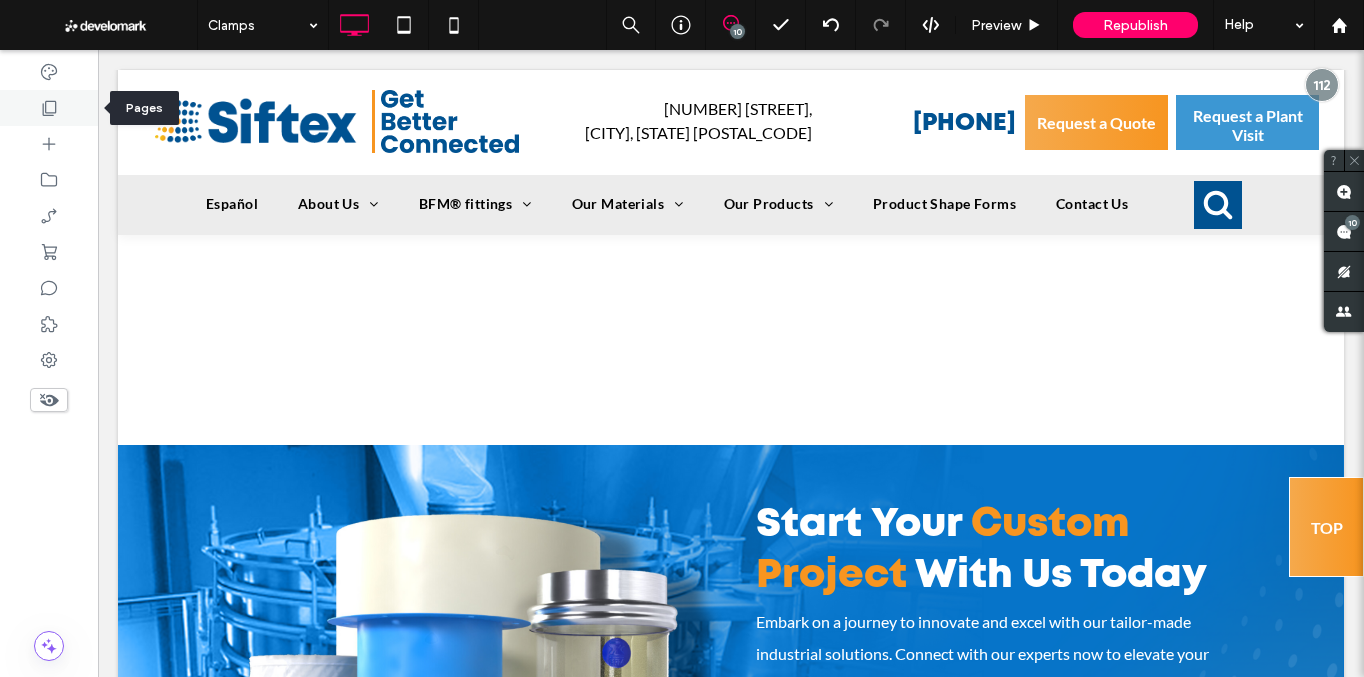 click at bounding box center (49, 108) 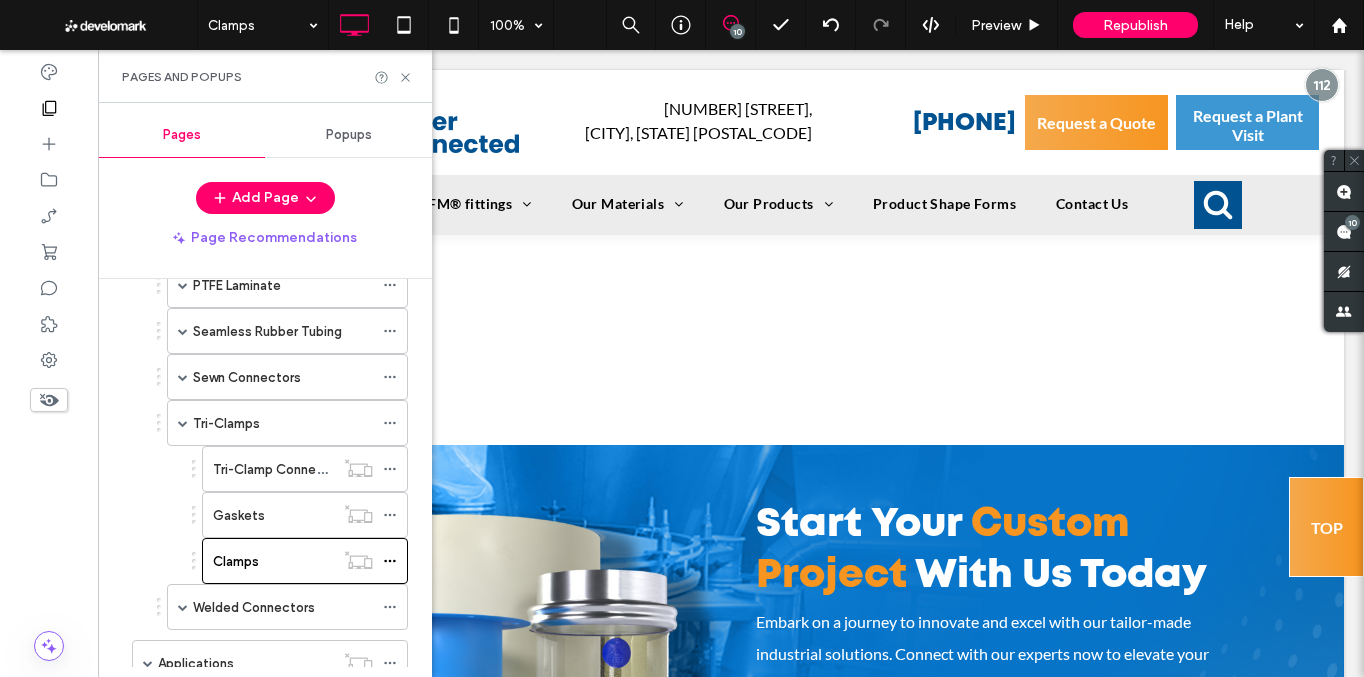 scroll, scrollTop: 707, scrollLeft: 0, axis: vertical 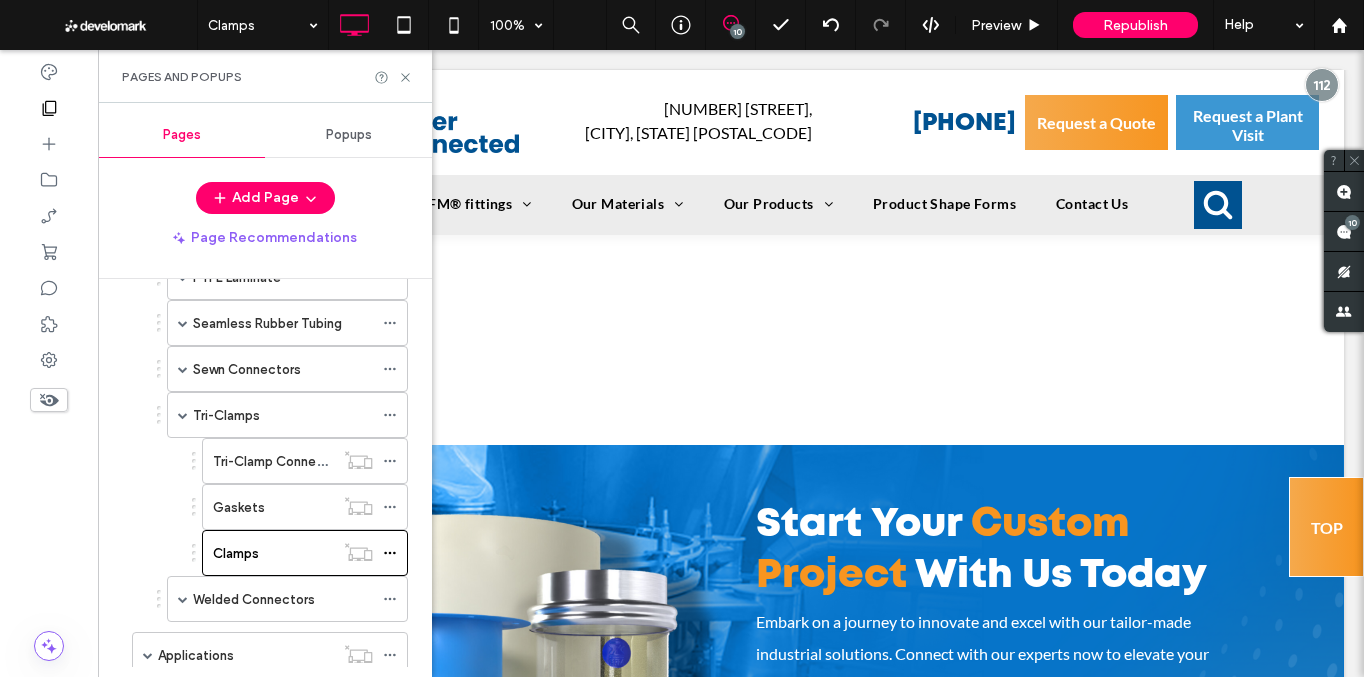 click on "Tri-Clamps" at bounding box center [283, 415] 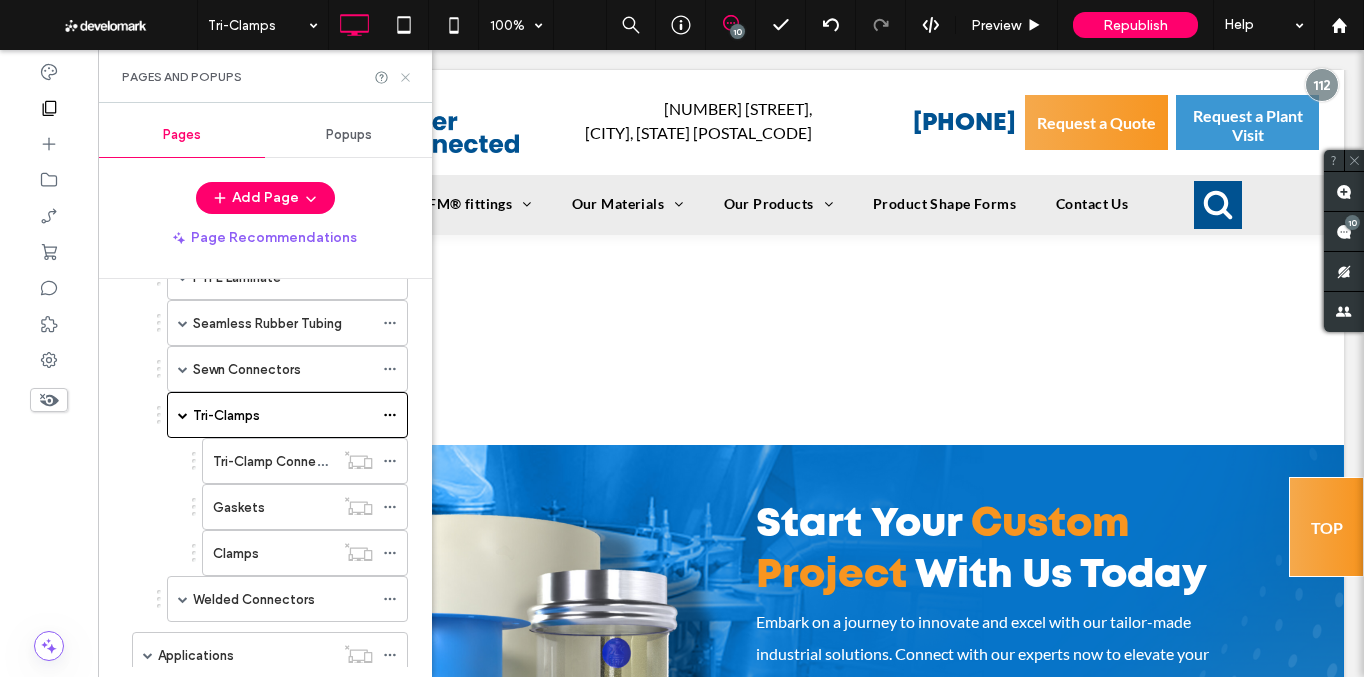 click 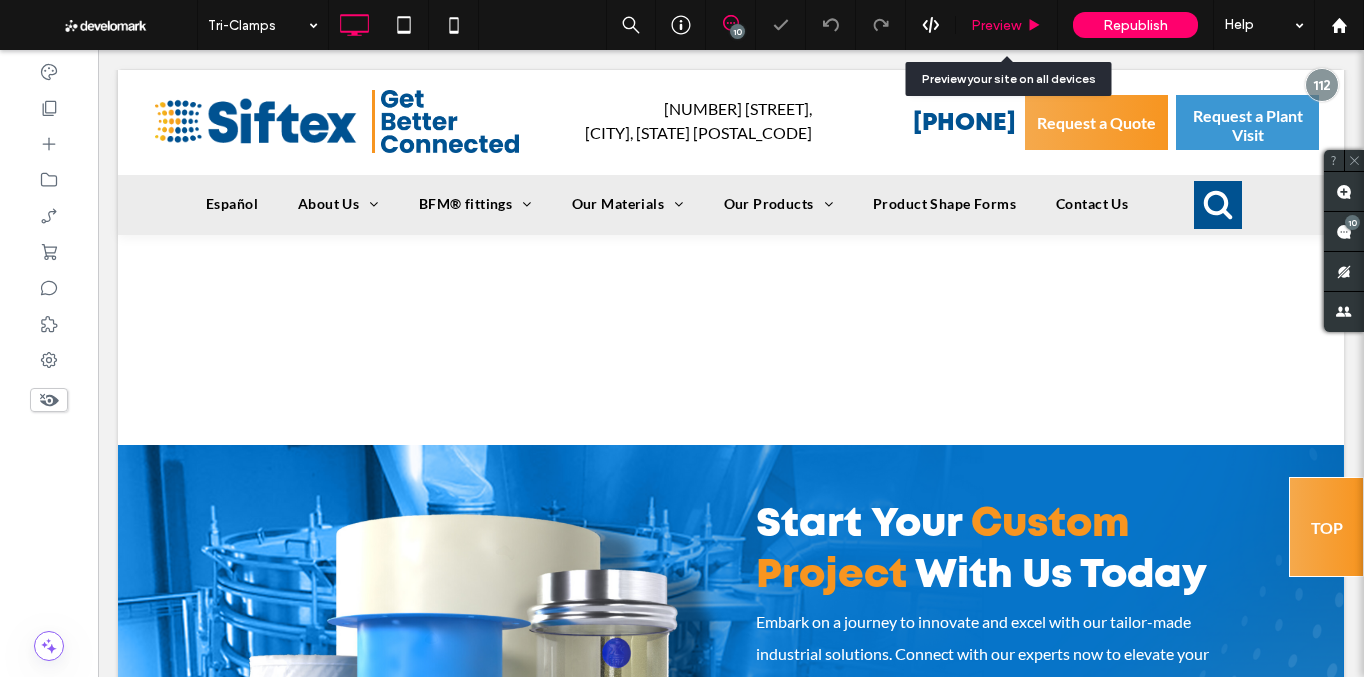 click on "Preview" at bounding box center (1007, 25) 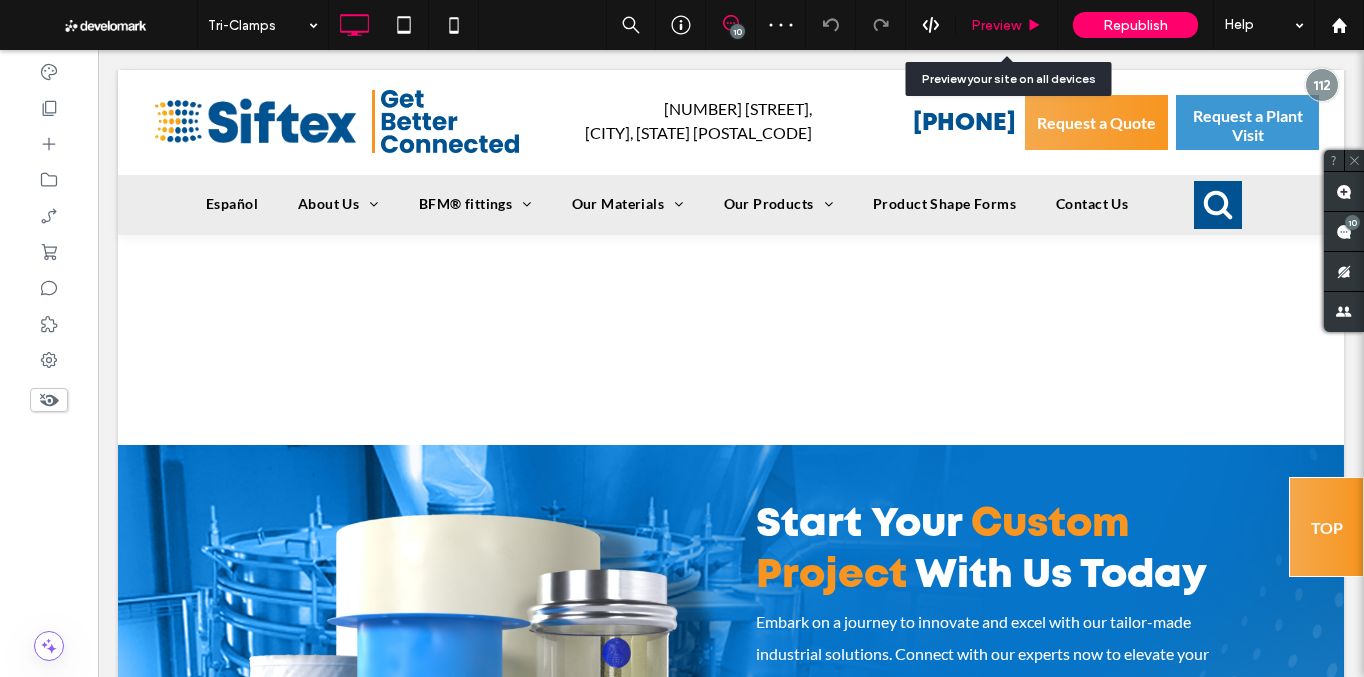 click on "Preview" at bounding box center (996, 25) 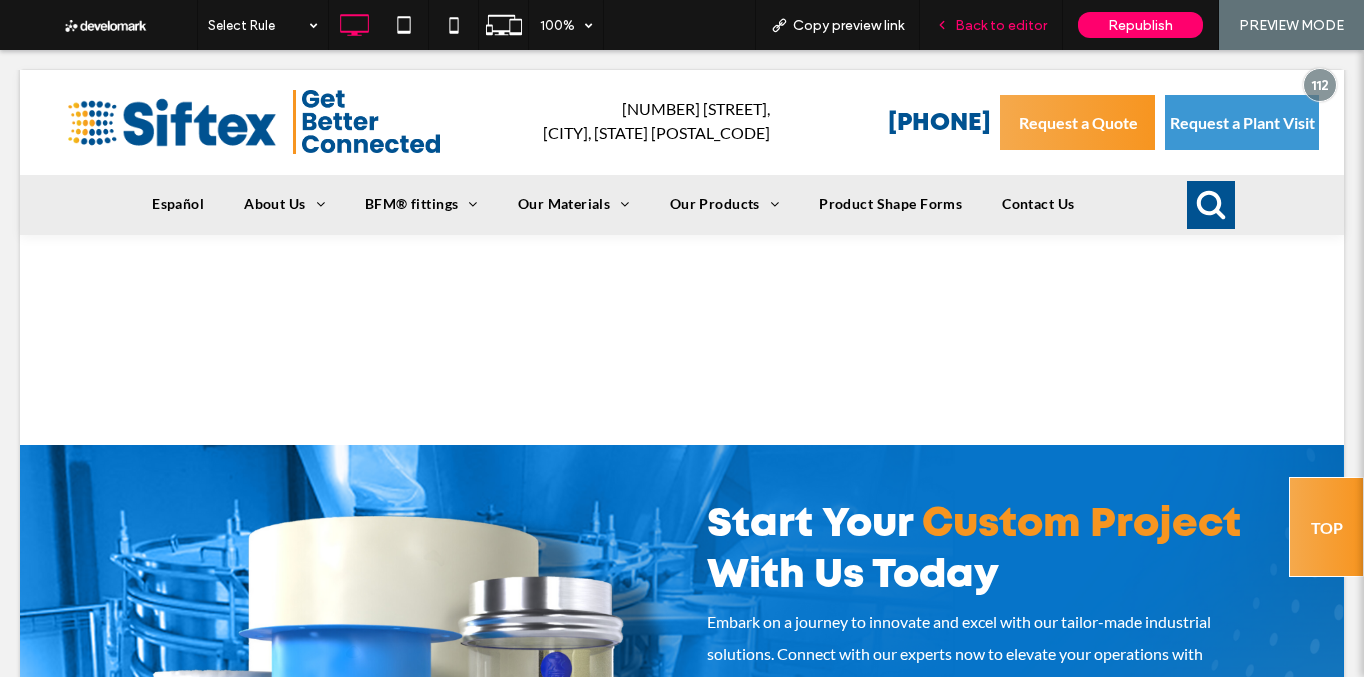 click on "Back to editor" at bounding box center [1001, 25] 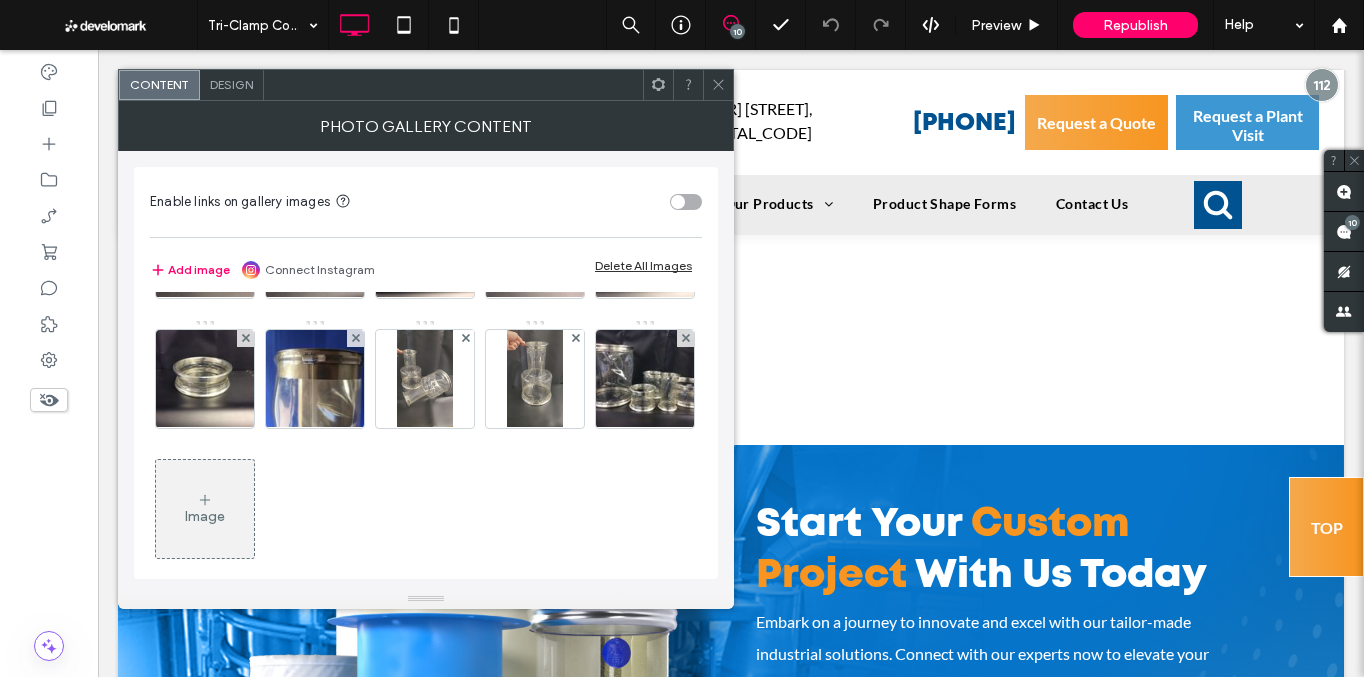 scroll, scrollTop: 265, scrollLeft: 0, axis: vertical 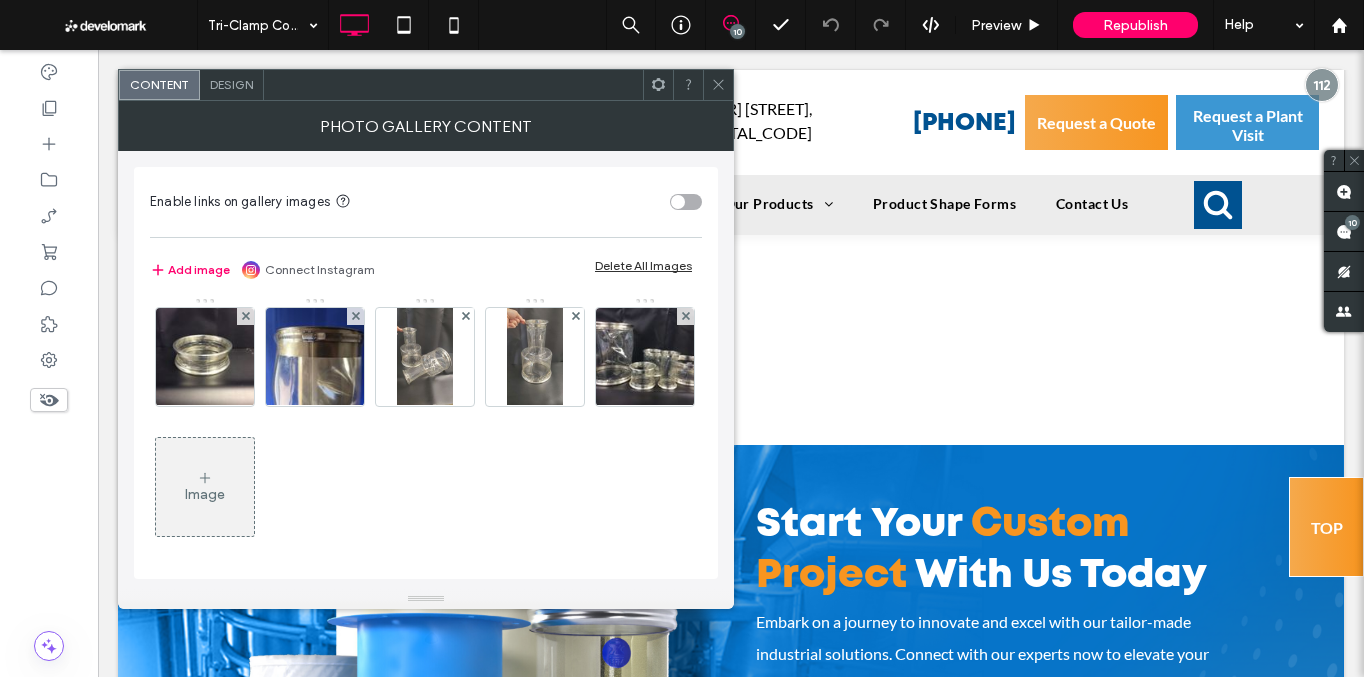 click on "Image" at bounding box center [205, 494] 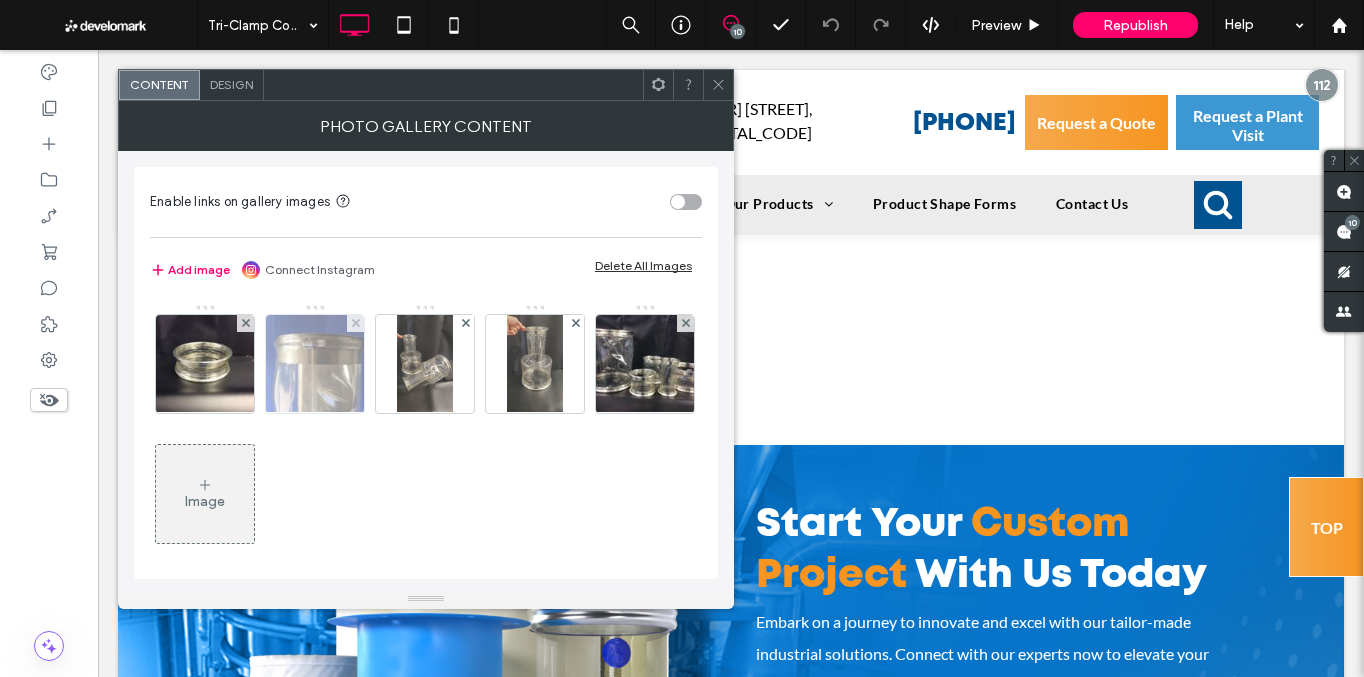 scroll, scrollTop: 265, scrollLeft: 0, axis: vertical 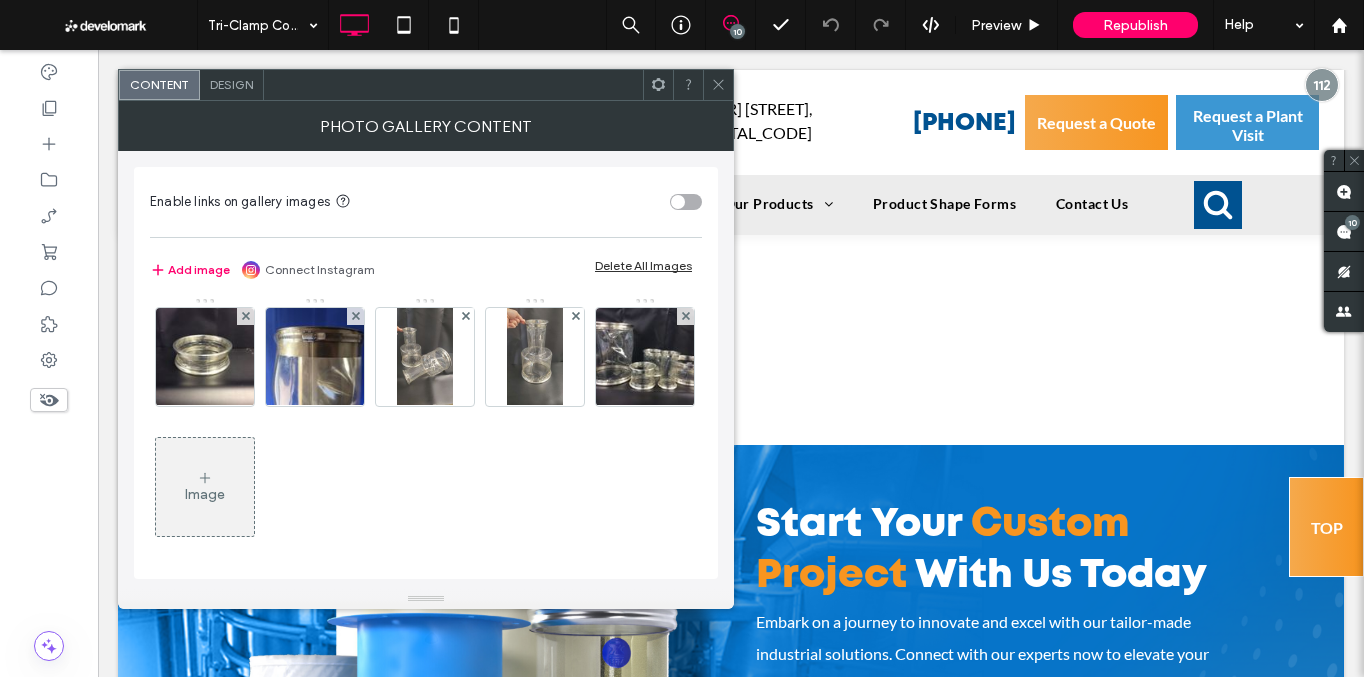 click on "Image" at bounding box center [205, 494] 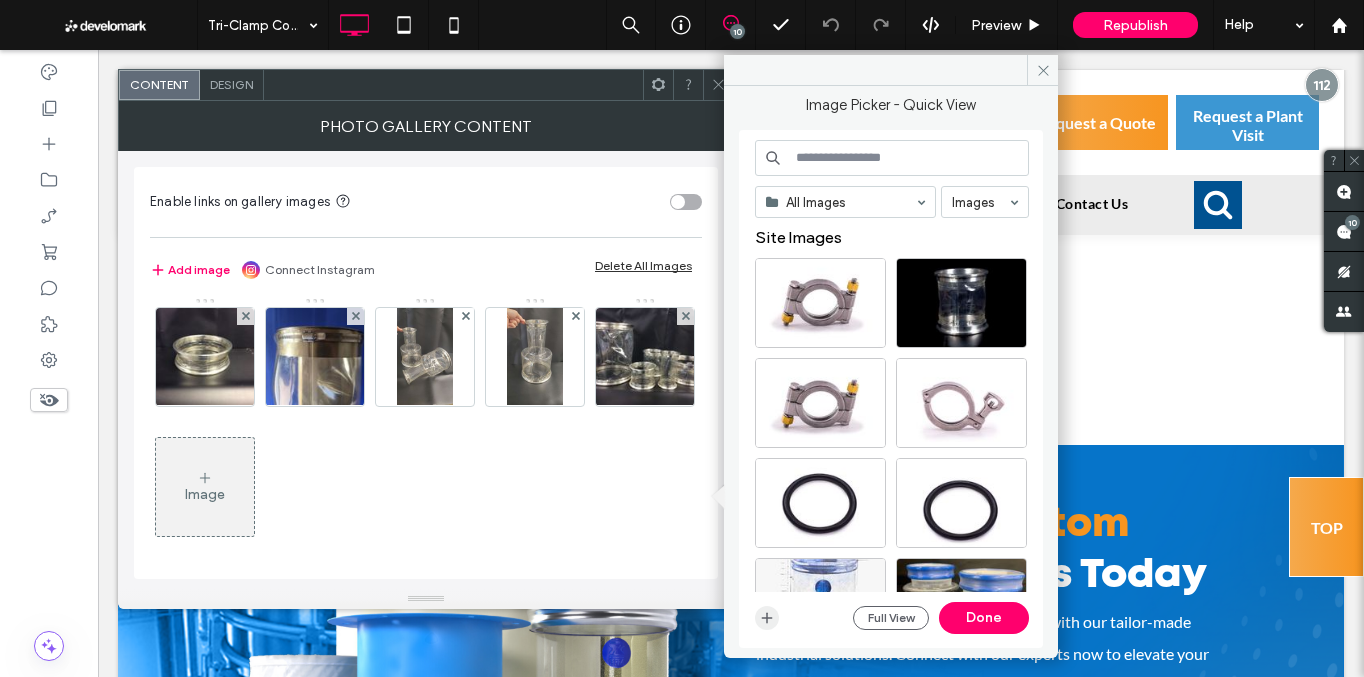 click at bounding box center (767, 618) 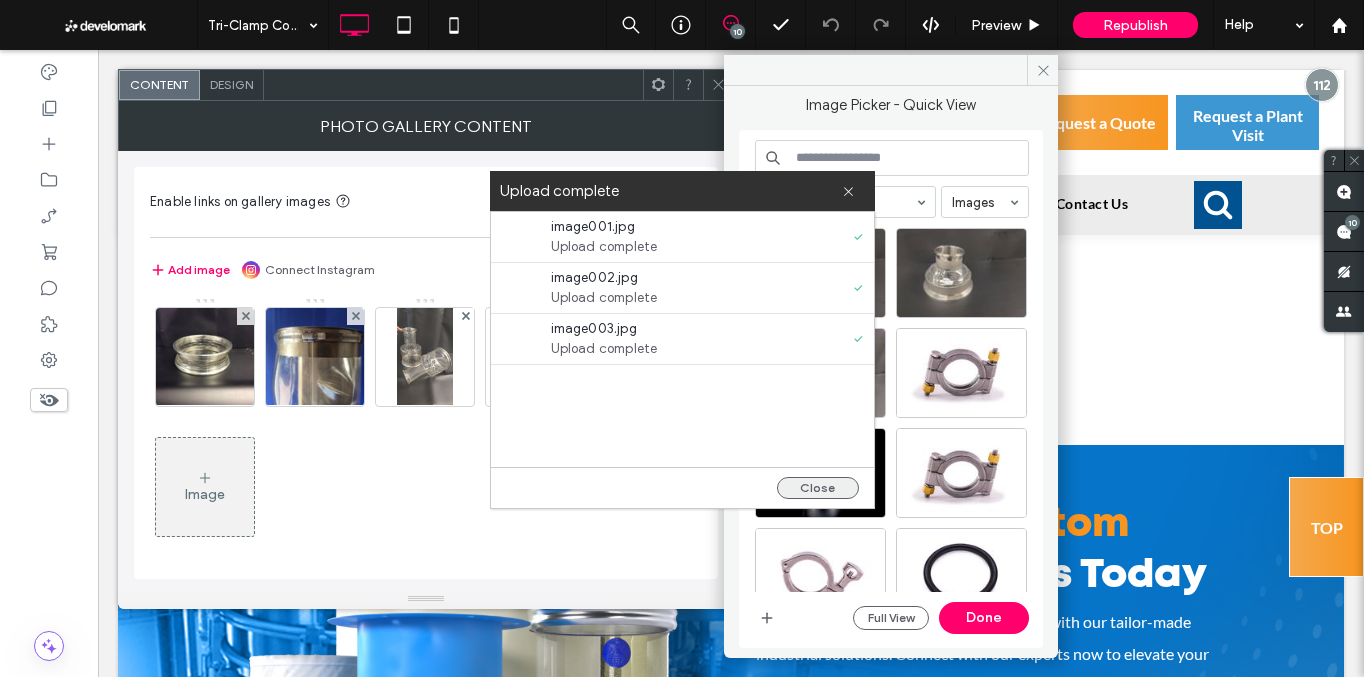 click on "Close" at bounding box center (818, 488) 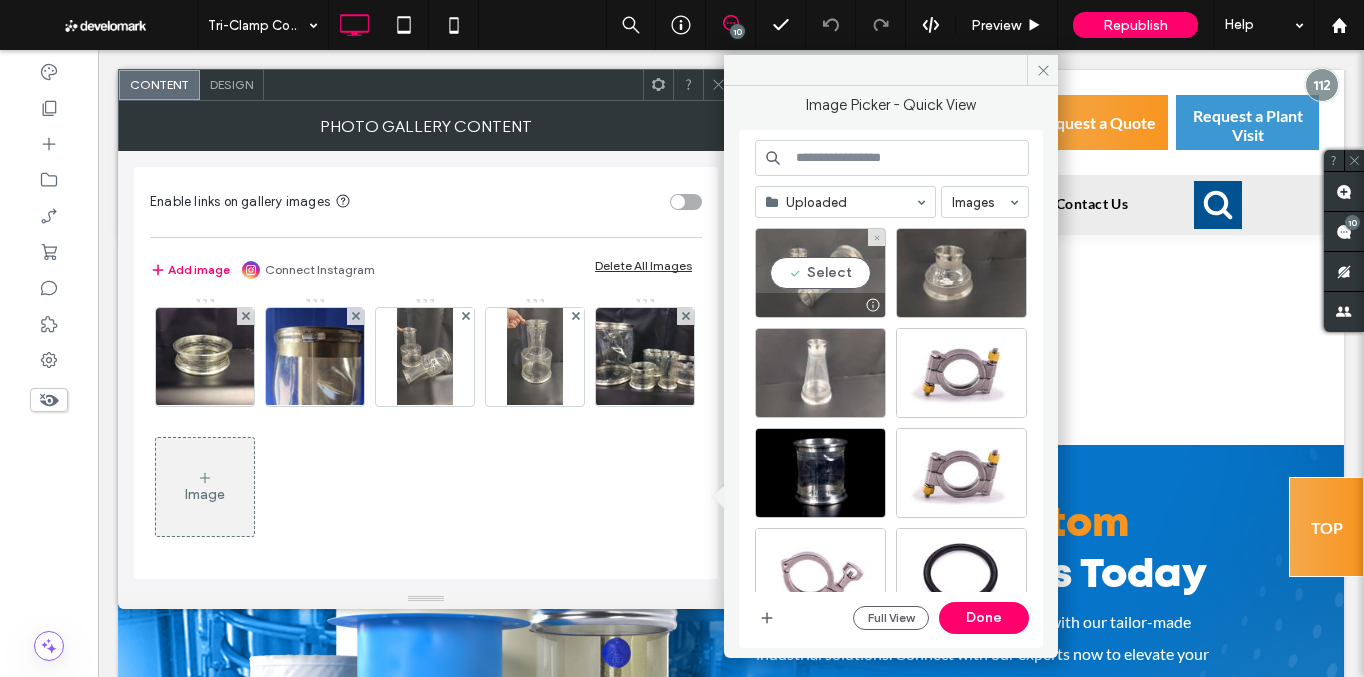 drag, startPoint x: 815, startPoint y: 268, endPoint x: 828, endPoint y: 270, distance: 13.152946 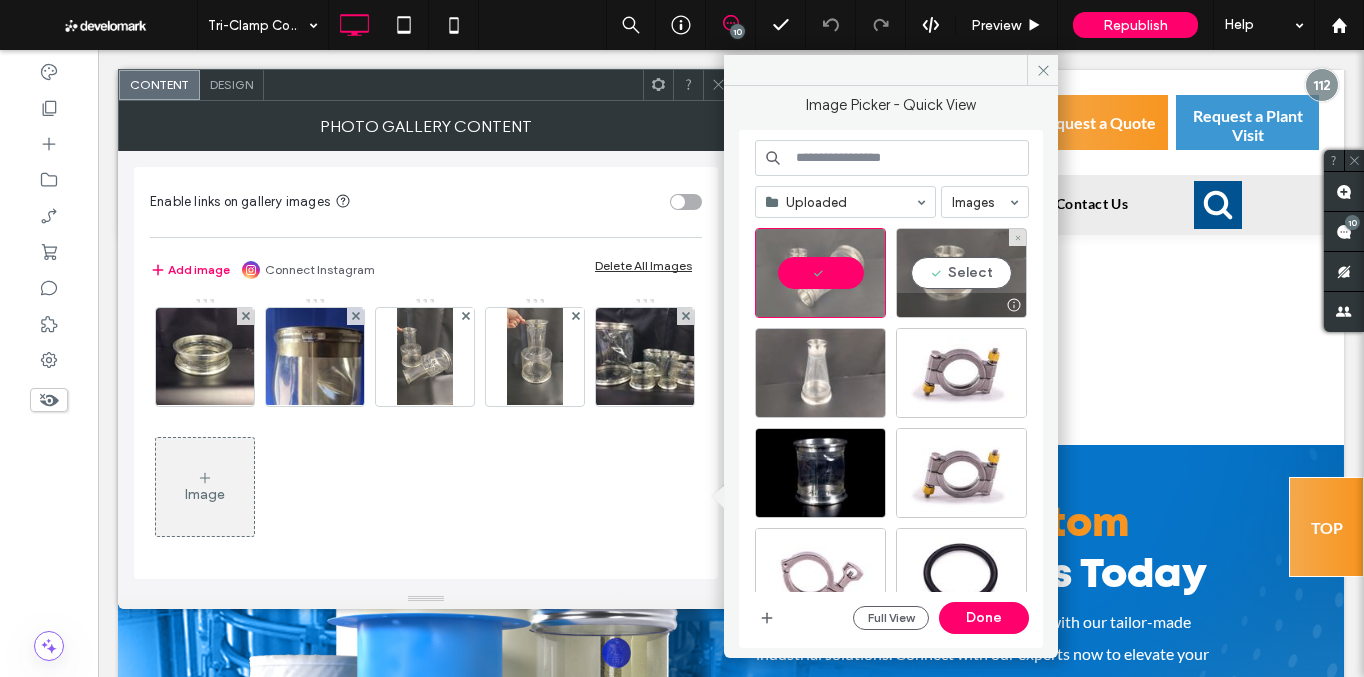 click on "Select" at bounding box center (961, 273) 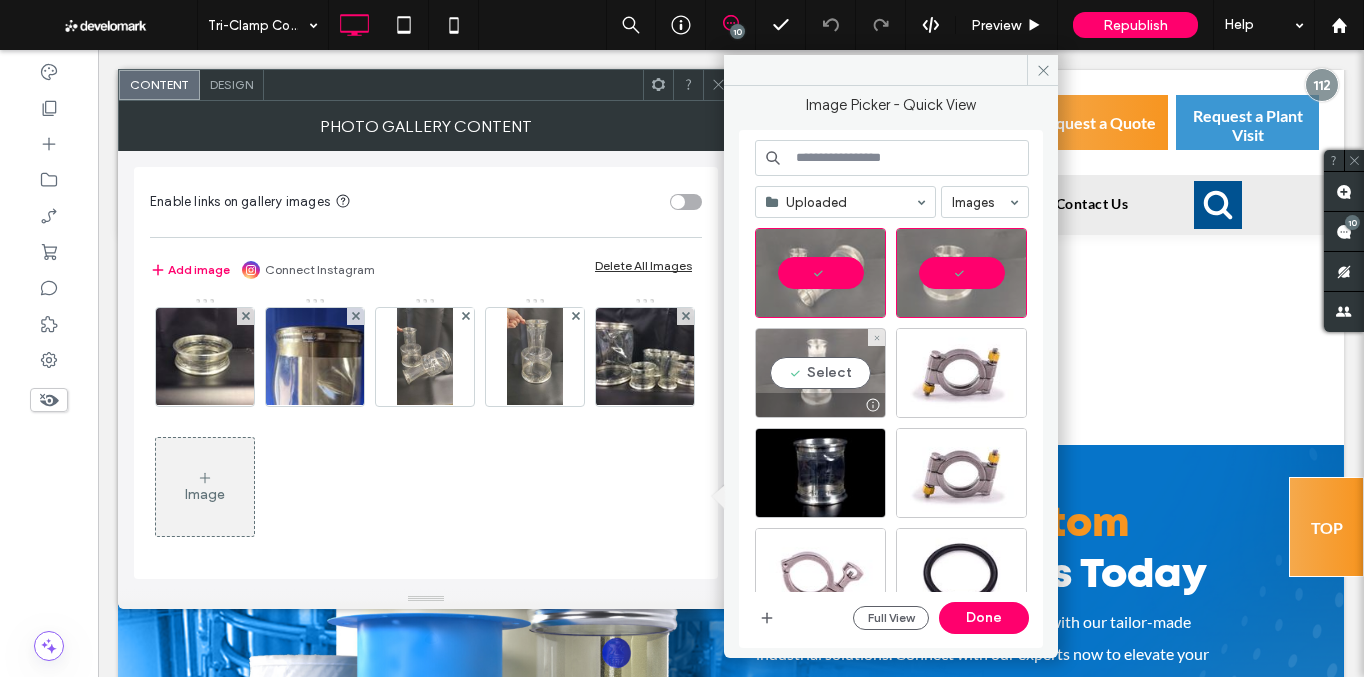 click on "Select" at bounding box center [820, 373] 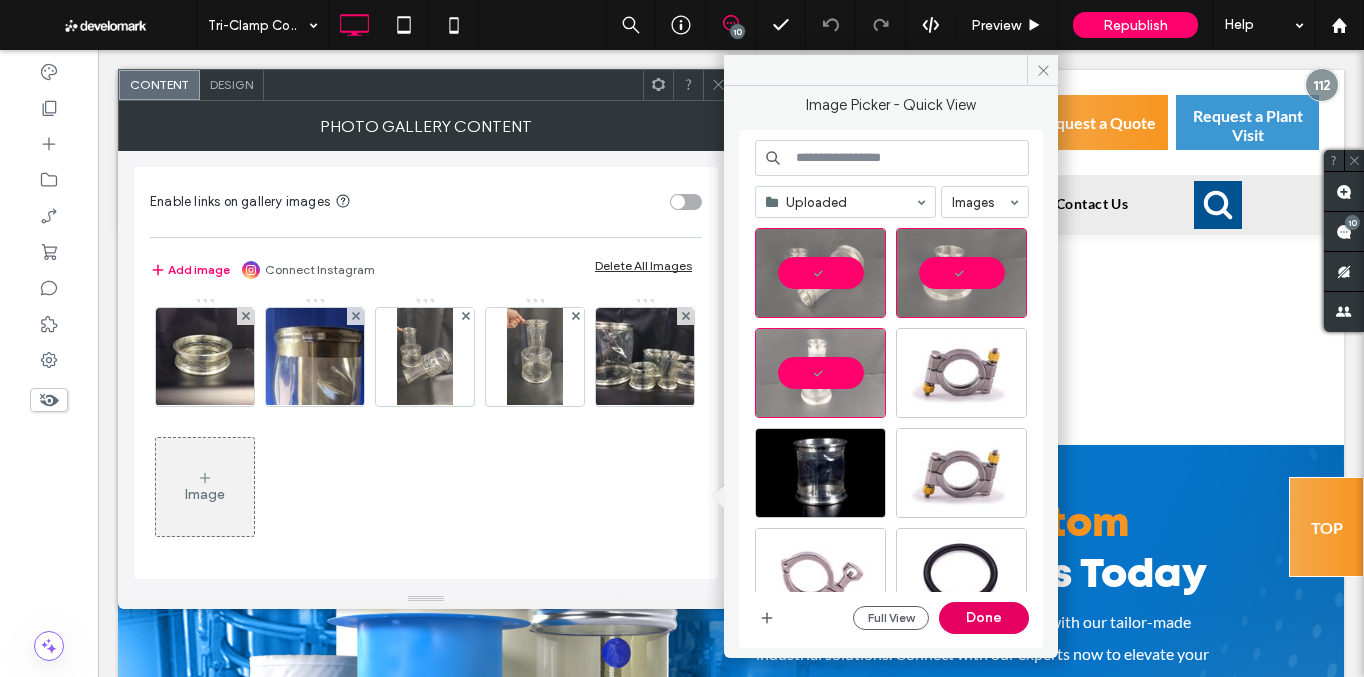 click on "Done" at bounding box center [984, 618] 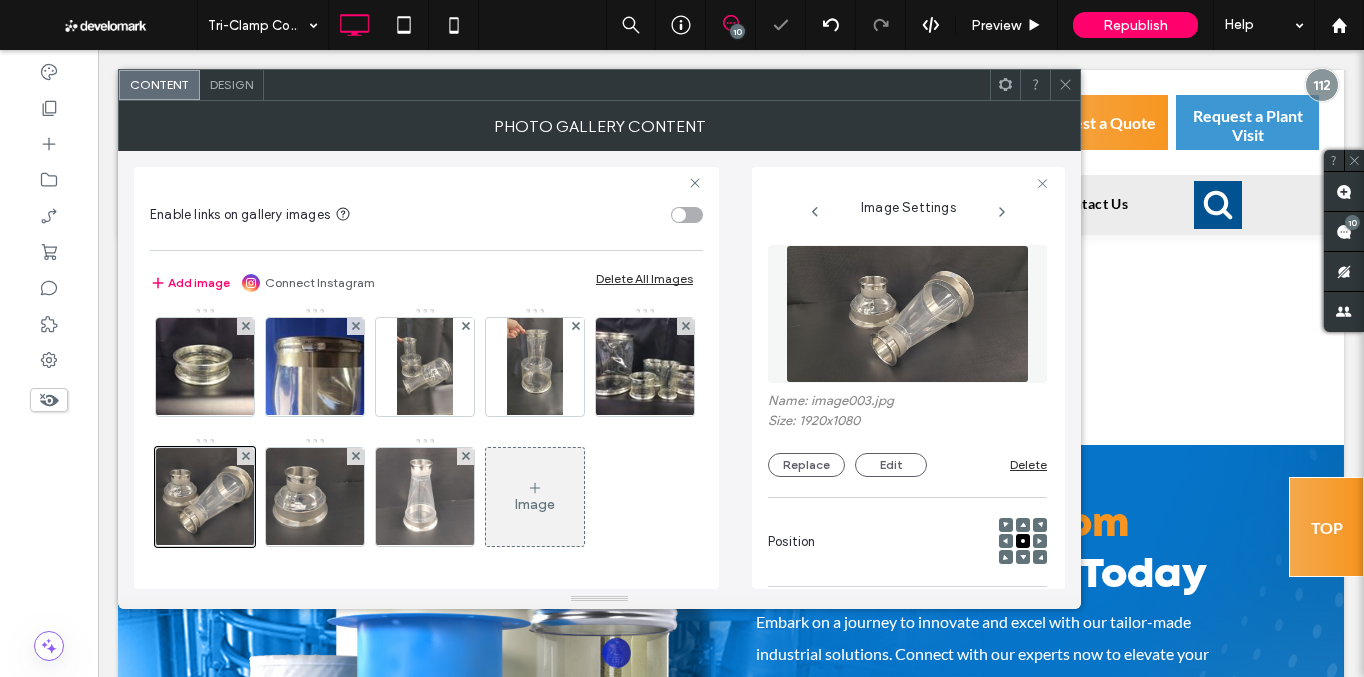 scroll, scrollTop: 395, scrollLeft: 0, axis: vertical 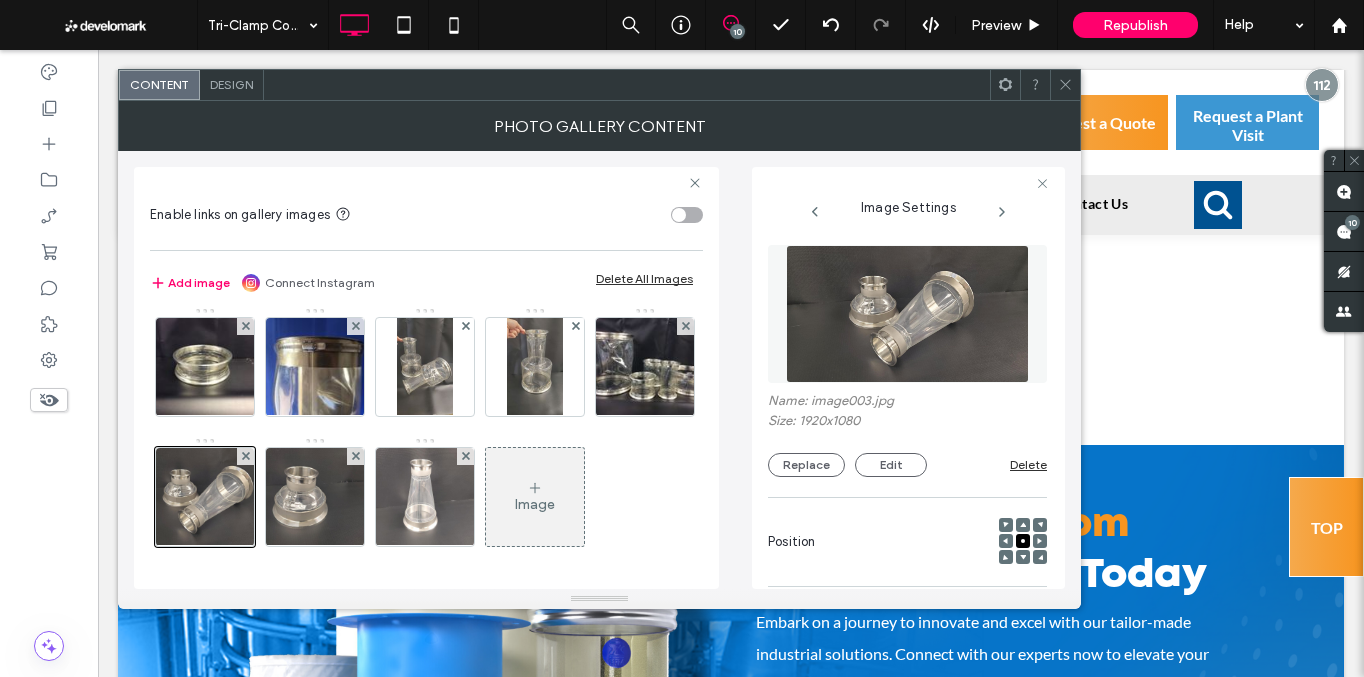 click on "Image" at bounding box center (535, 504) 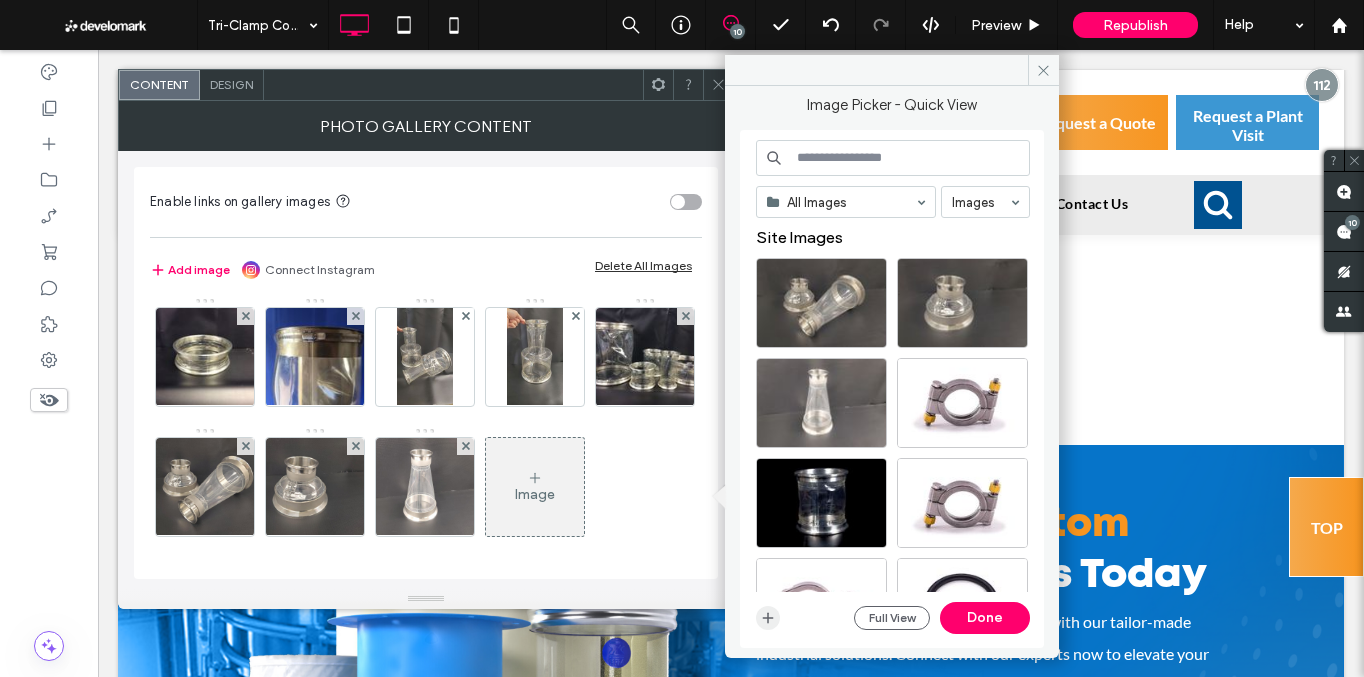click 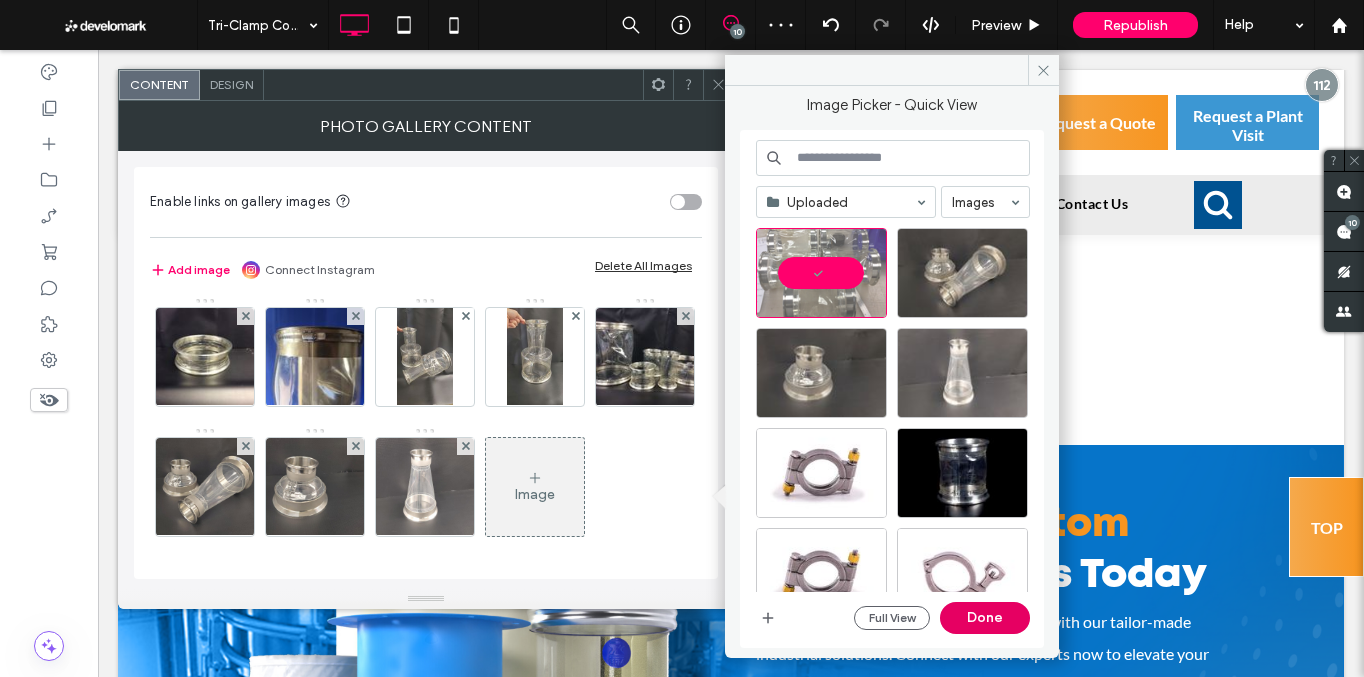 click on "Done" at bounding box center (985, 618) 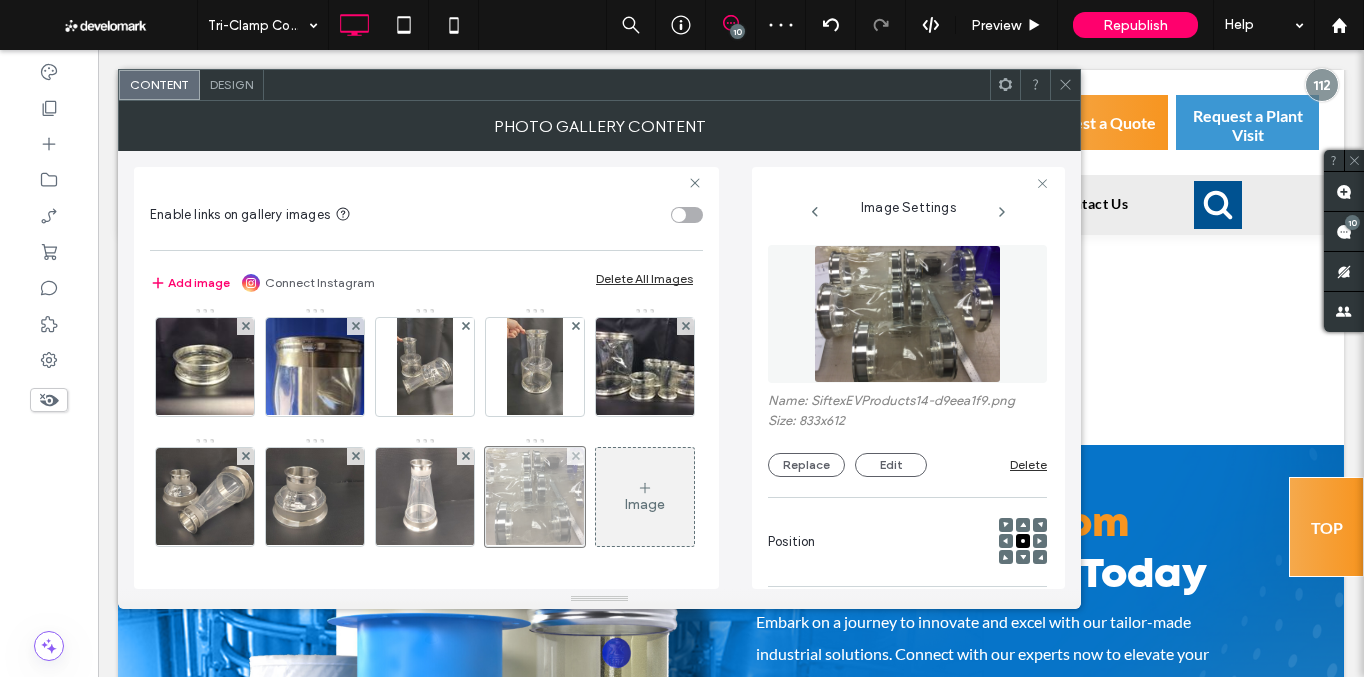 click at bounding box center (535, 497) 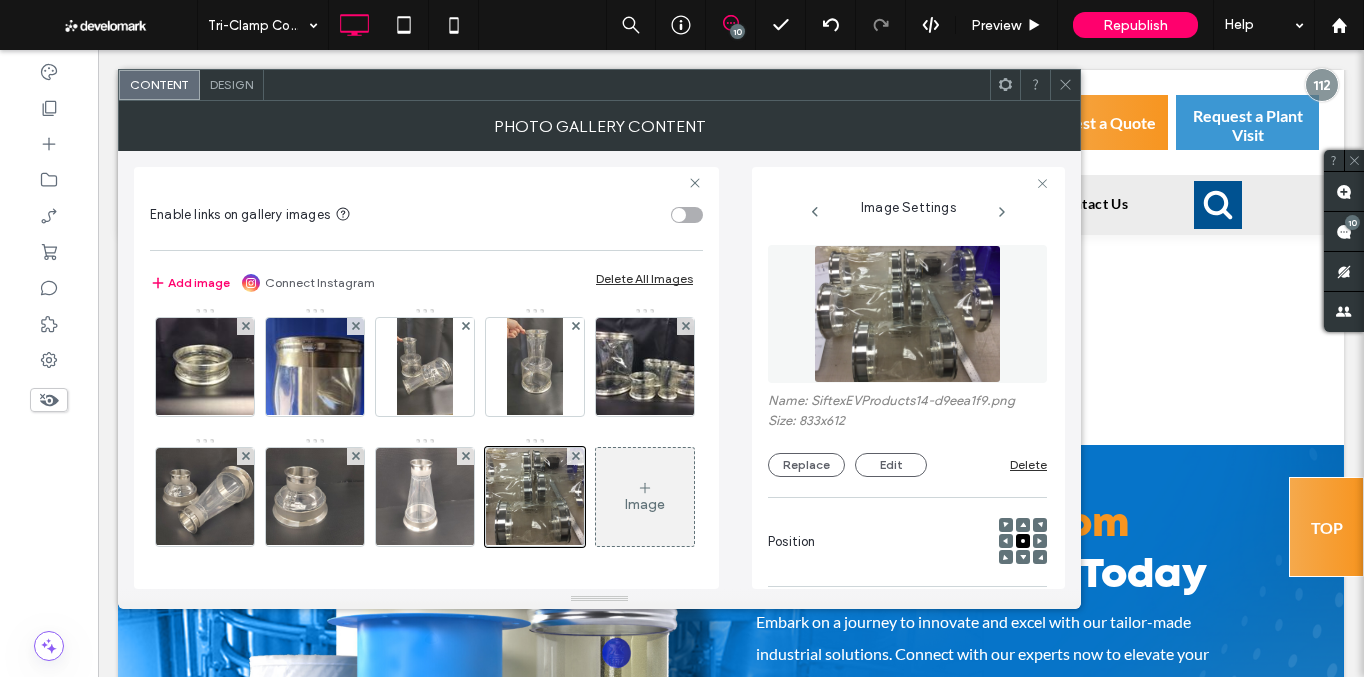 click 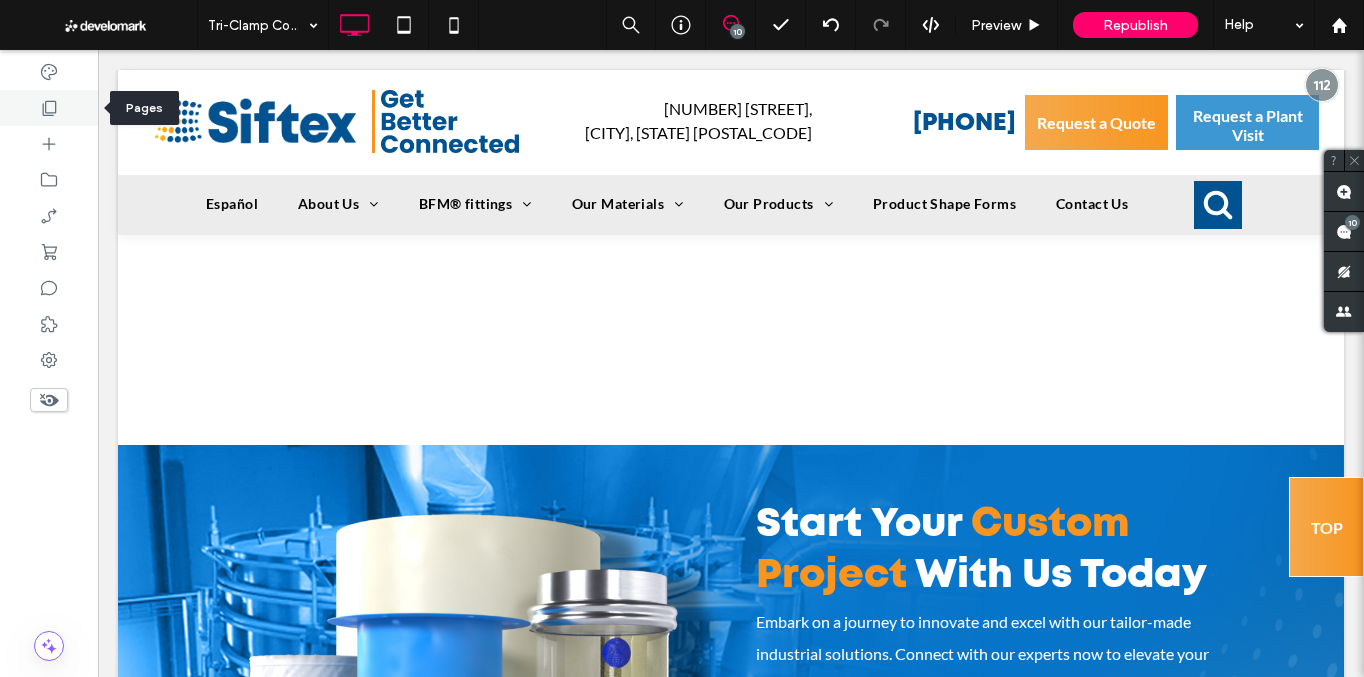click at bounding box center [49, 108] 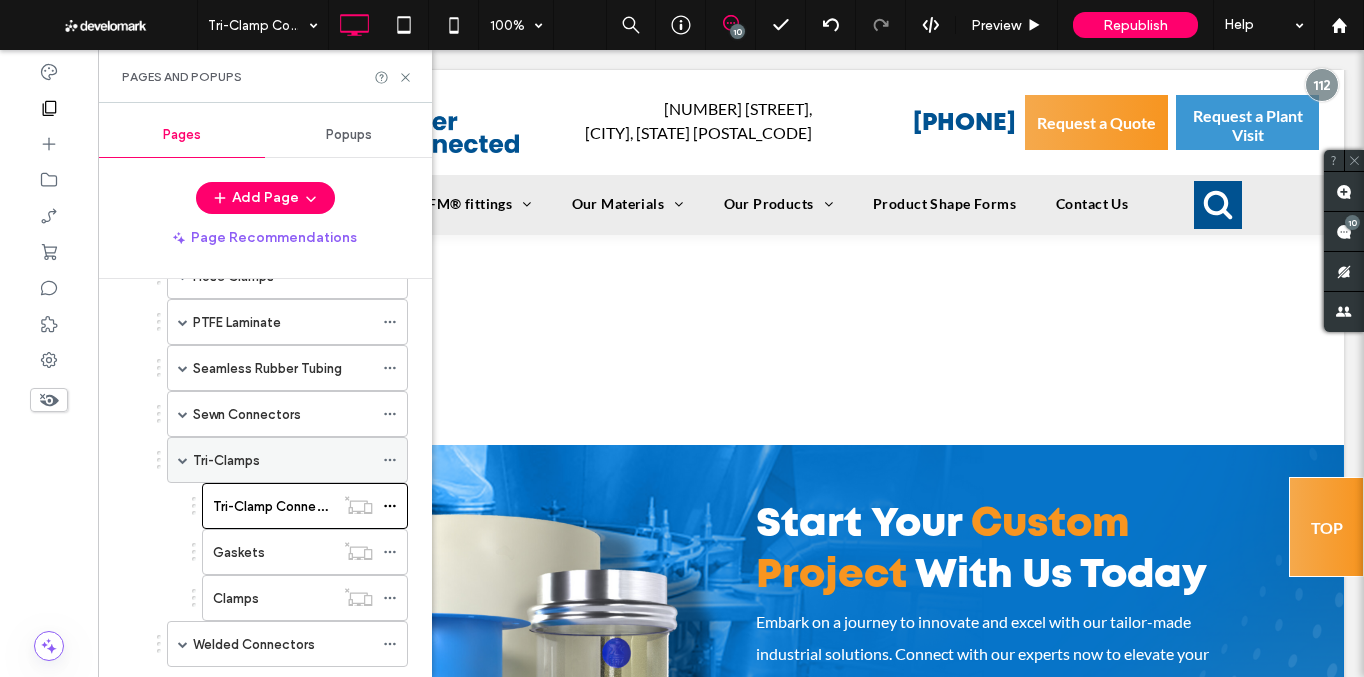 scroll, scrollTop: 663, scrollLeft: 0, axis: vertical 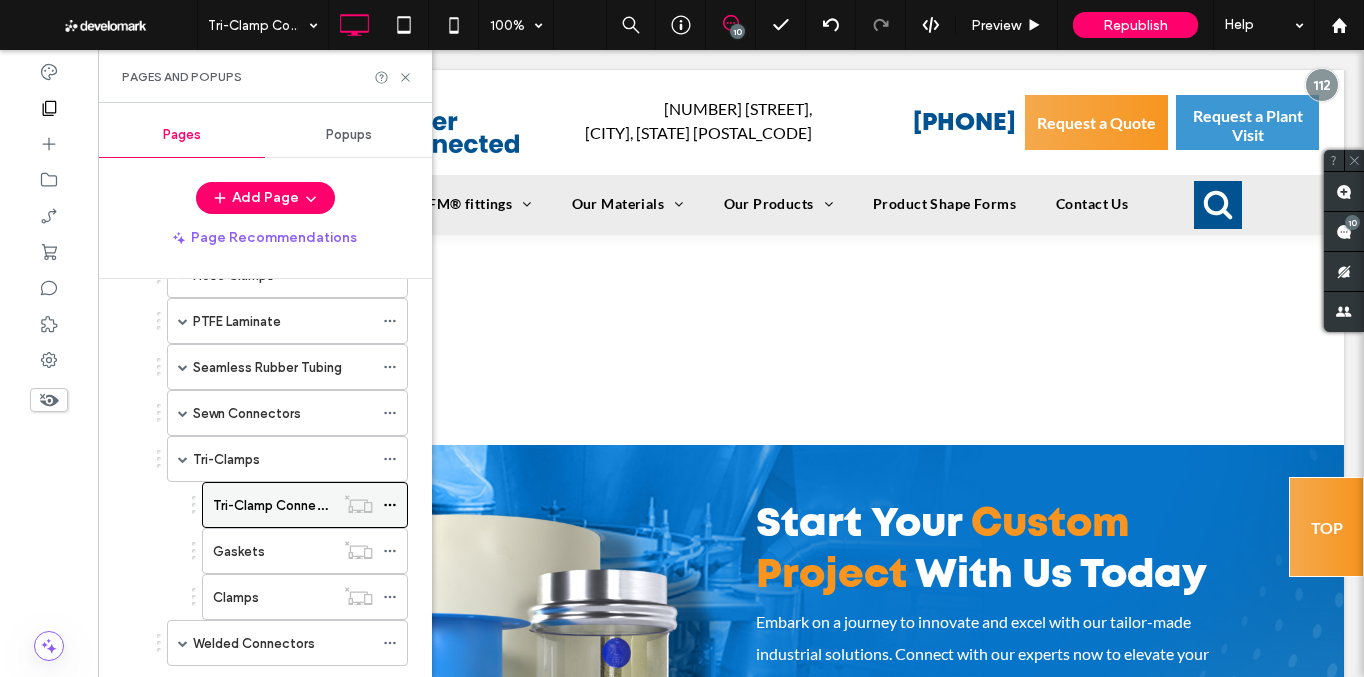 click 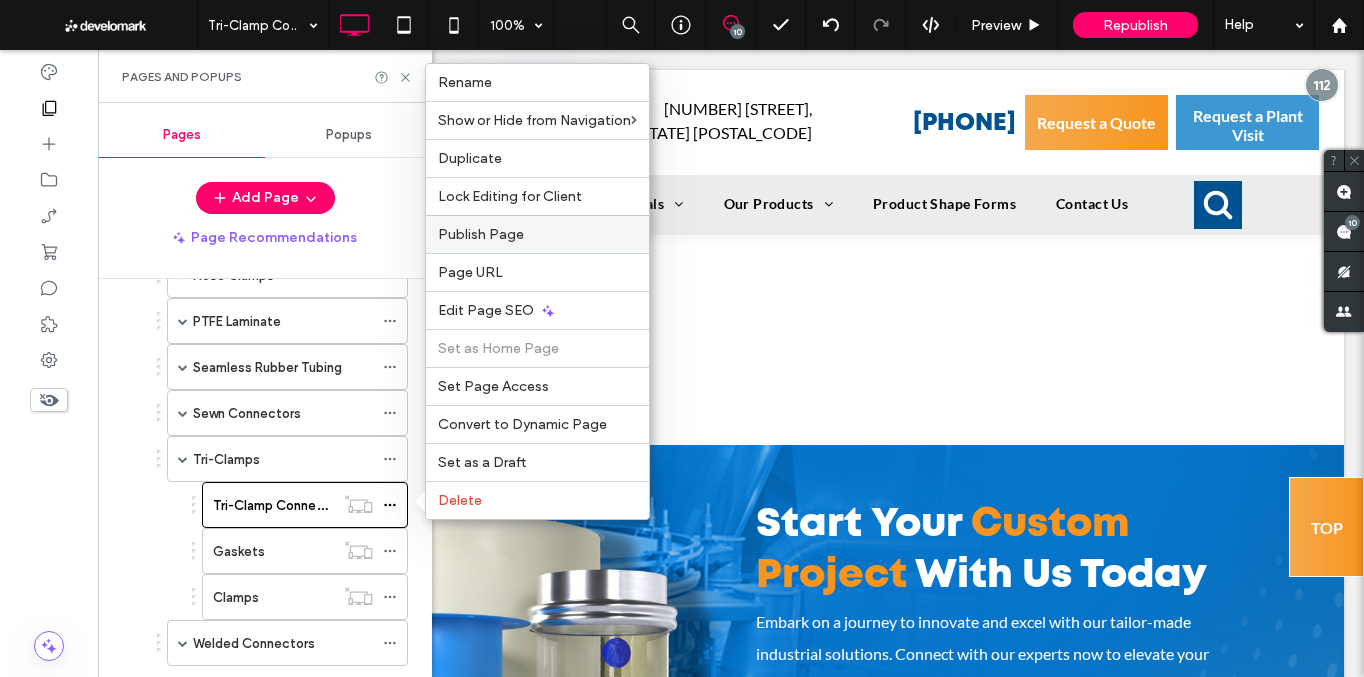 click on "Publish Page" at bounding box center (537, 234) 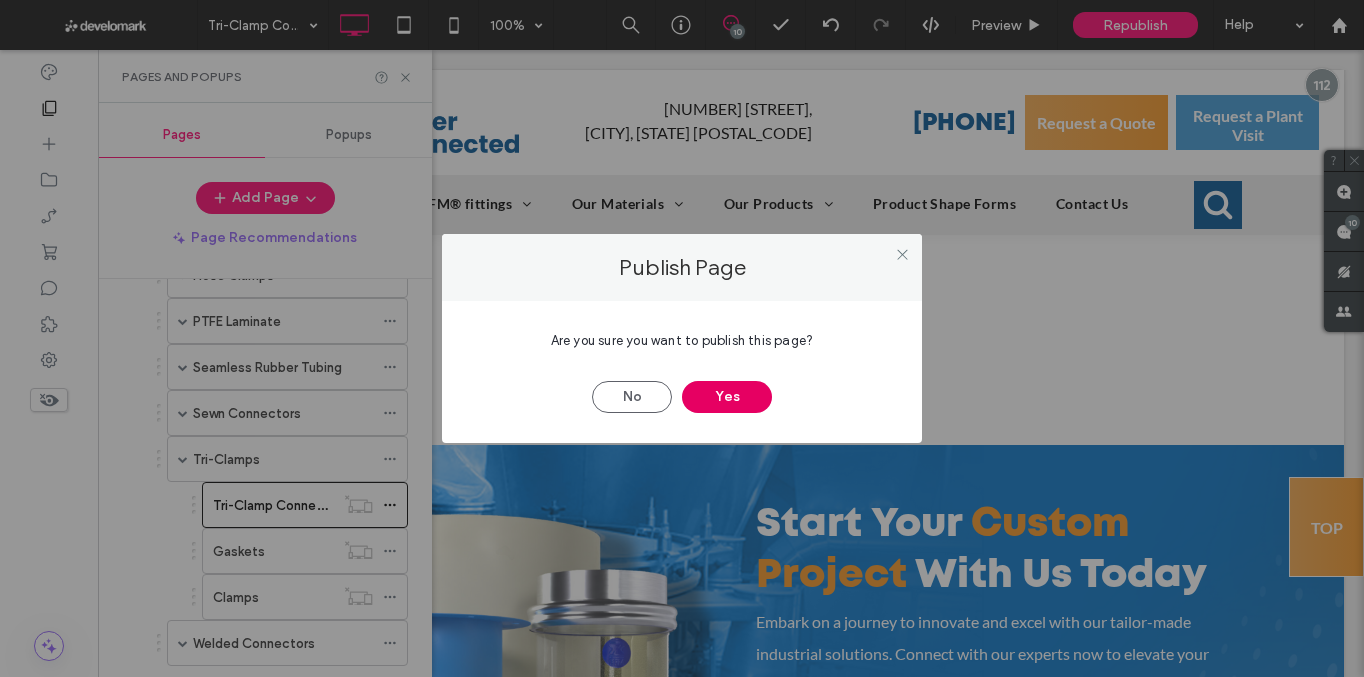click on "Yes" at bounding box center (727, 397) 